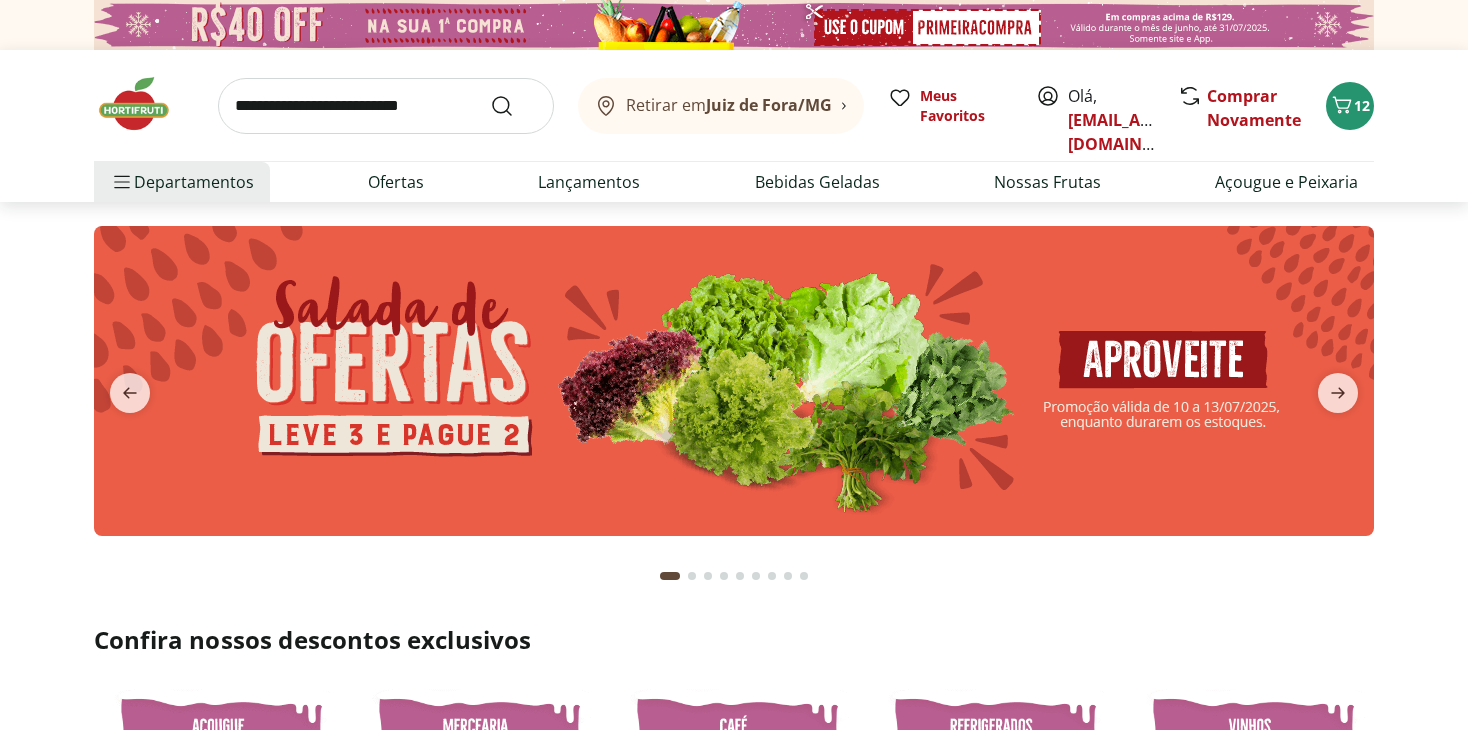 scroll, scrollTop: 0, scrollLeft: 0, axis: both 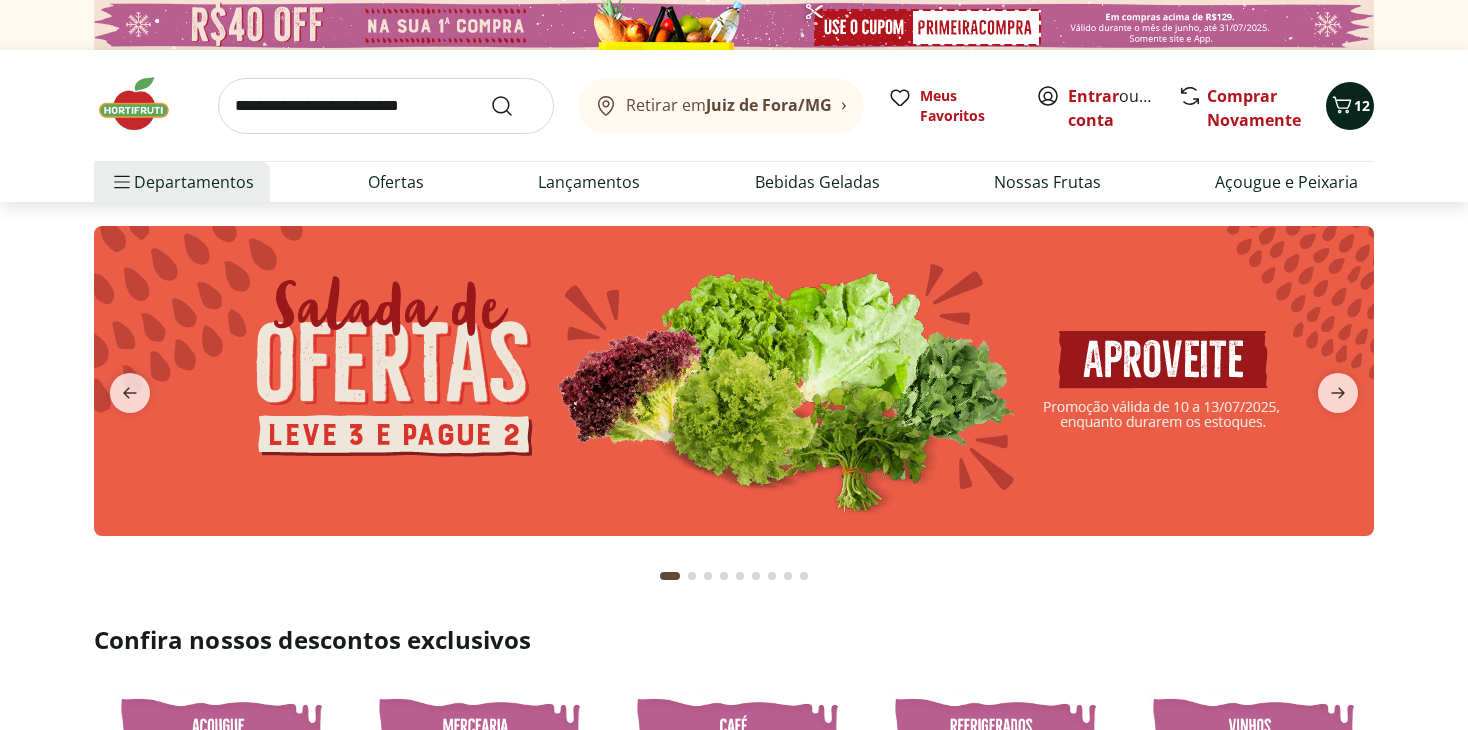 click 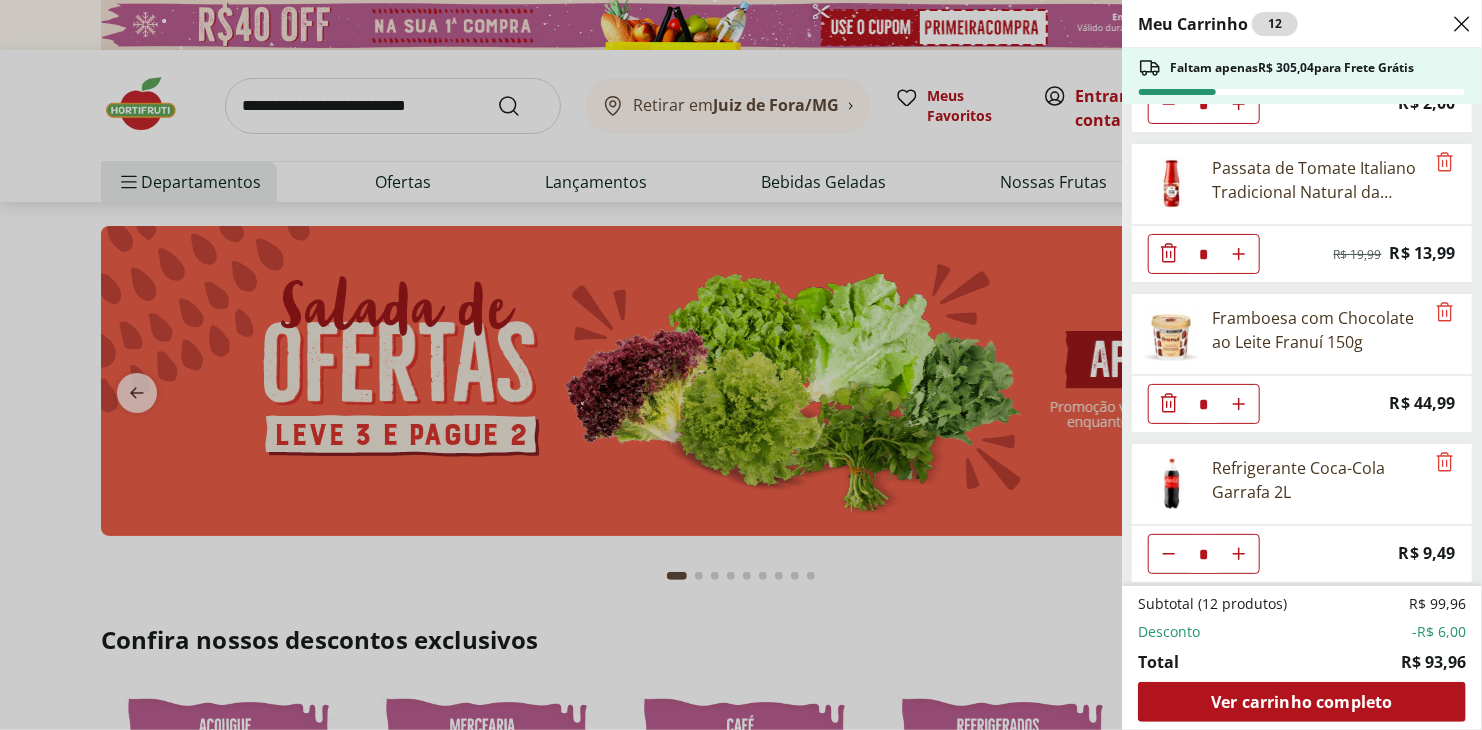 scroll, scrollTop: 120, scrollLeft: 0, axis: vertical 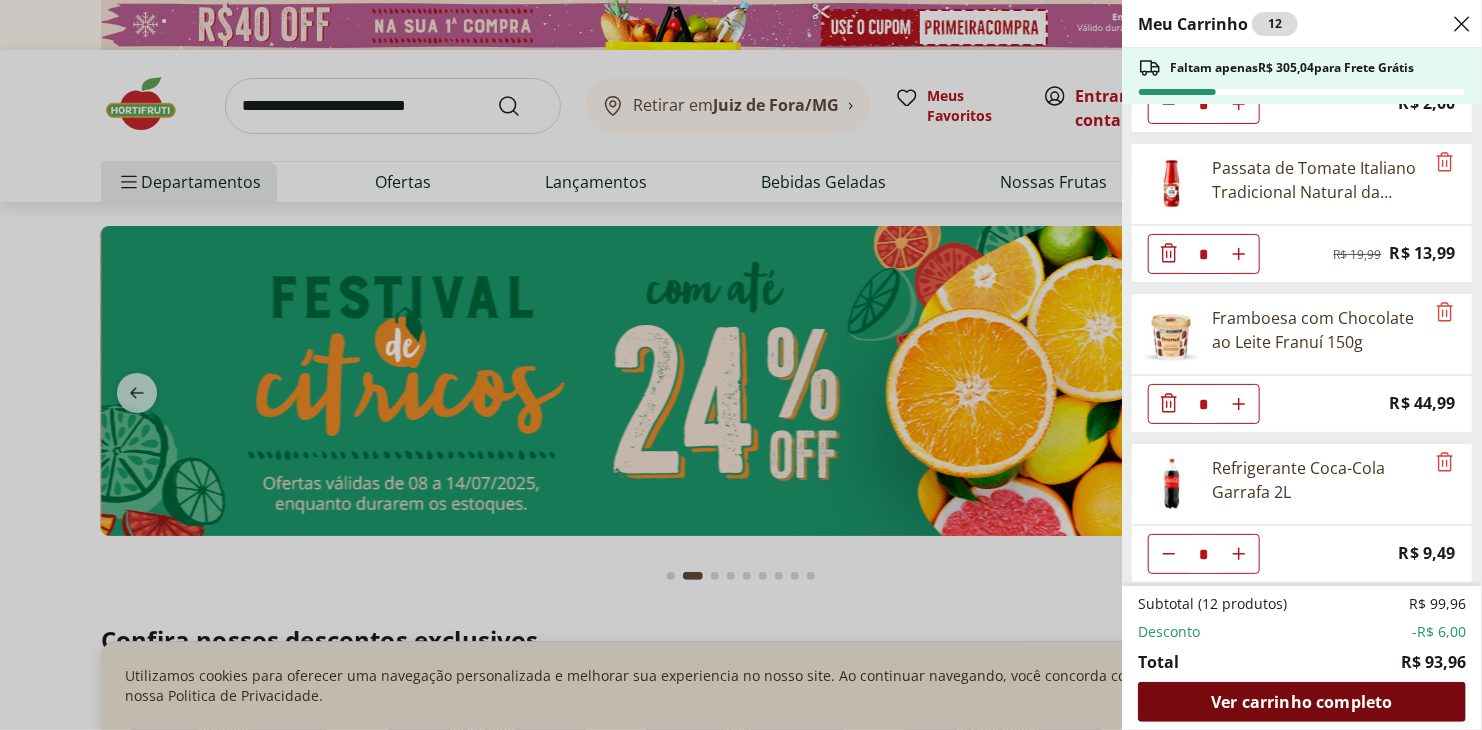 click on "Ver carrinho completo" at bounding box center [1301, 702] 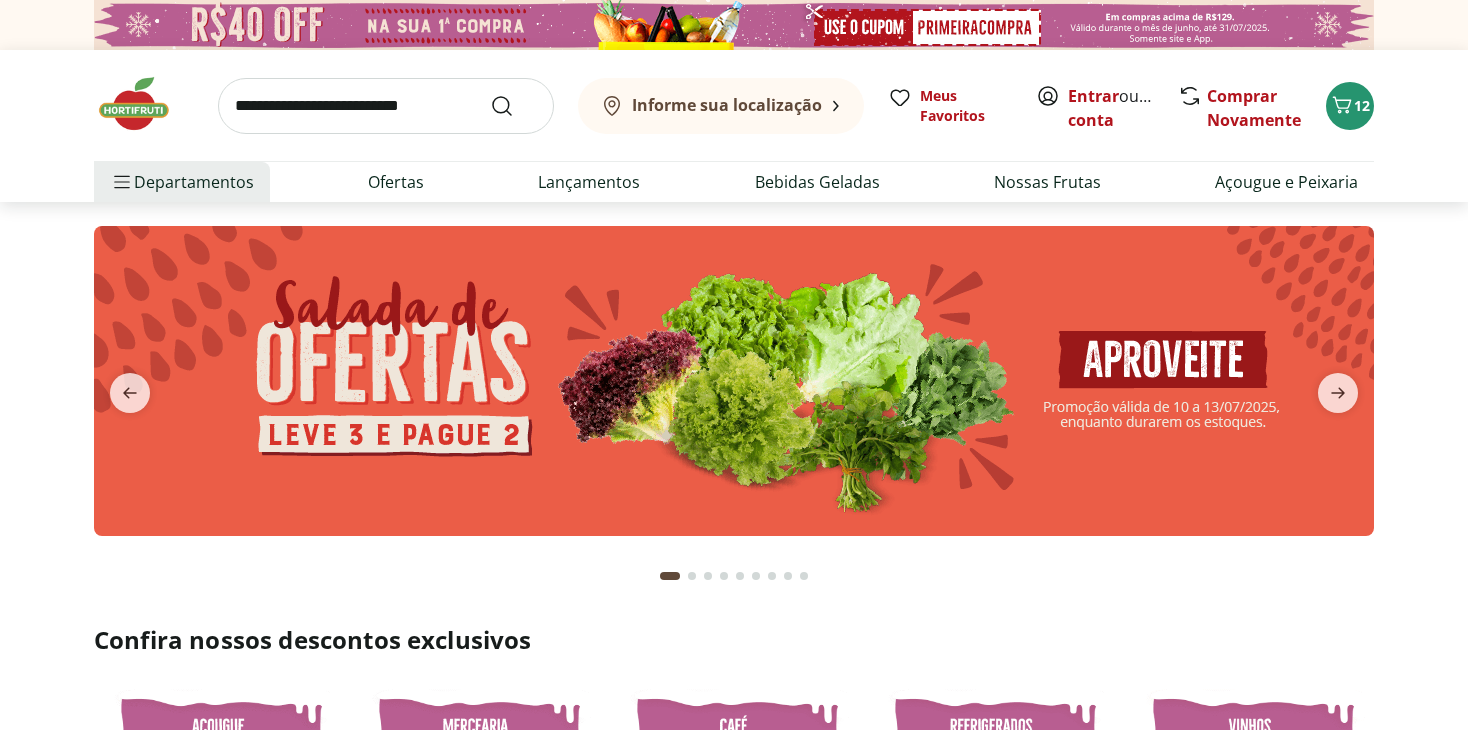 scroll, scrollTop: 0, scrollLeft: 0, axis: both 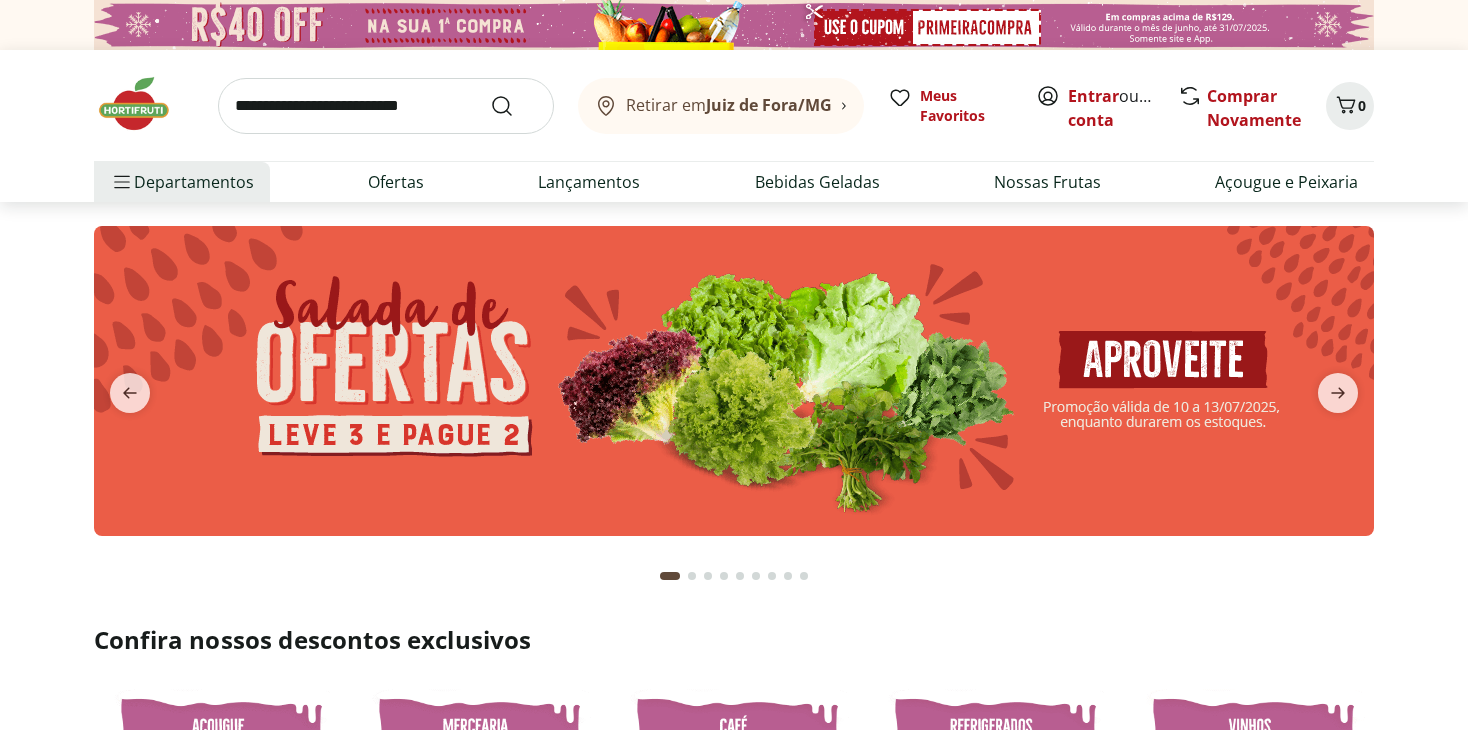 click at bounding box center [734, 381] 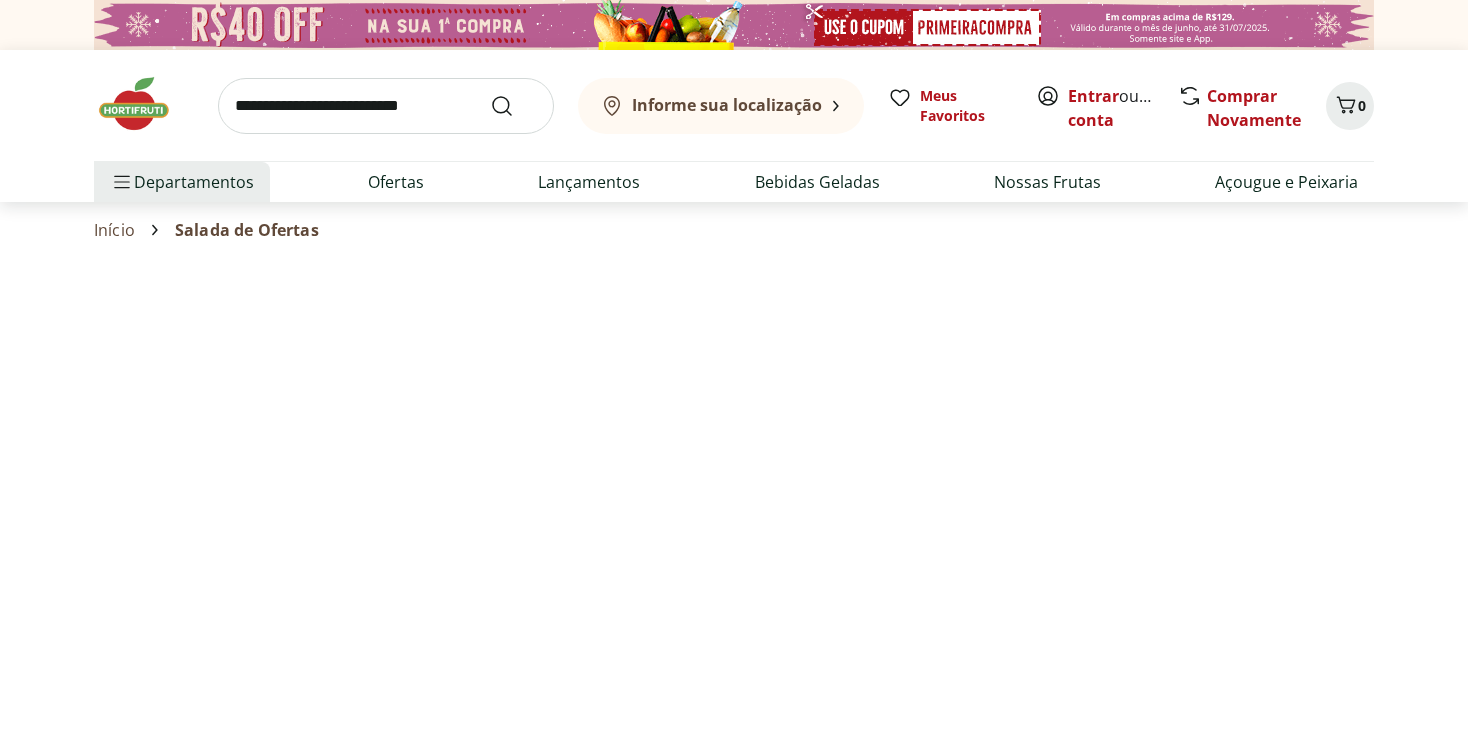 select on "**********" 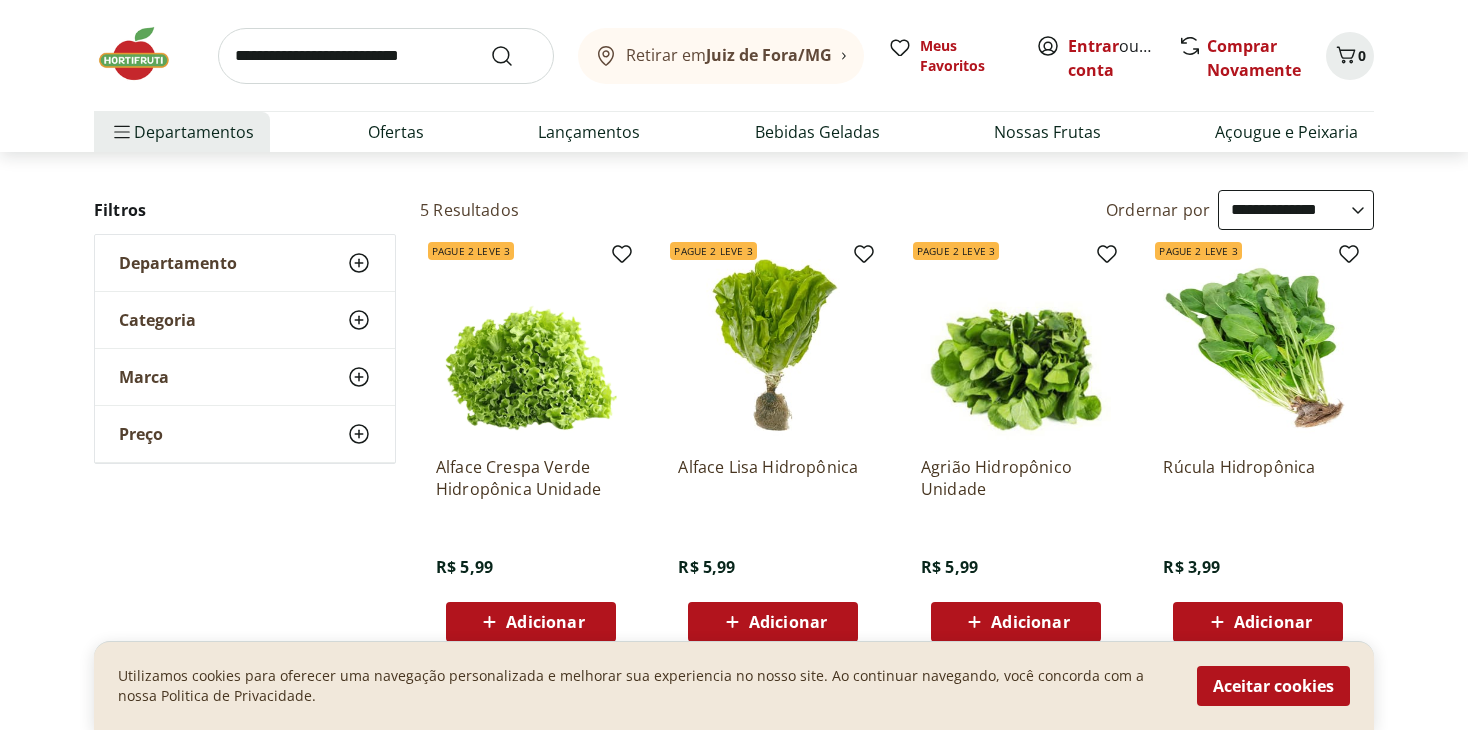 scroll, scrollTop: 0, scrollLeft: 0, axis: both 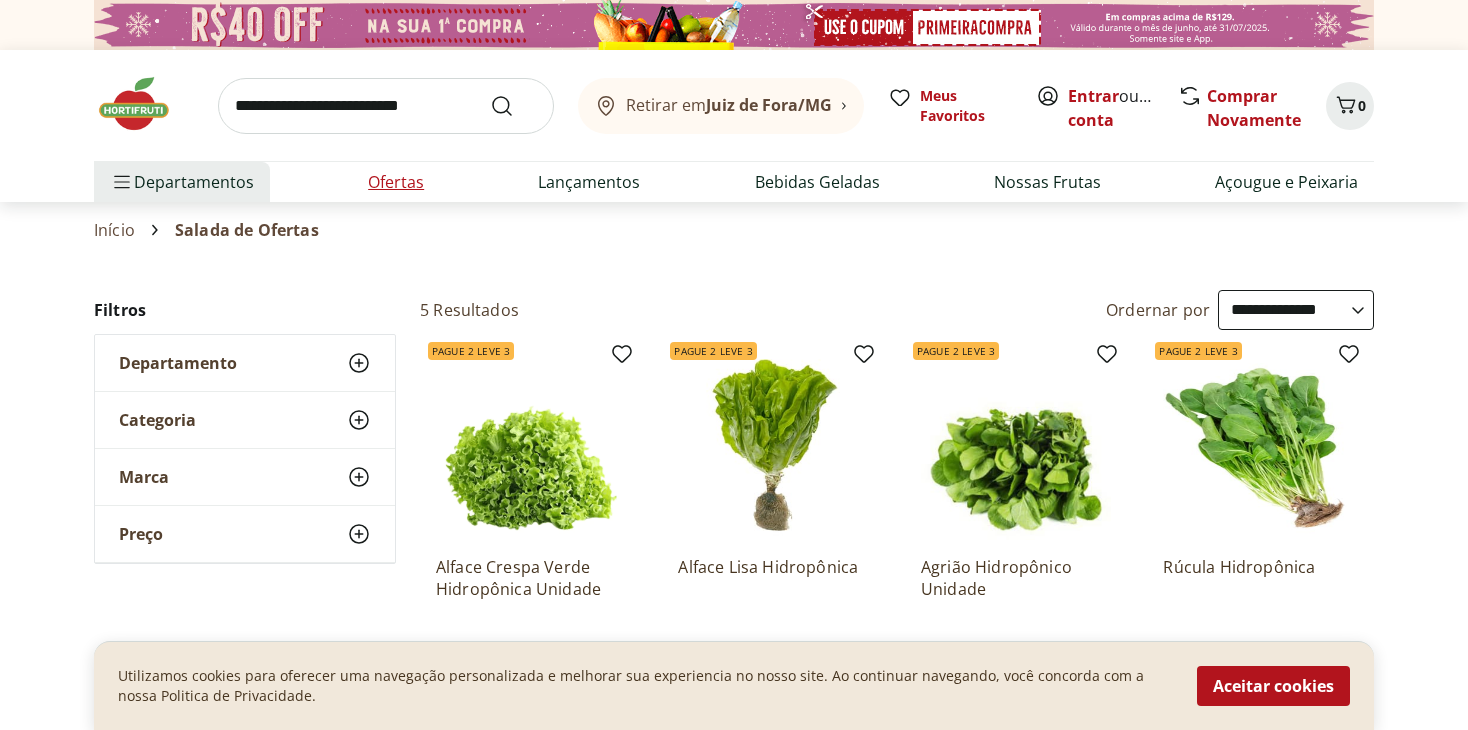click on "Ofertas" at bounding box center [396, 182] 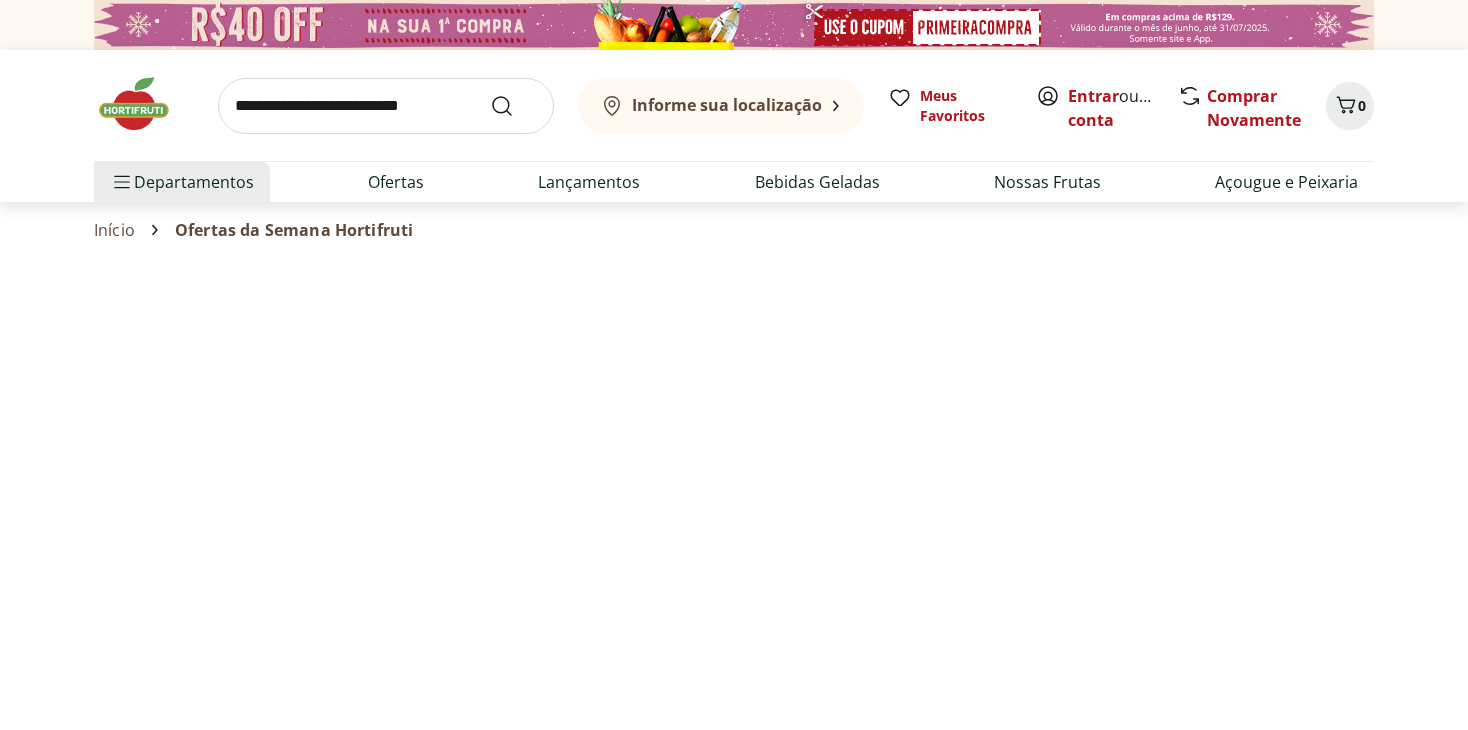 select on "**********" 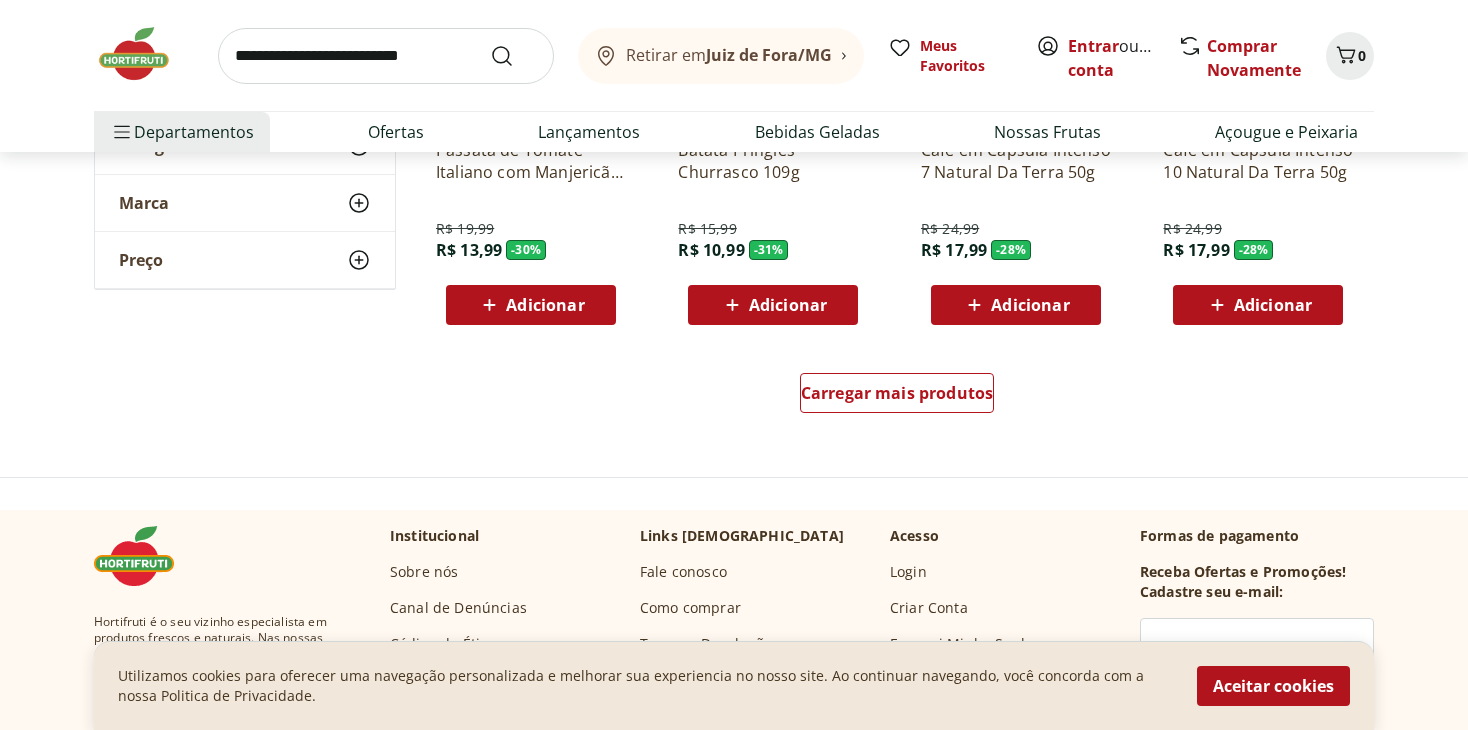 scroll, scrollTop: 1300, scrollLeft: 0, axis: vertical 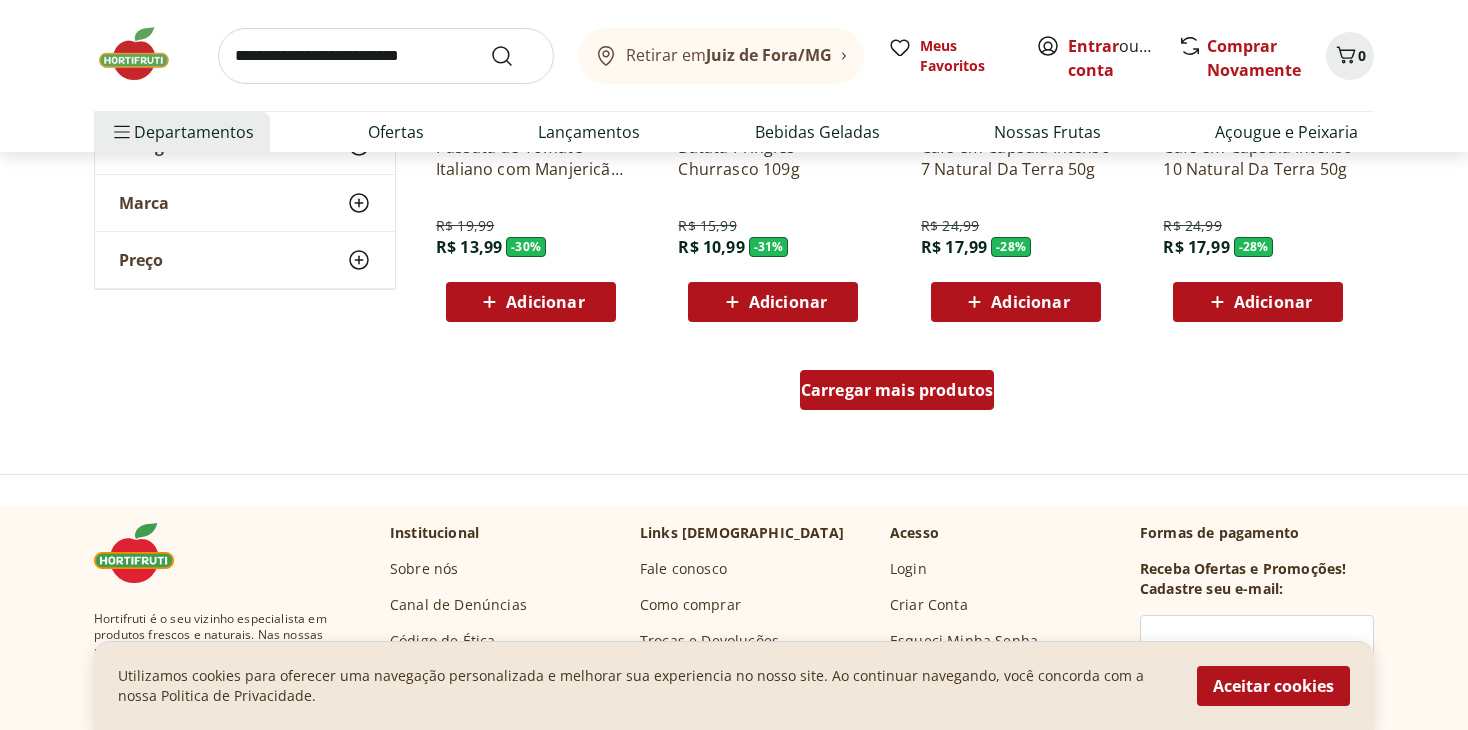 click on "Carregar mais produtos" at bounding box center (897, 390) 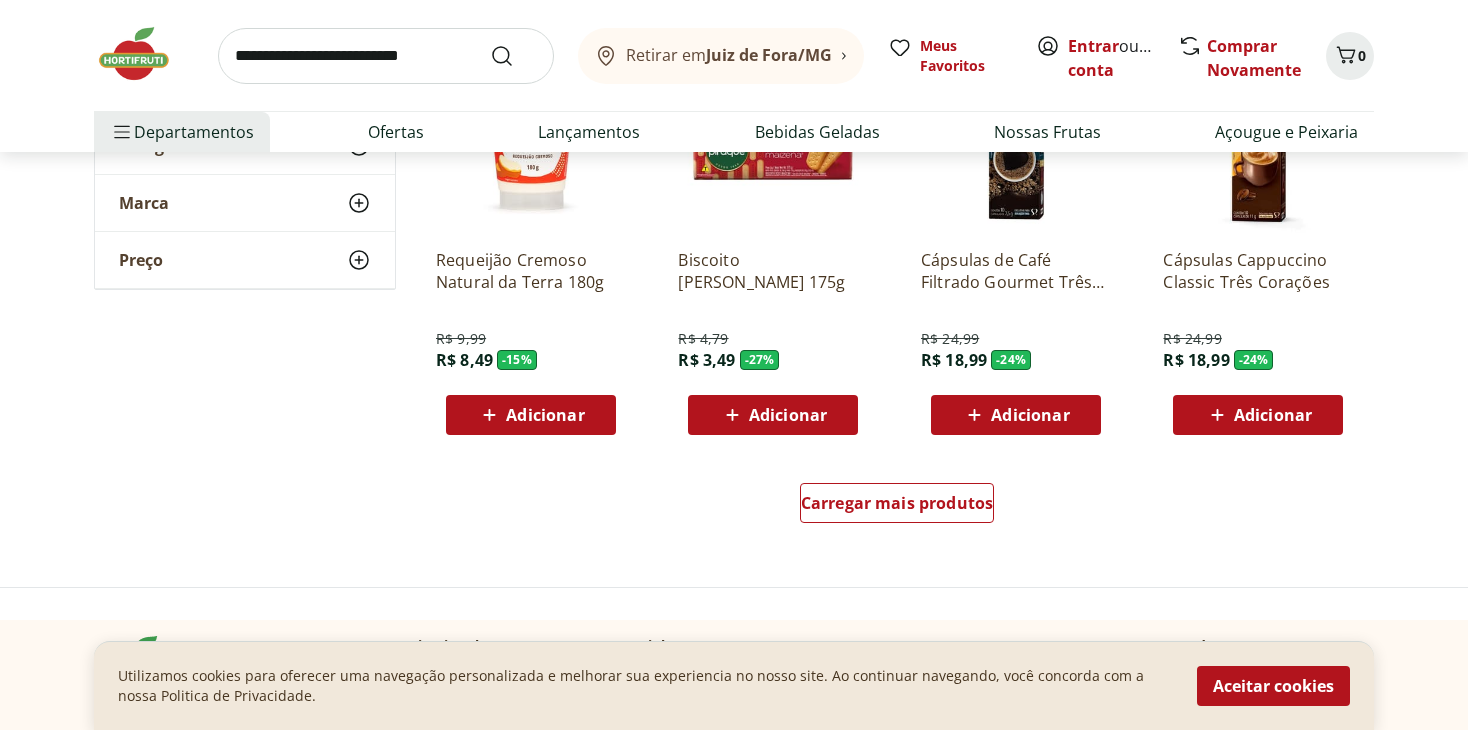 scroll, scrollTop: 2500, scrollLeft: 0, axis: vertical 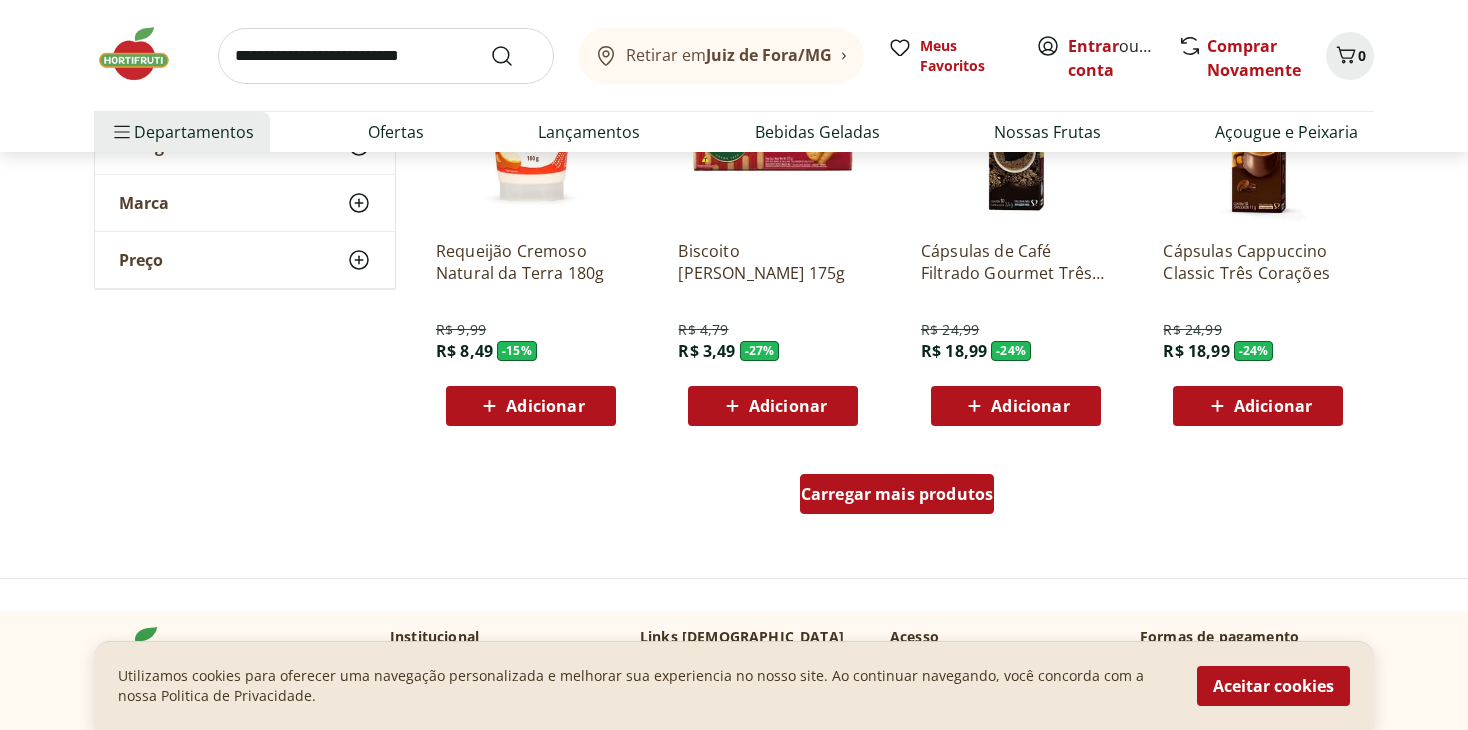 click on "Carregar mais produtos" at bounding box center (897, 494) 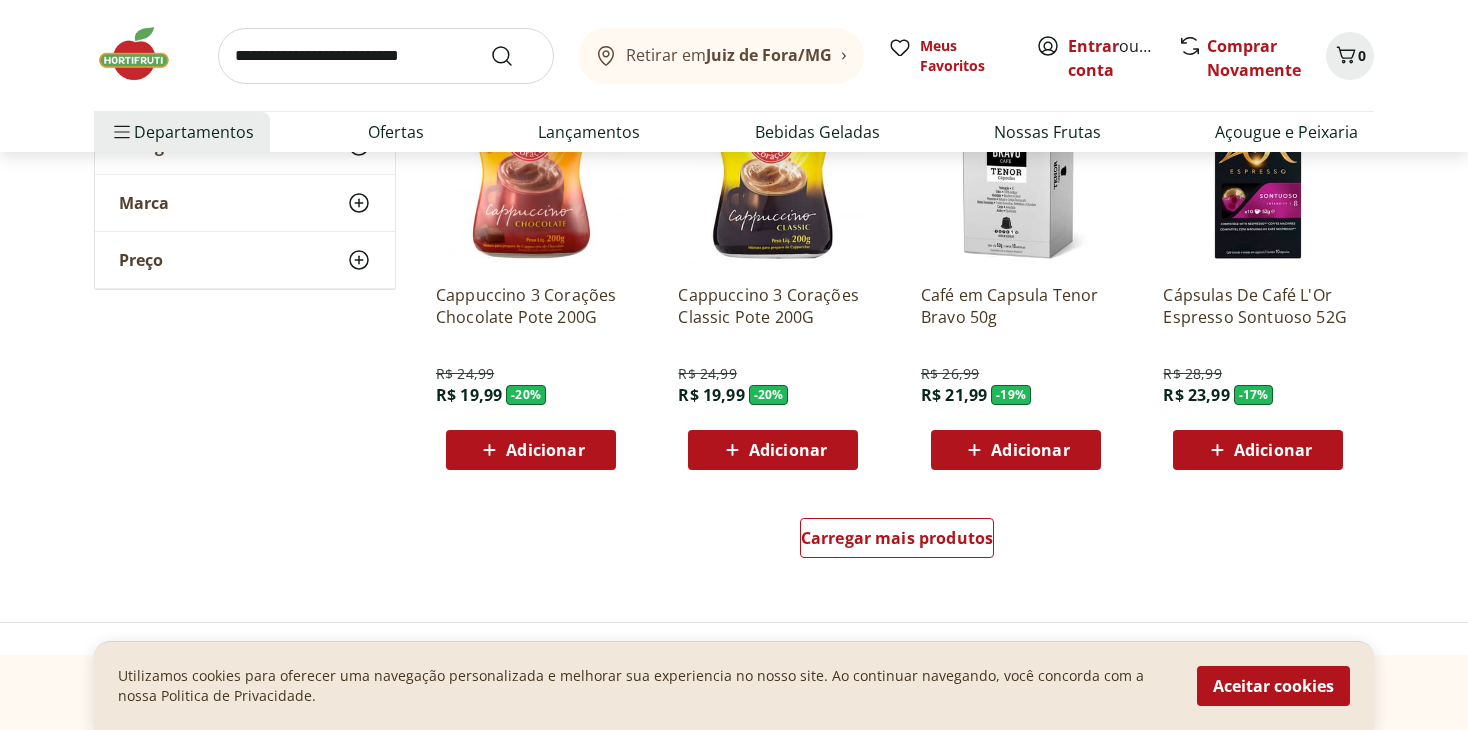 scroll, scrollTop: 3800, scrollLeft: 0, axis: vertical 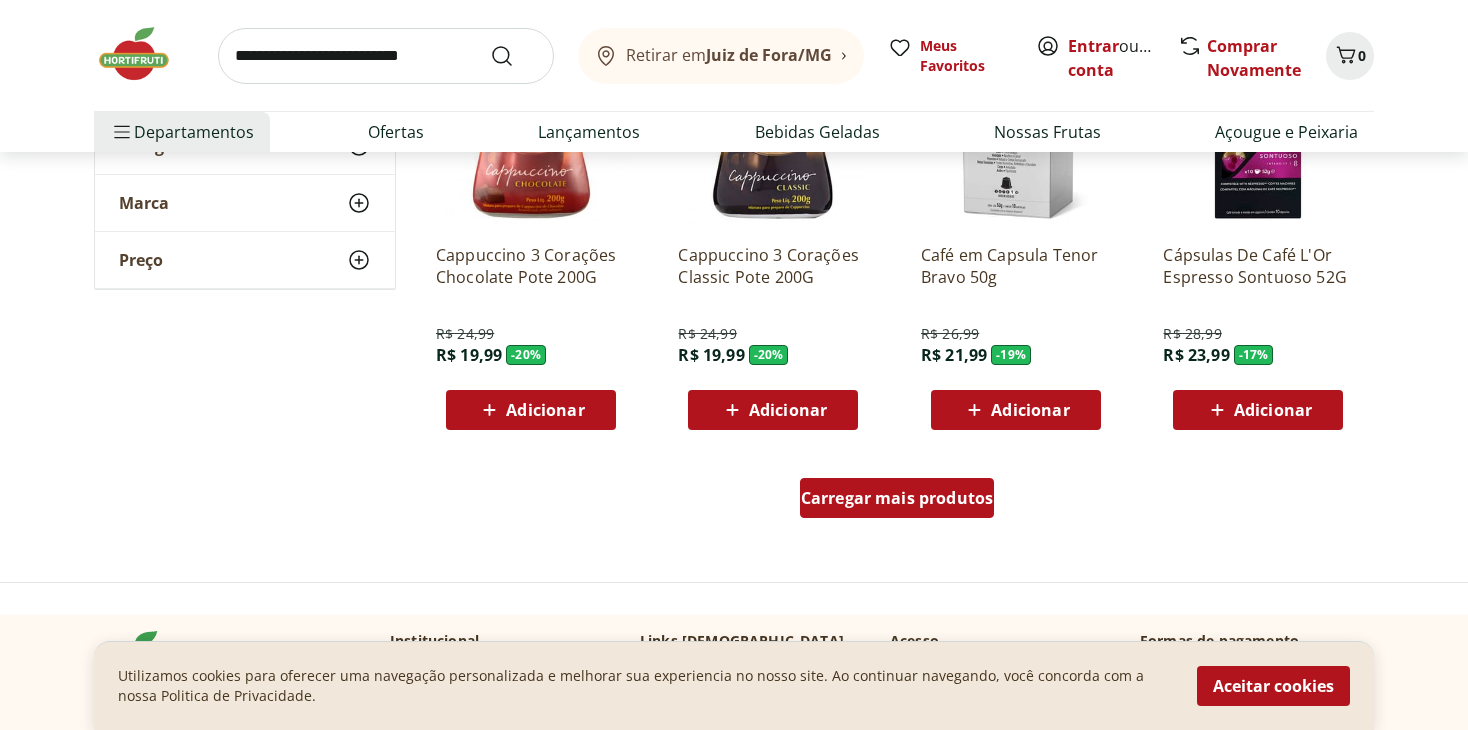 click on "Carregar mais produtos" at bounding box center (897, 498) 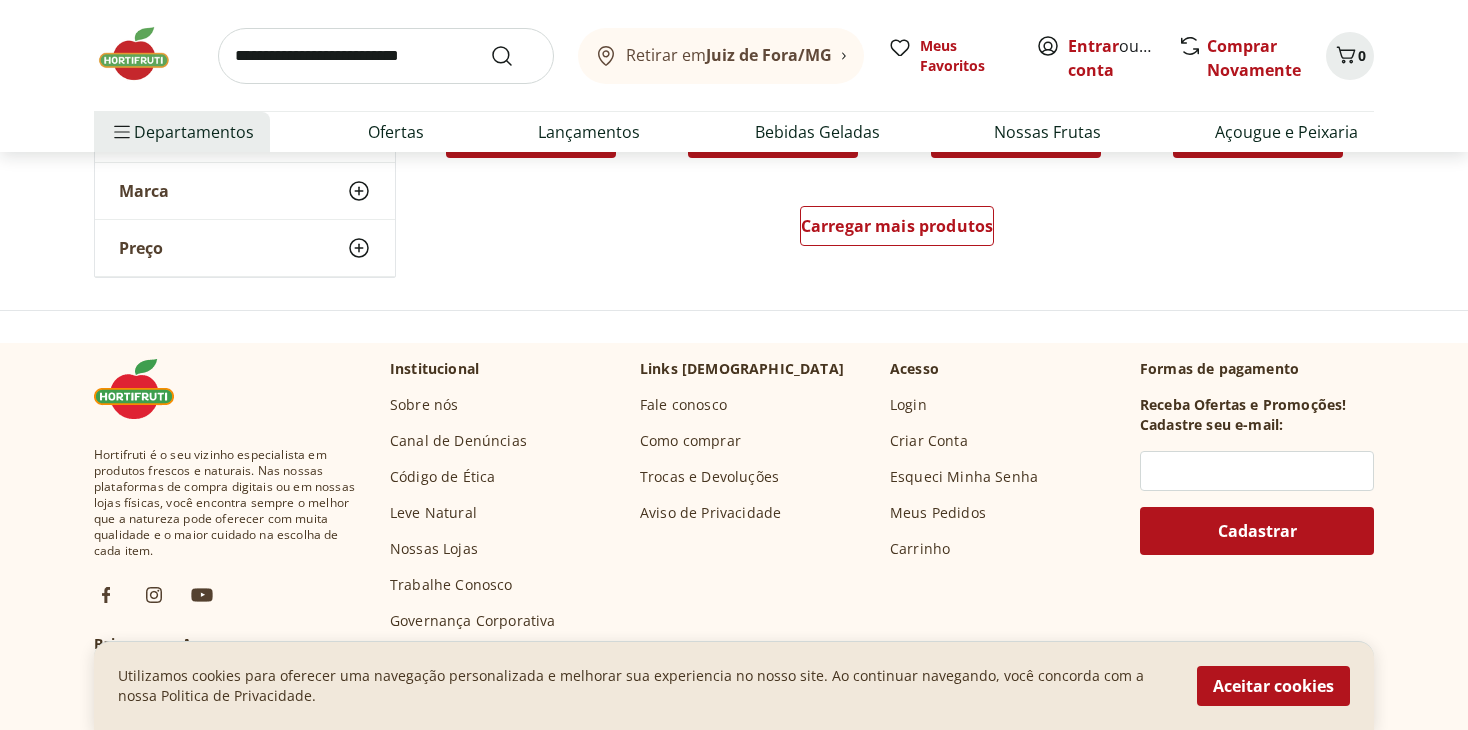 scroll, scrollTop: 5400, scrollLeft: 0, axis: vertical 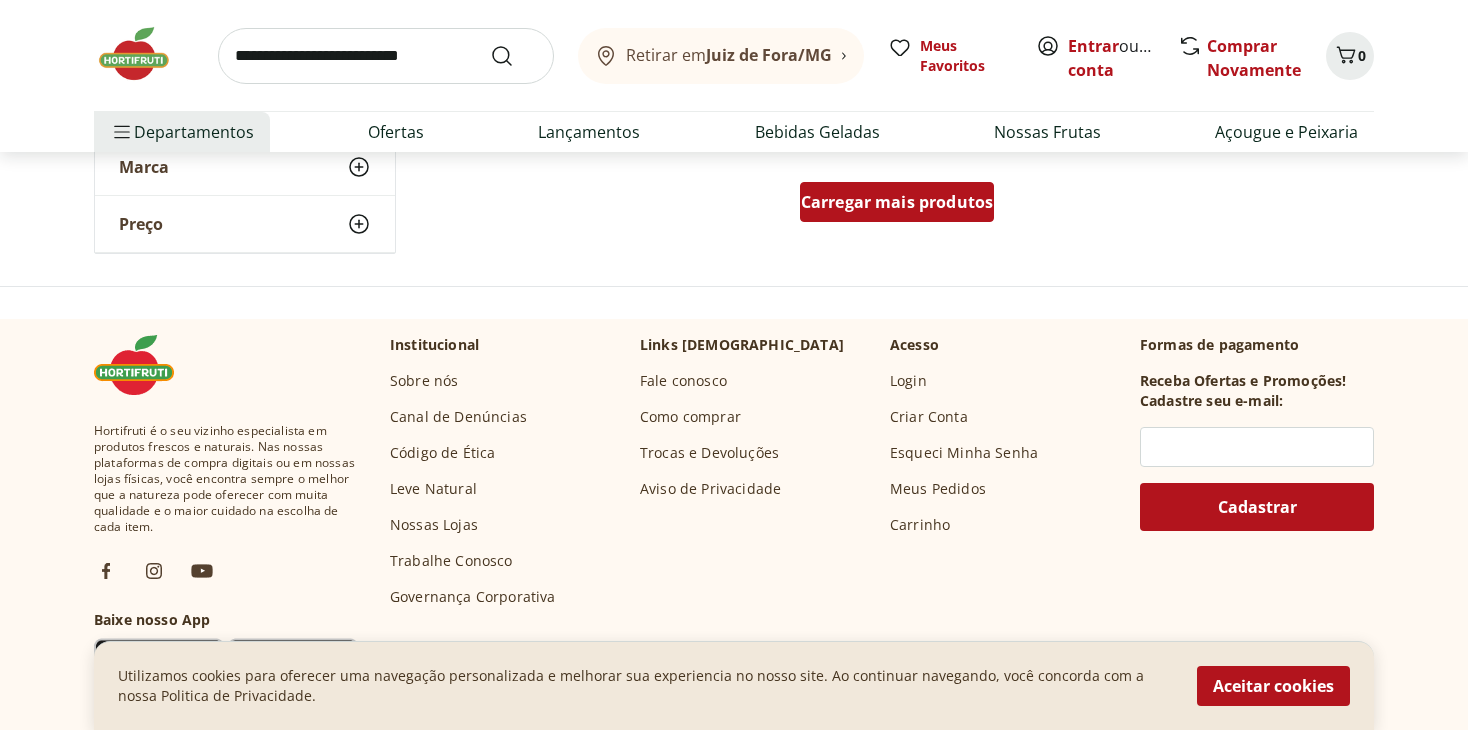 click on "Carregar mais produtos" at bounding box center [897, 202] 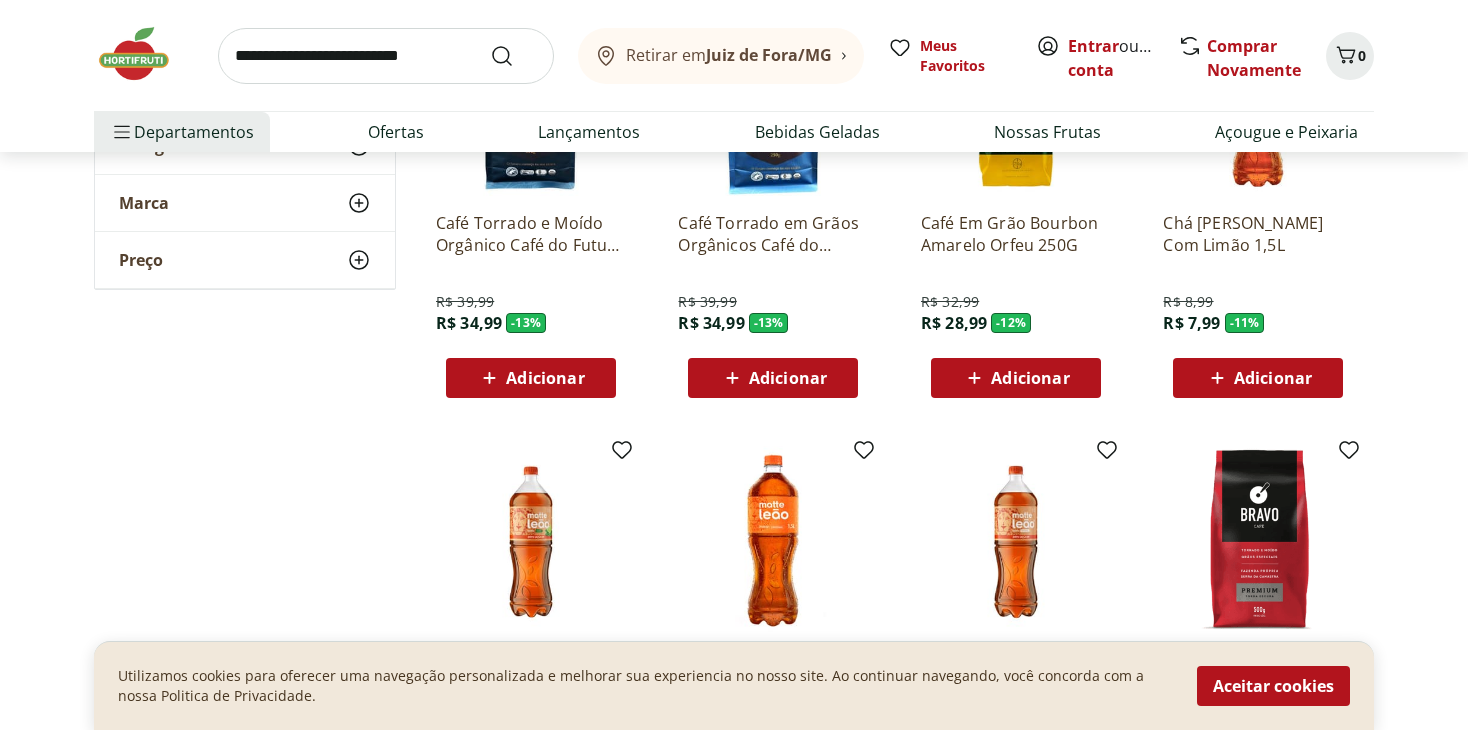 scroll, scrollTop: 6300, scrollLeft: 0, axis: vertical 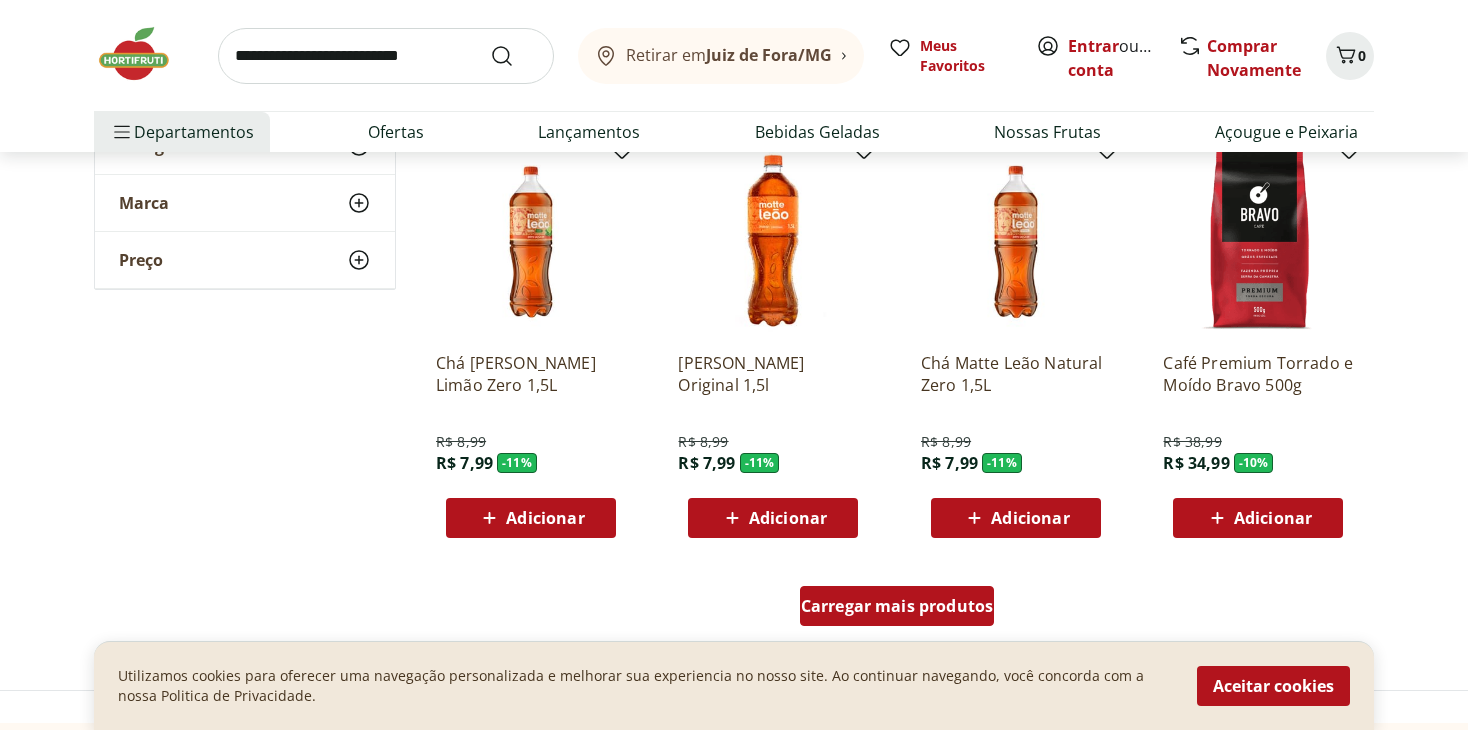 click on "Carregar mais produtos" at bounding box center (897, 606) 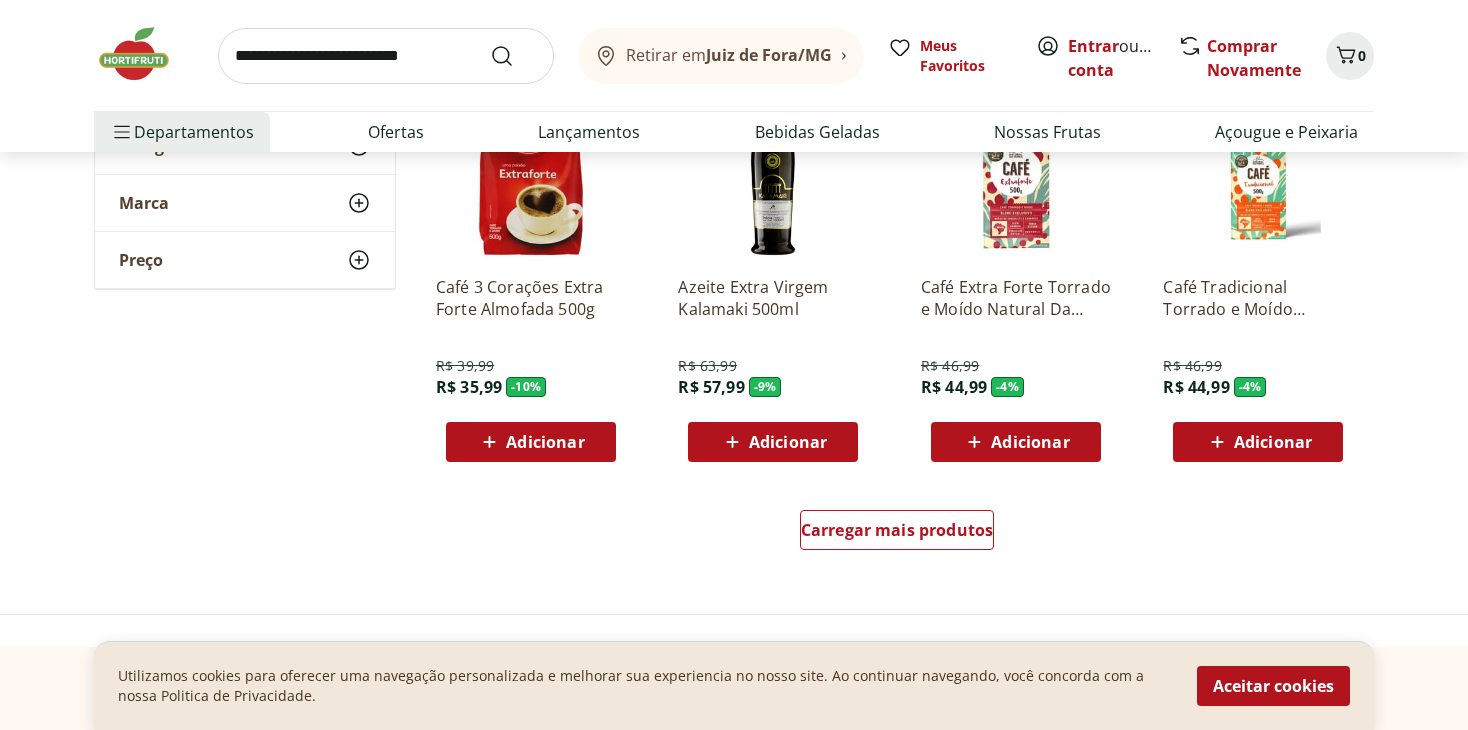 scroll, scrollTop: 7700, scrollLeft: 0, axis: vertical 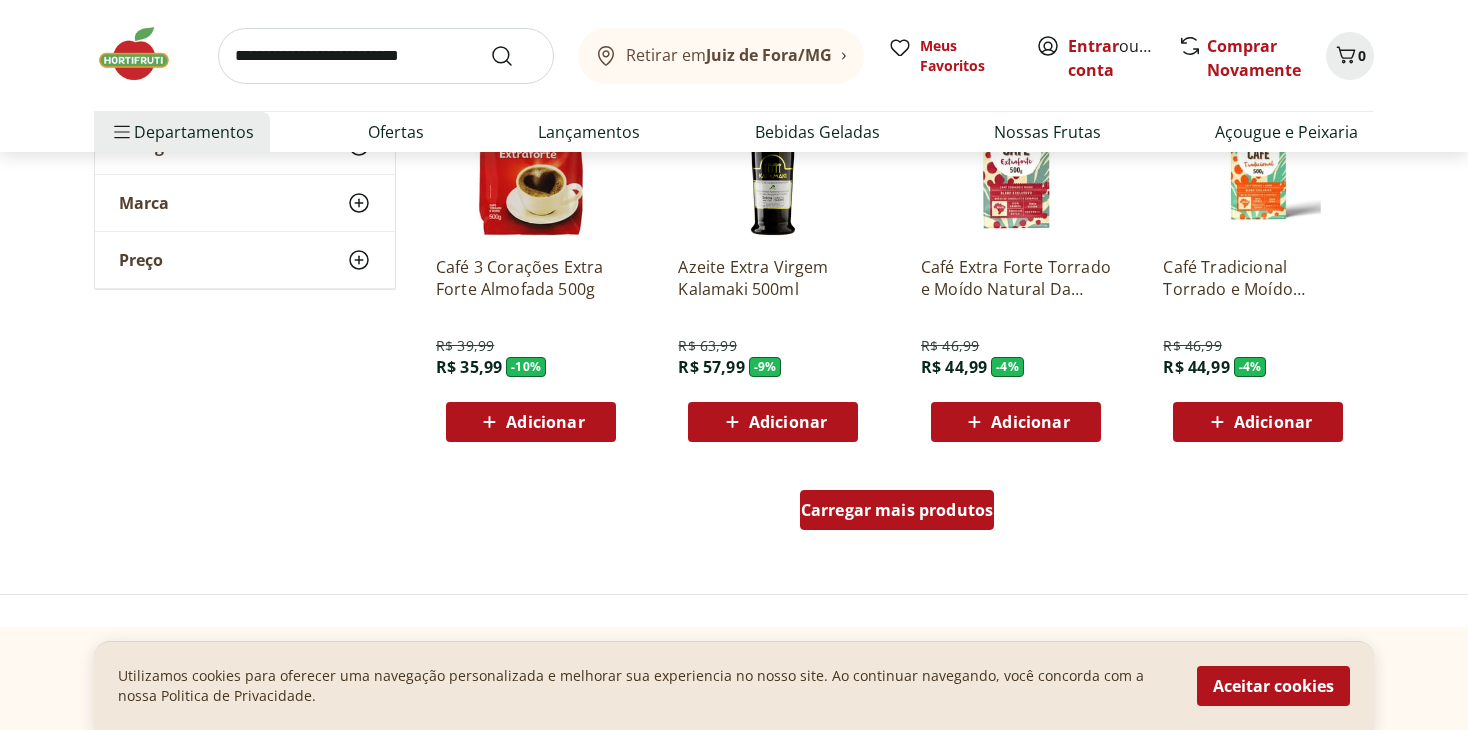 click on "Carregar mais produtos" at bounding box center (897, 510) 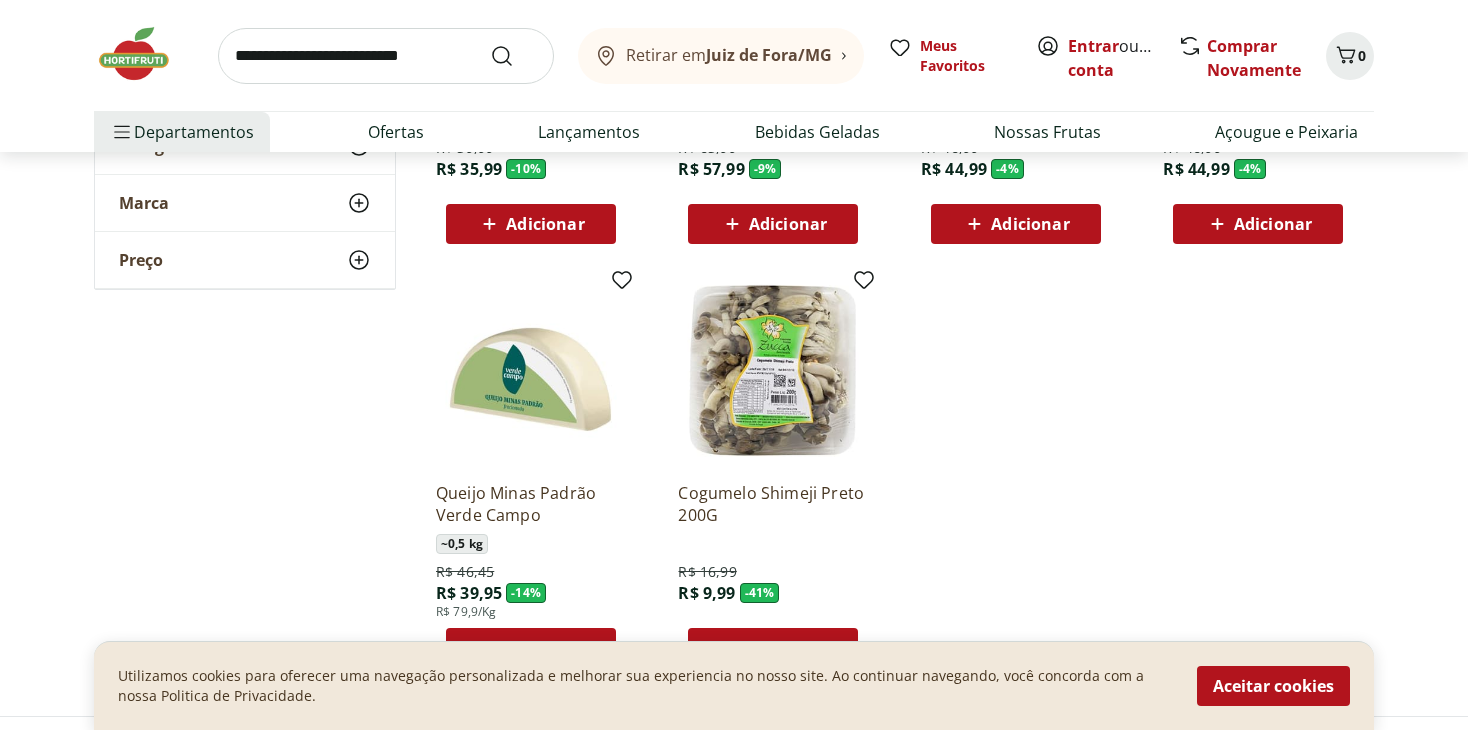 scroll, scrollTop: 7900, scrollLeft: 0, axis: vertical 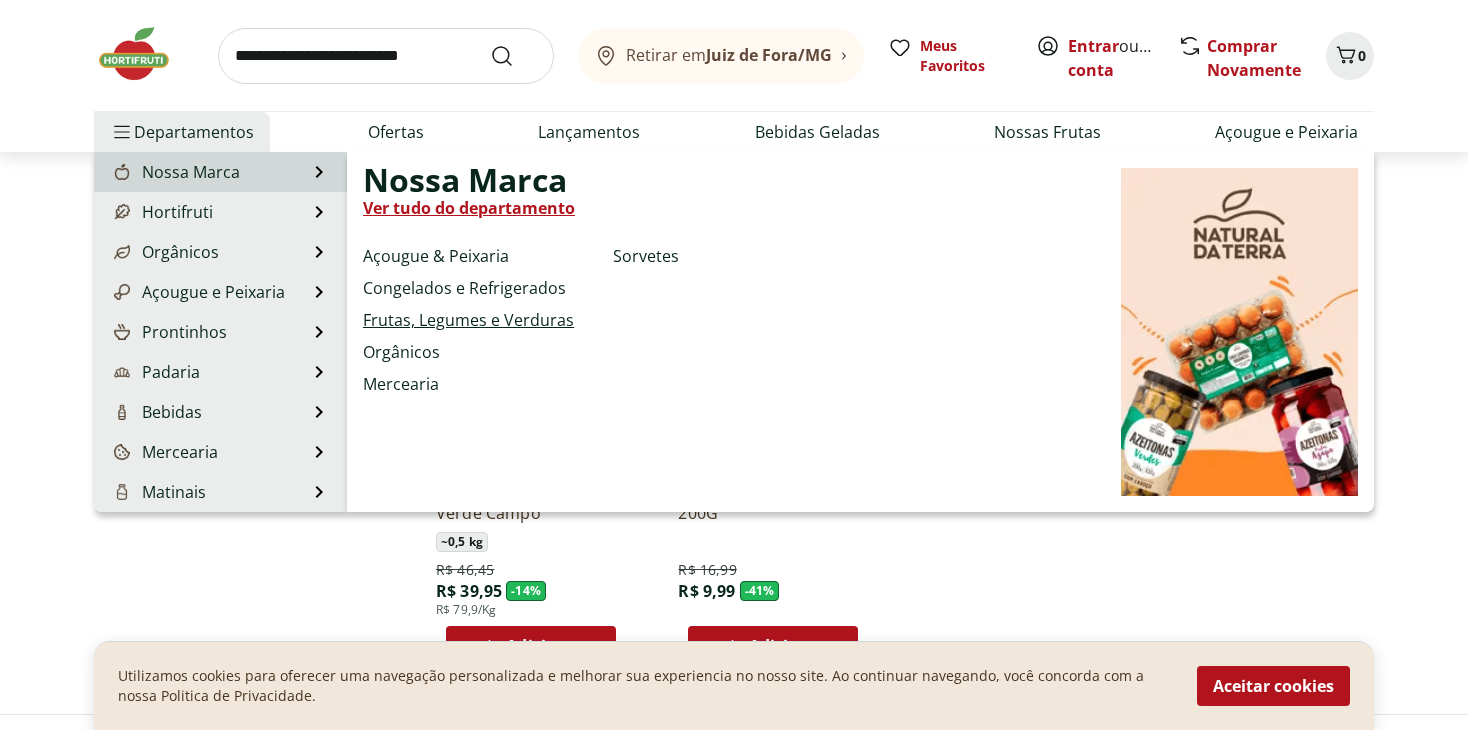 click on "Frutas, Legumes e Verduras" at bounding box center [468, 320] 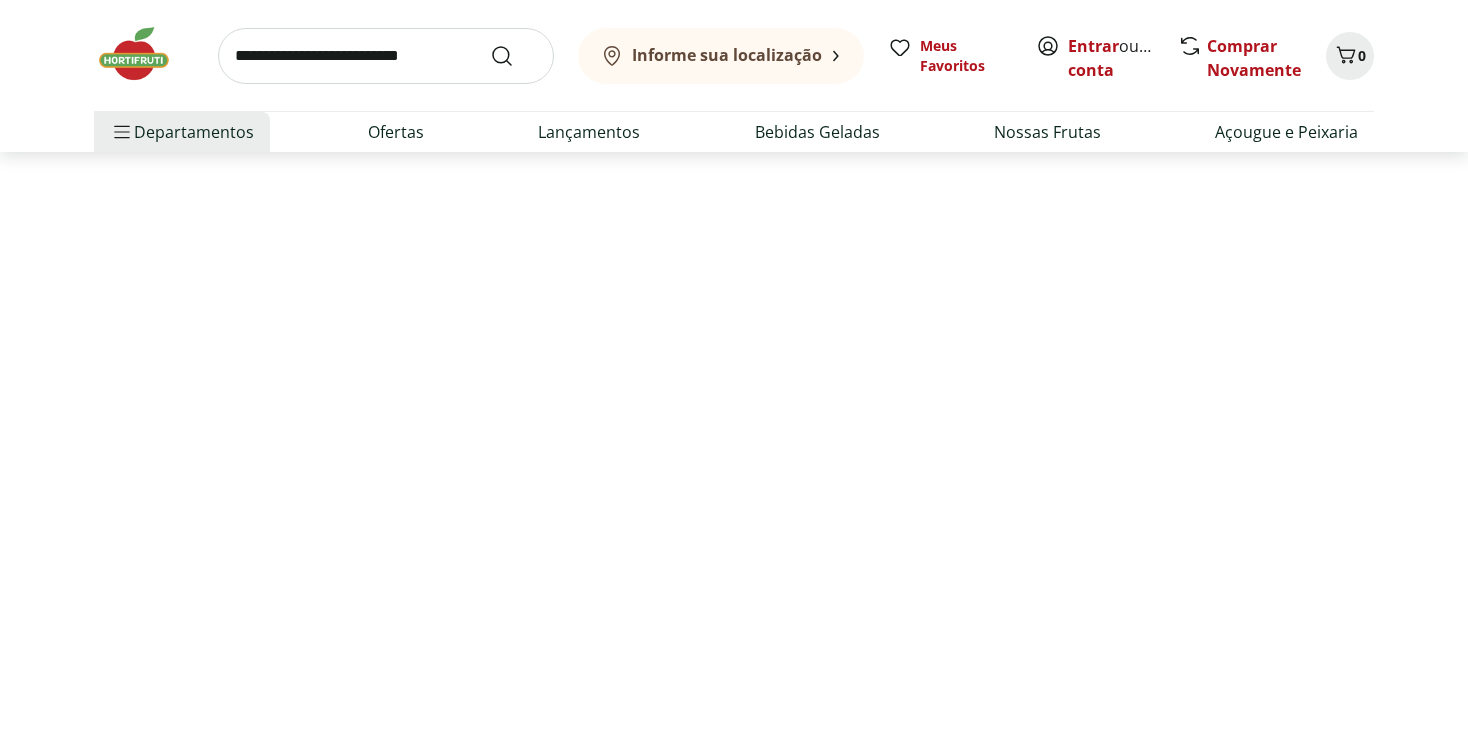 scroll, scrollTop: 0, scrollLeft: 0, axis: both 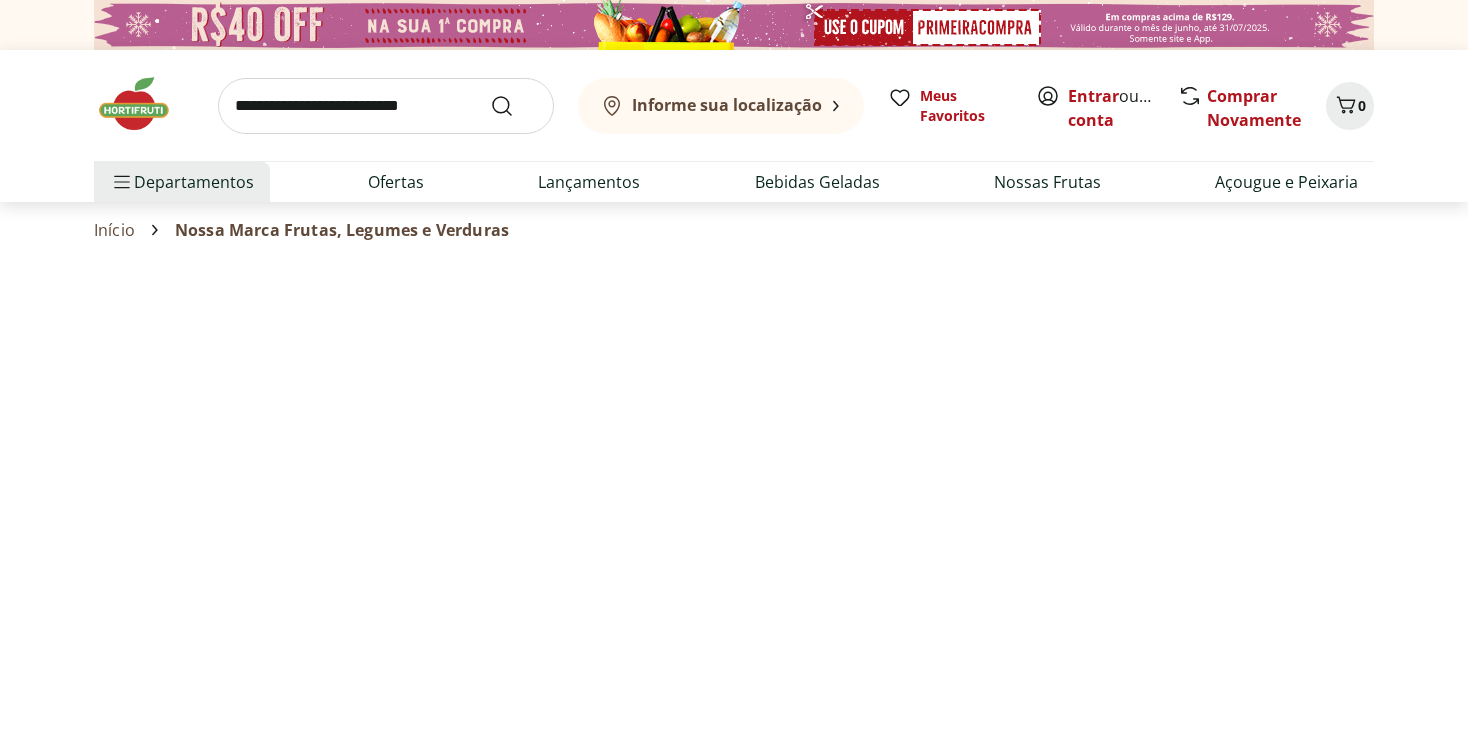 select on "**********" 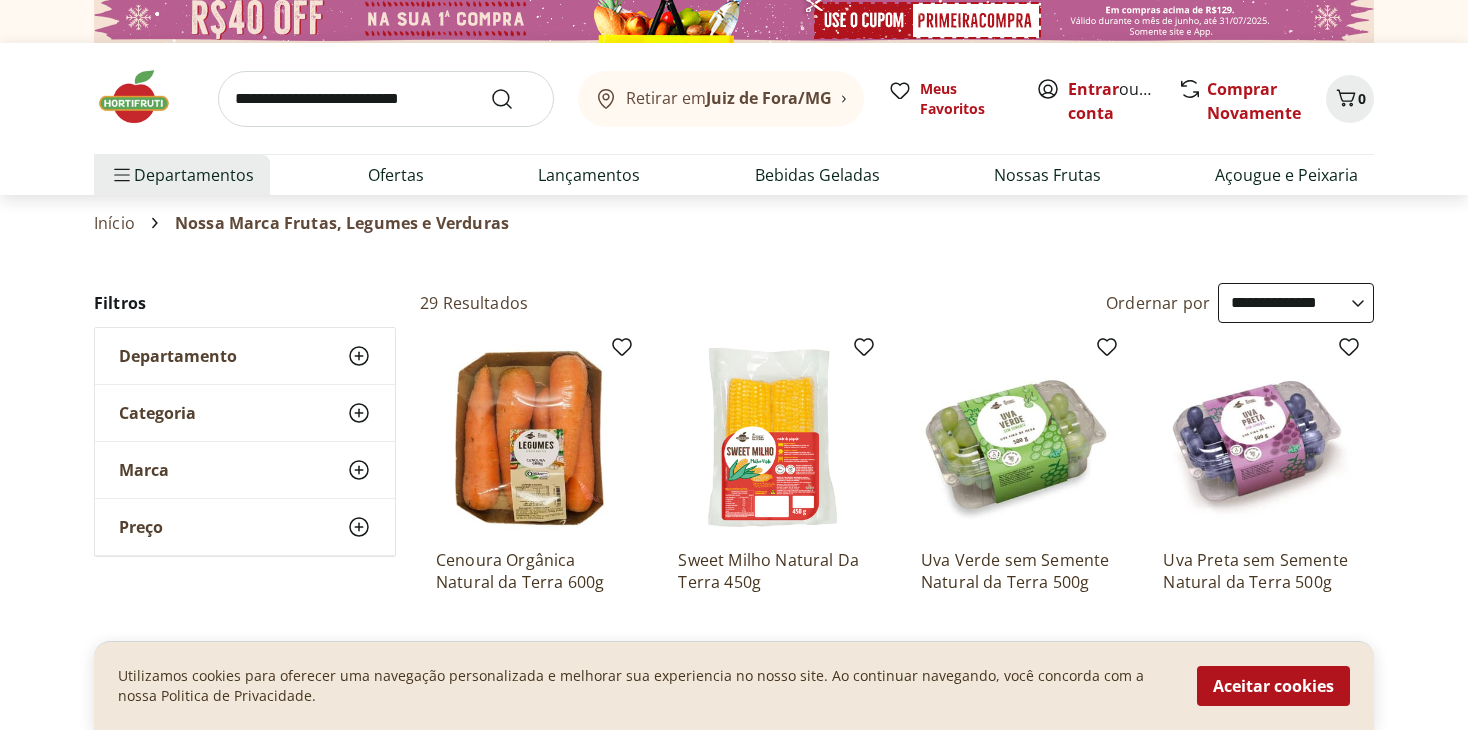 scroll, scrollTop: 0, scrollLeft: 0, axis: both 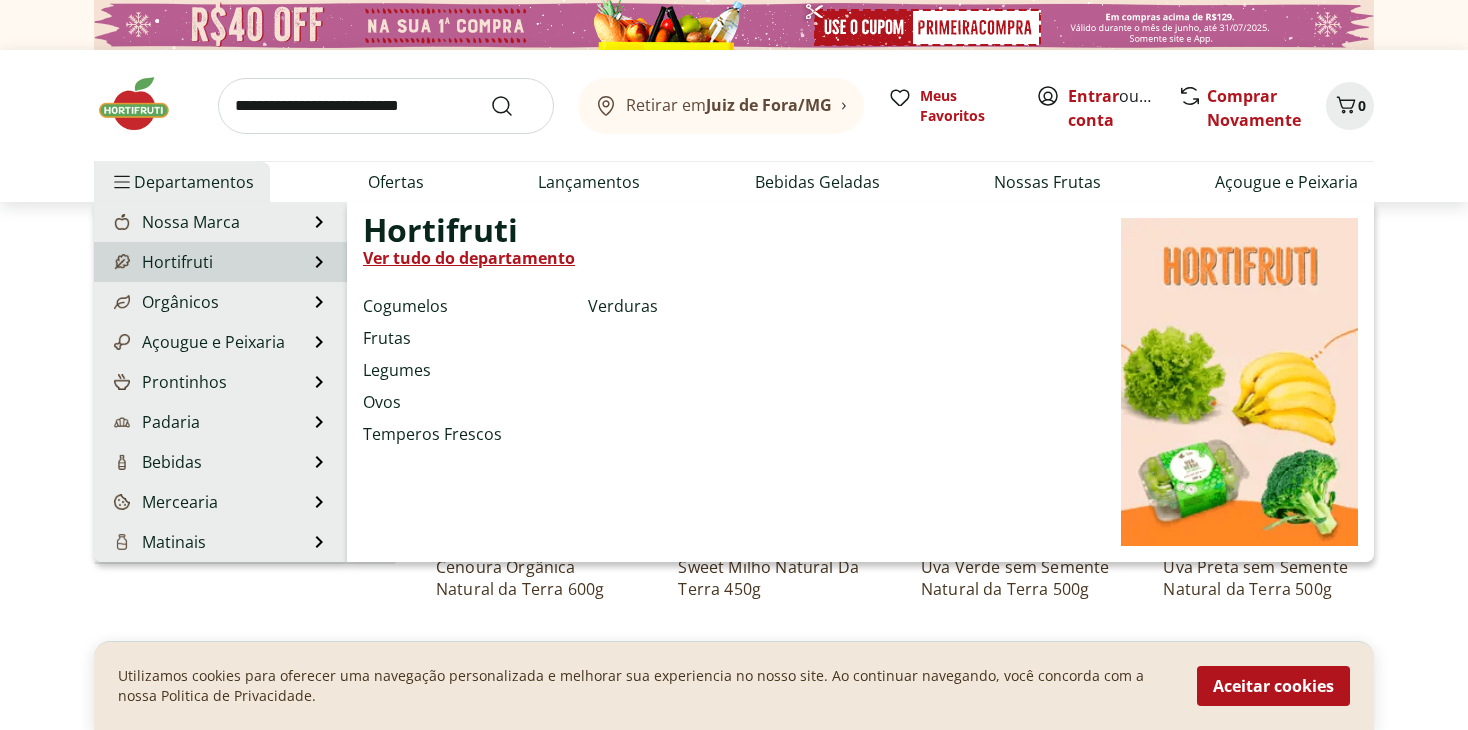 click on "Ver tudo do departamento" at bounding box center (469, 258) 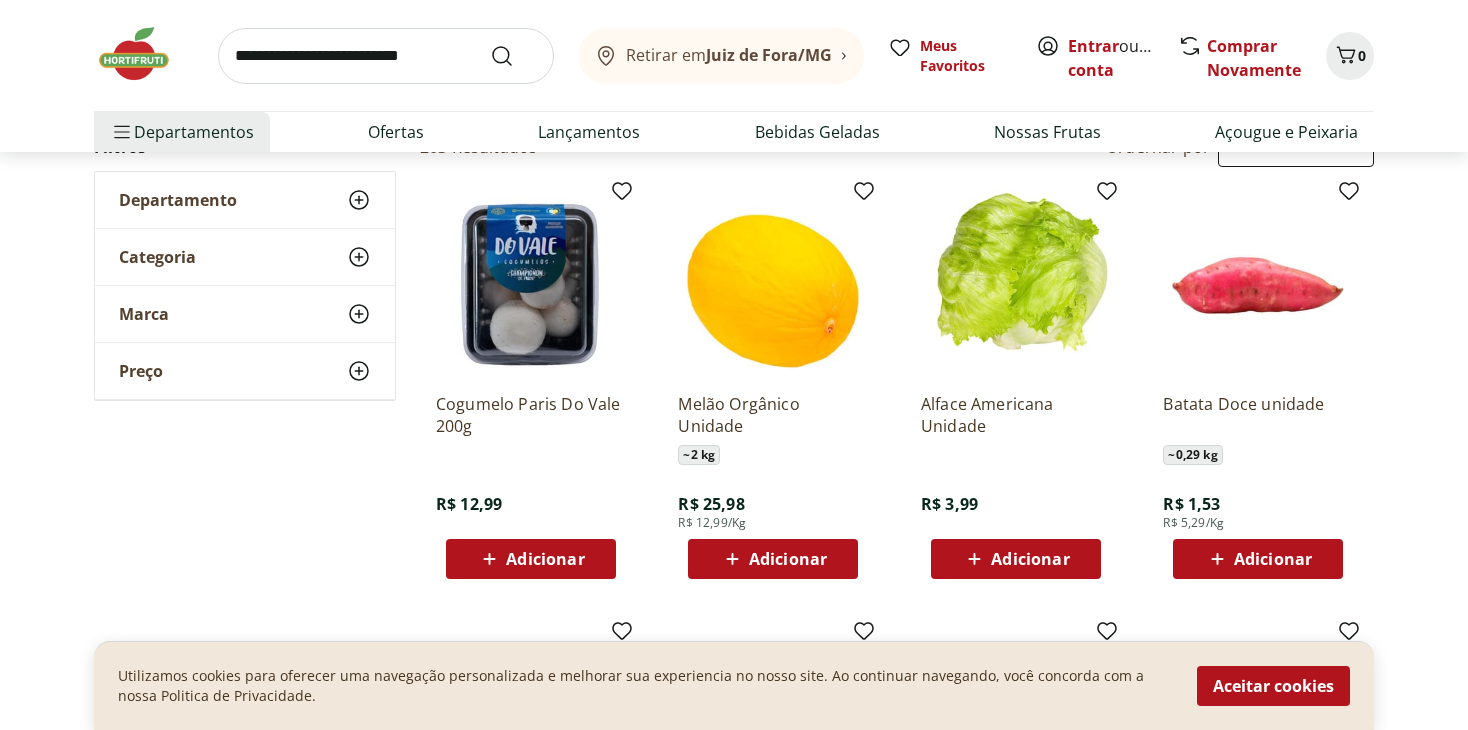 scroll, scrollTop: 200, scrollLeft: 0, axis: vertical 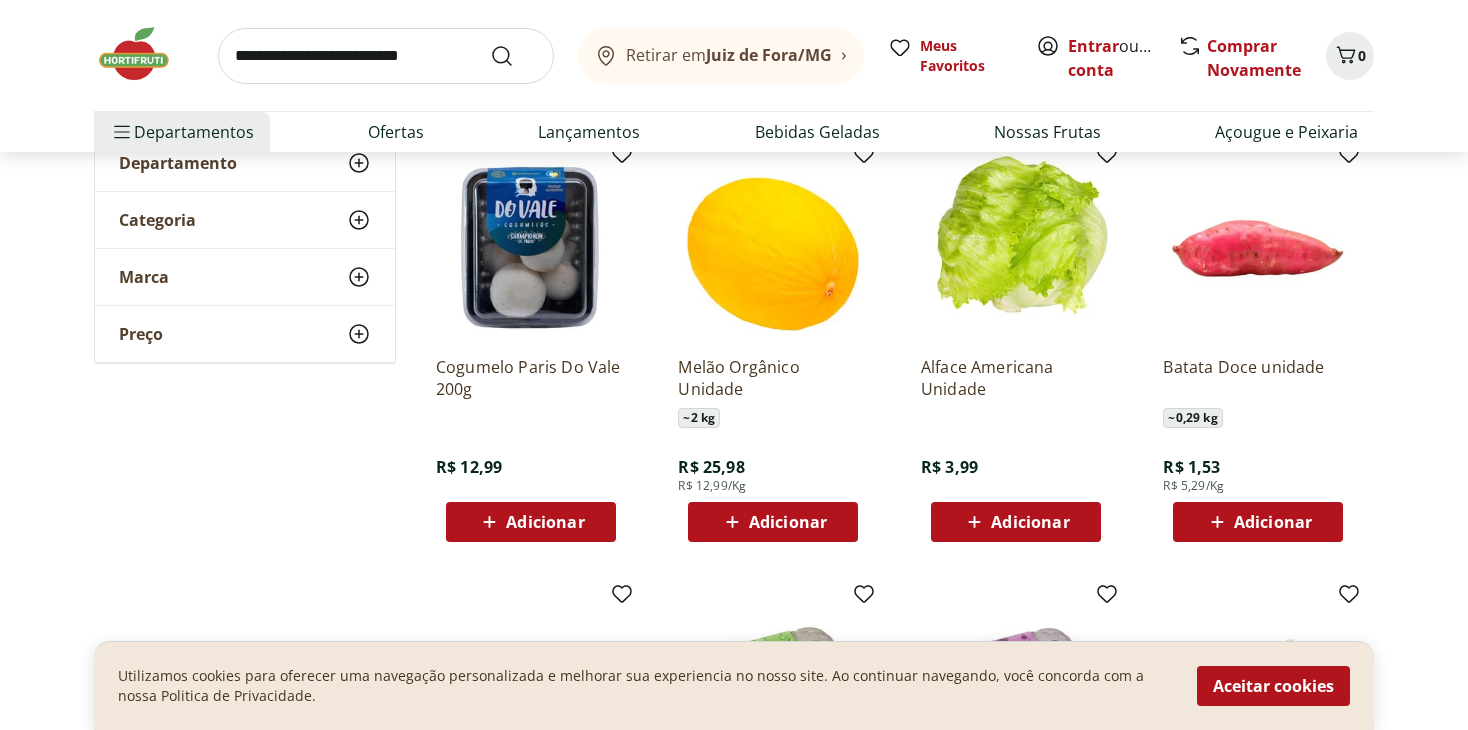 click on "Adicionar" at bounding box center (1030, 522) 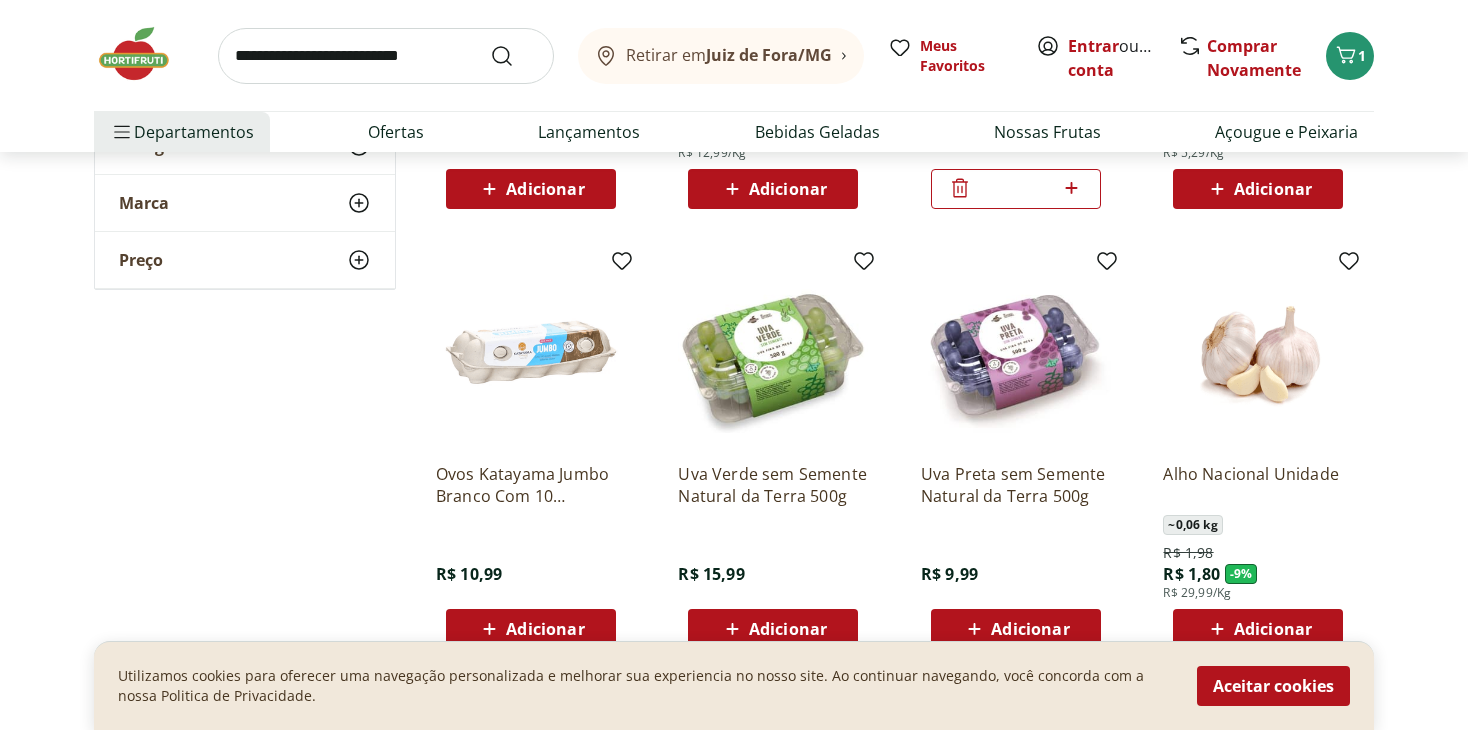 scroll, scrollTop: 600, scrollLeft: 0, axis: vertical 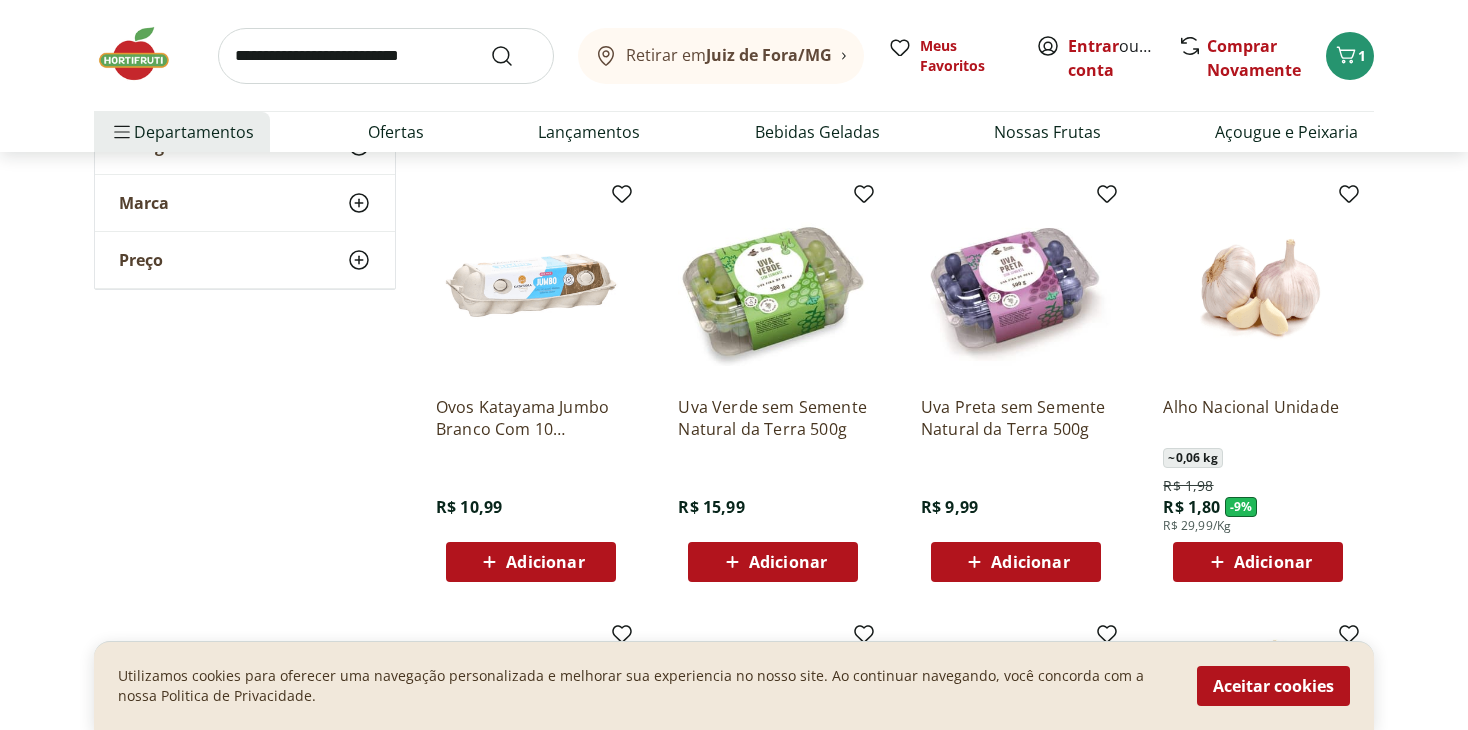 click on "Adicionar" at bounding box center (545, 562) 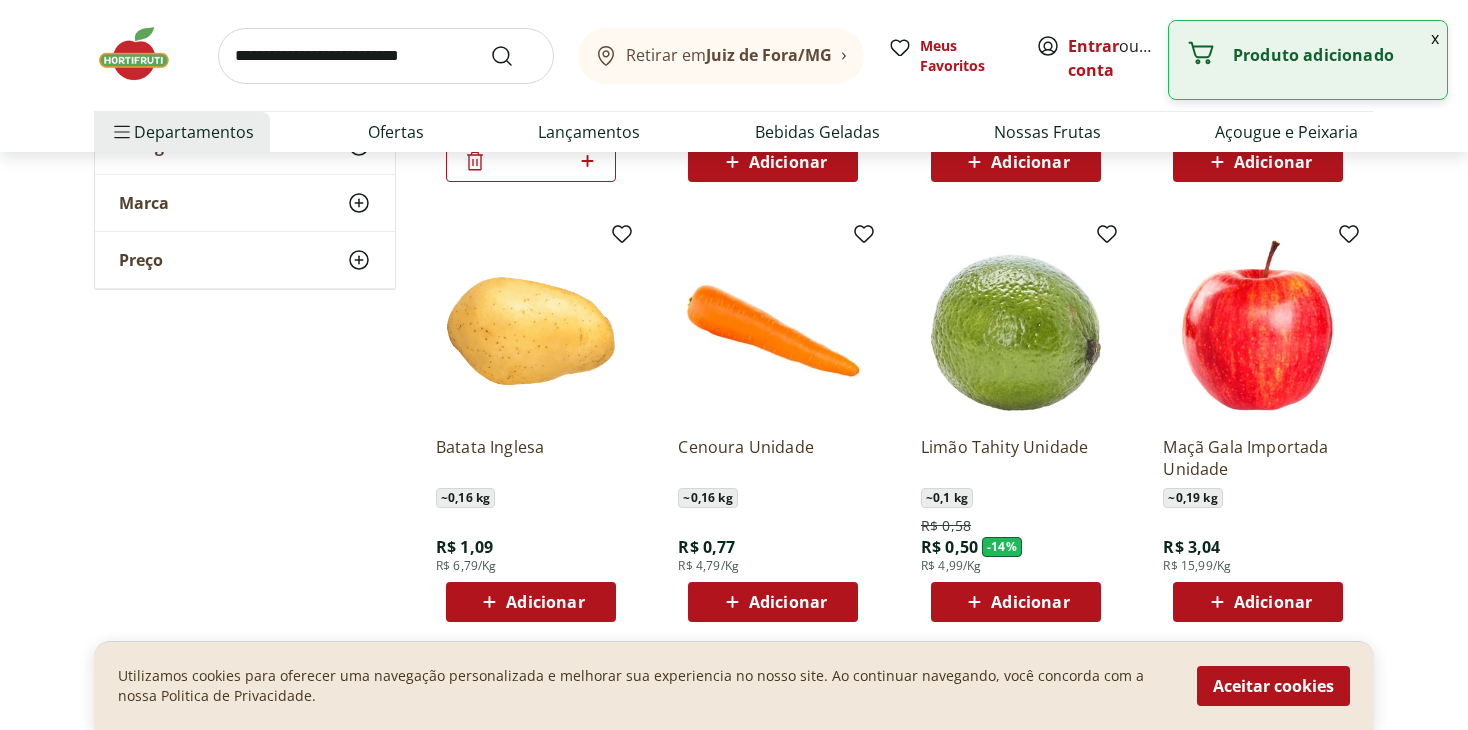 scroll, scrollTop: 1000, scrollLeft: 0, axis: vertical 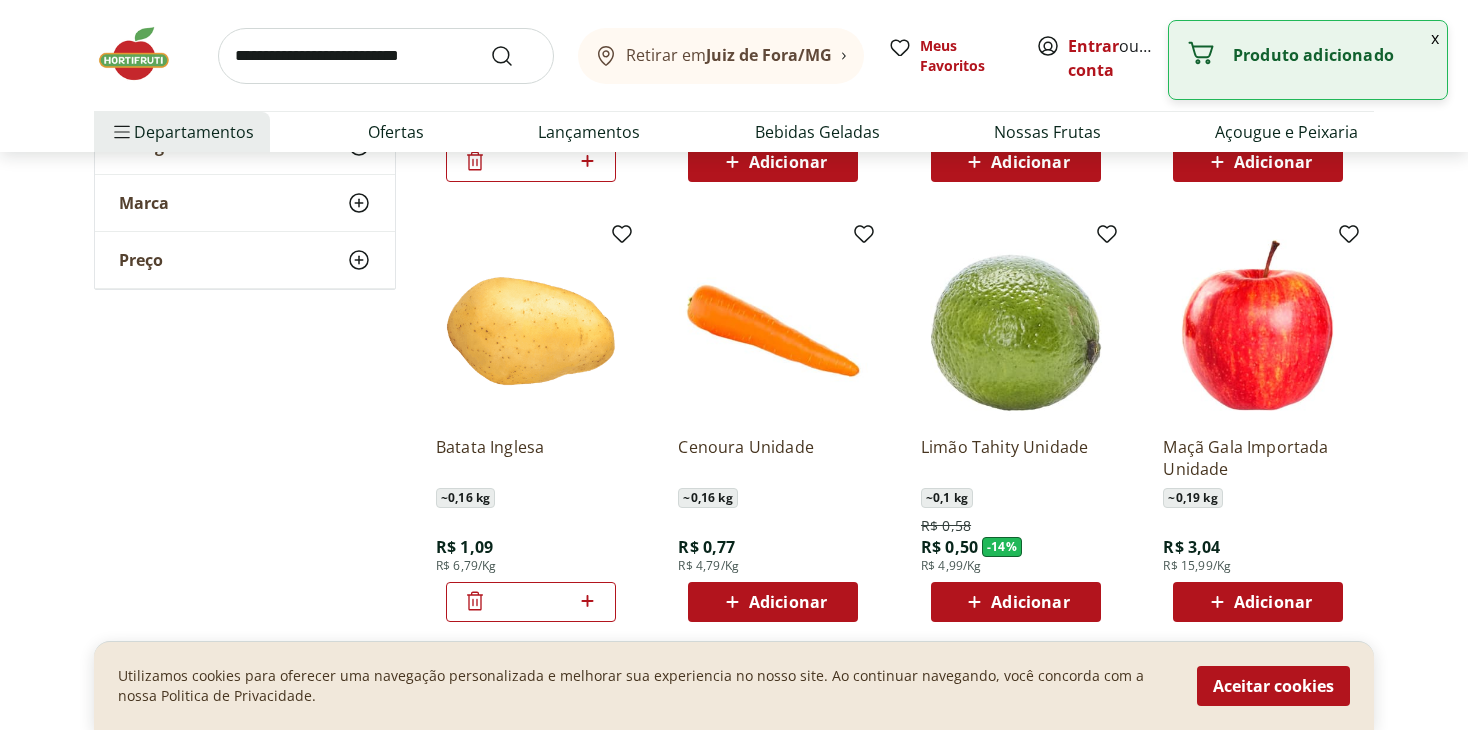 click 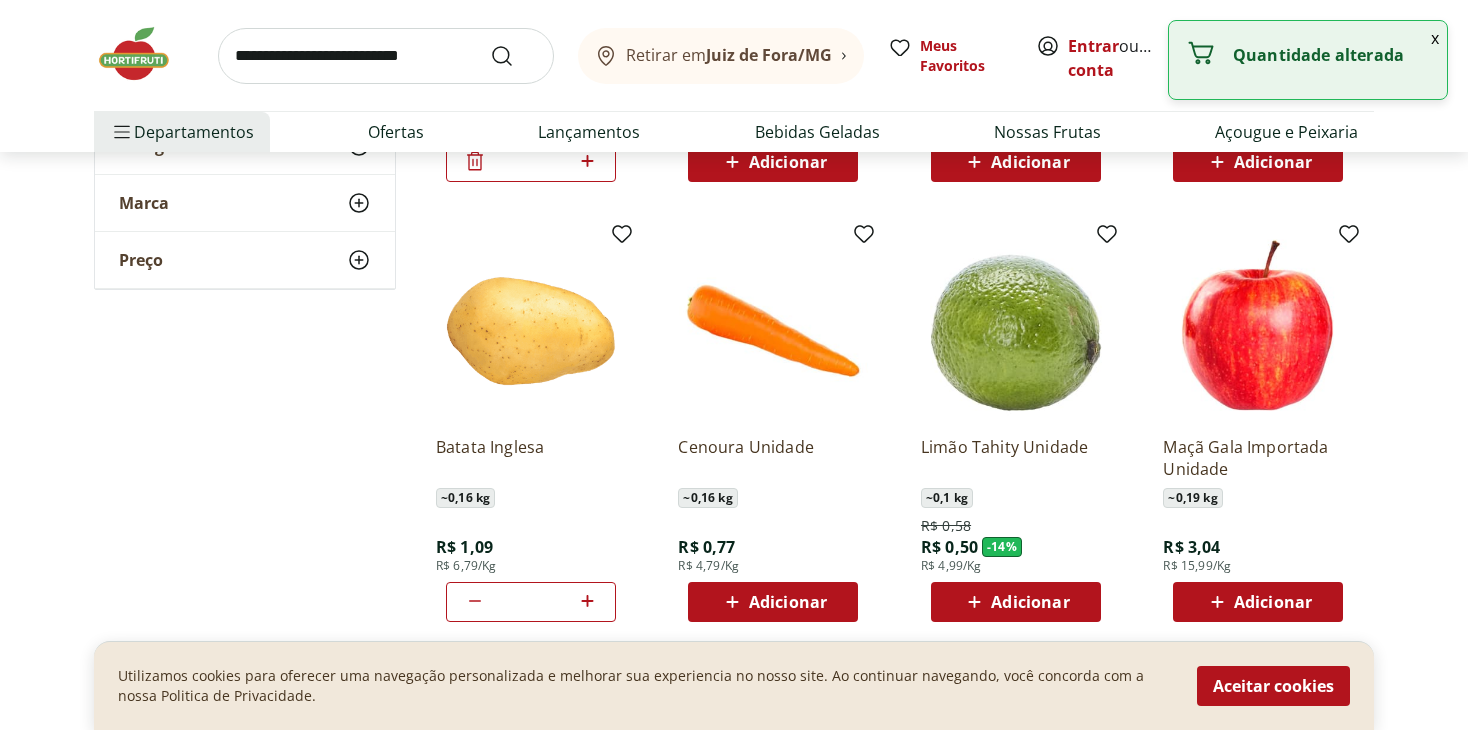 click 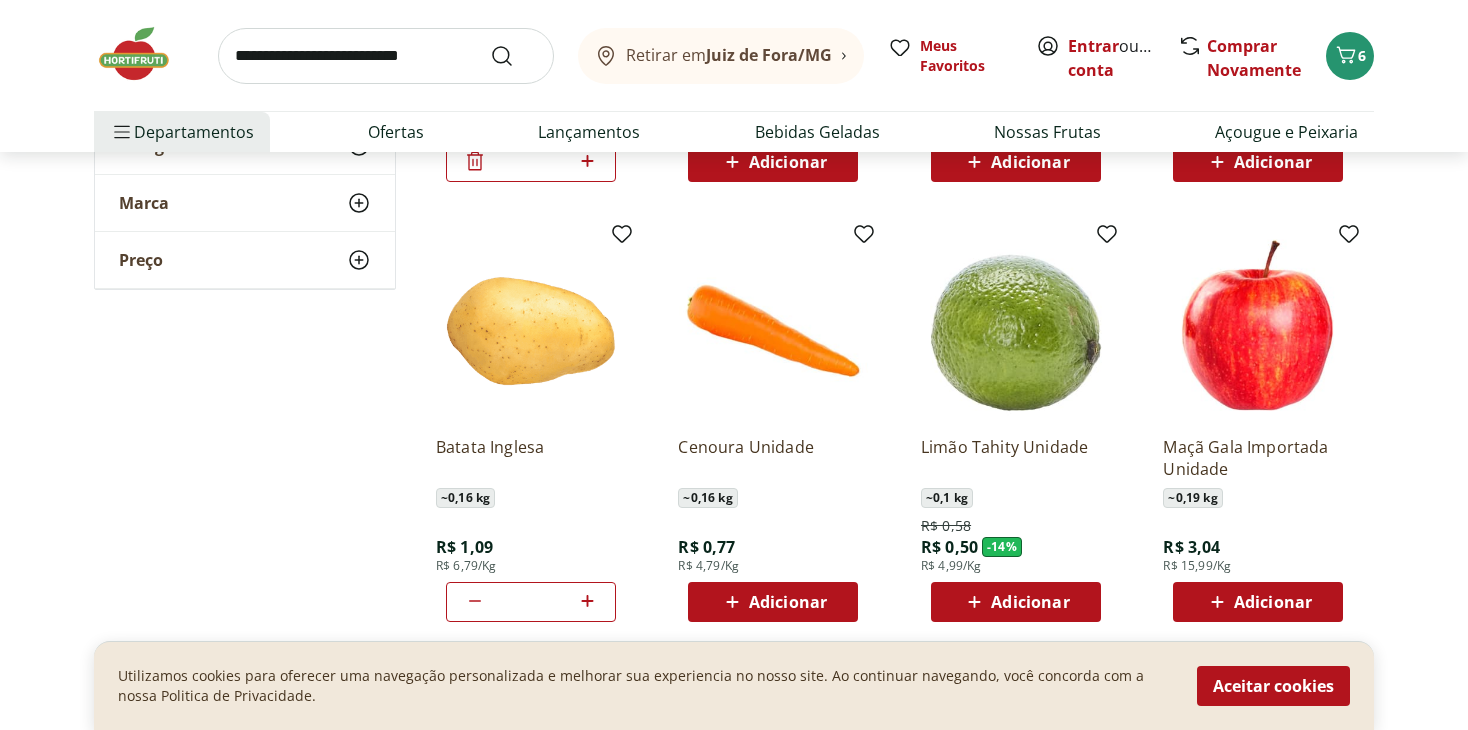 click on "Adicionar" at bounding box center (788, 602) 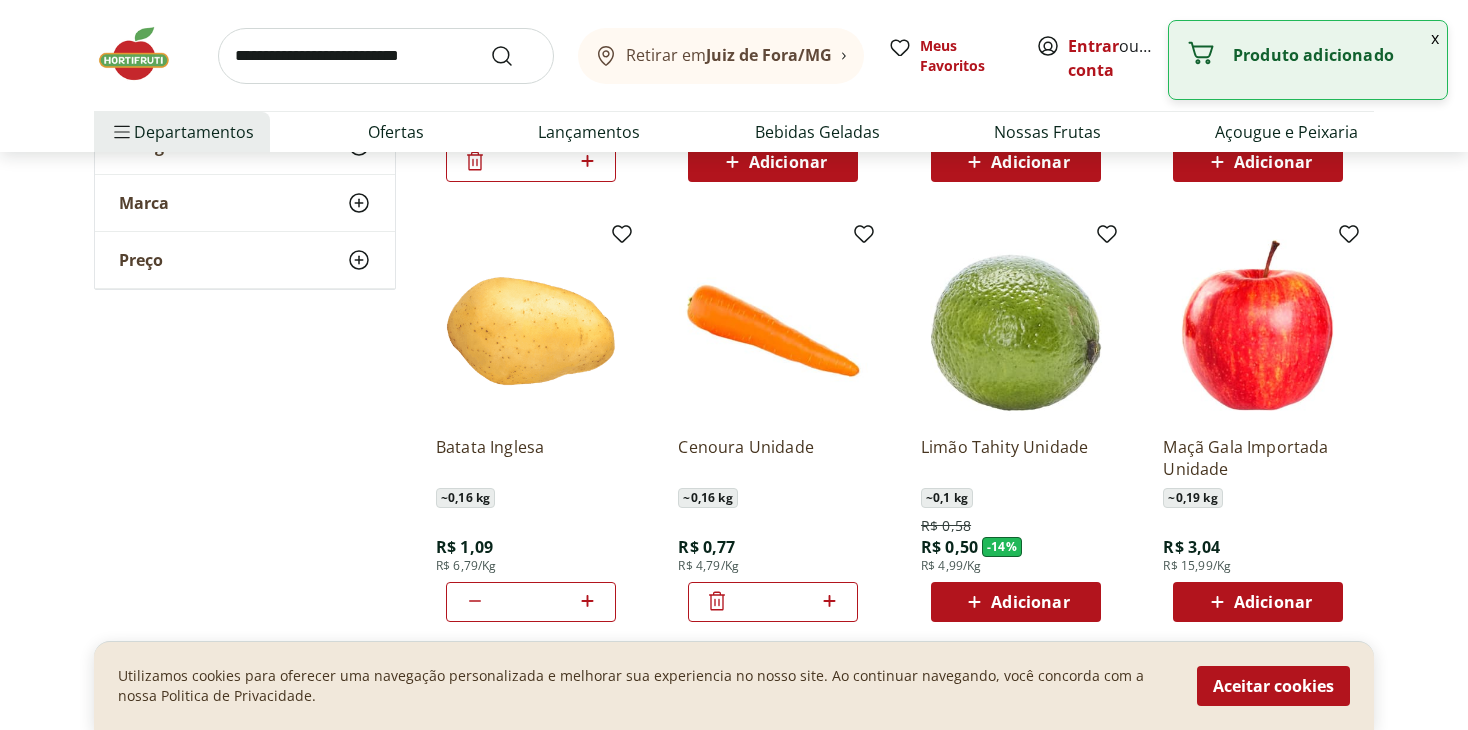 click 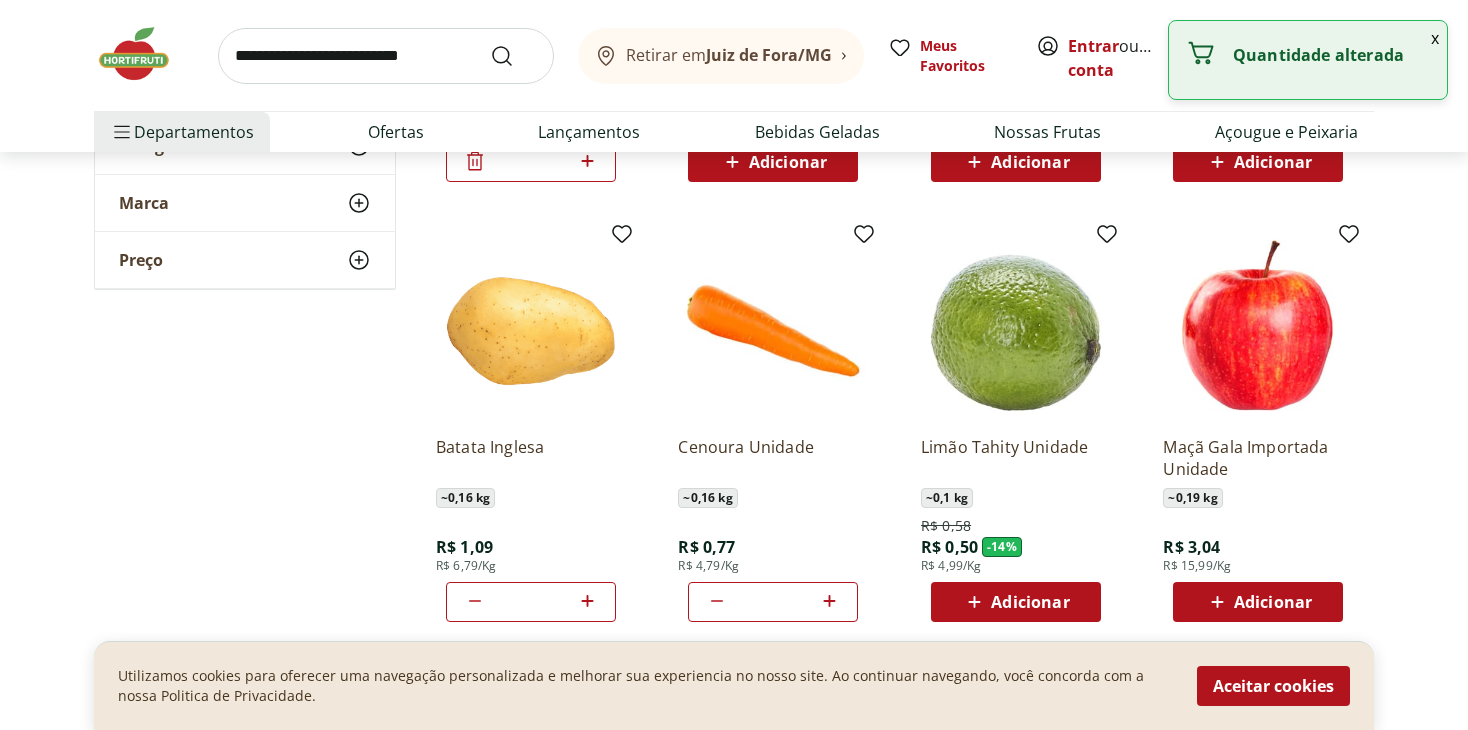 click 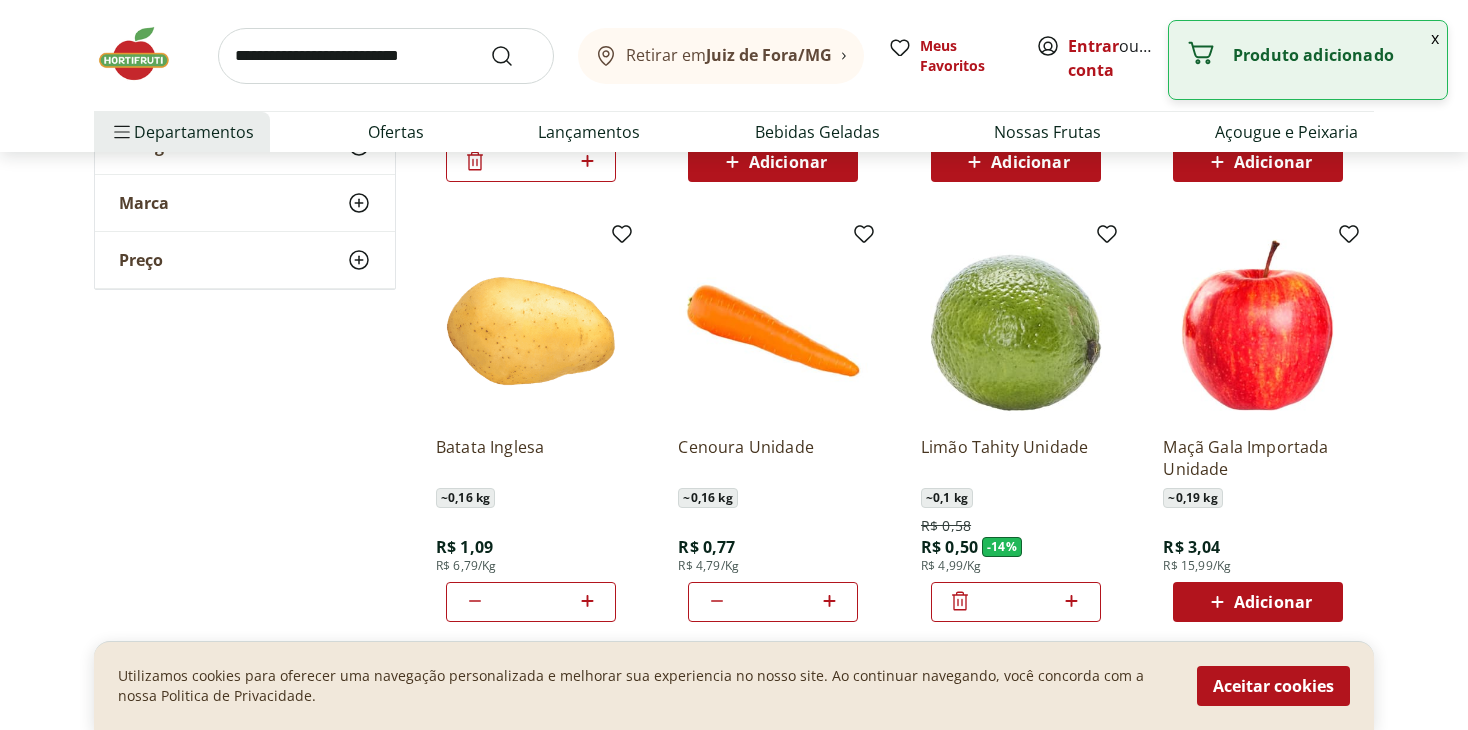 click 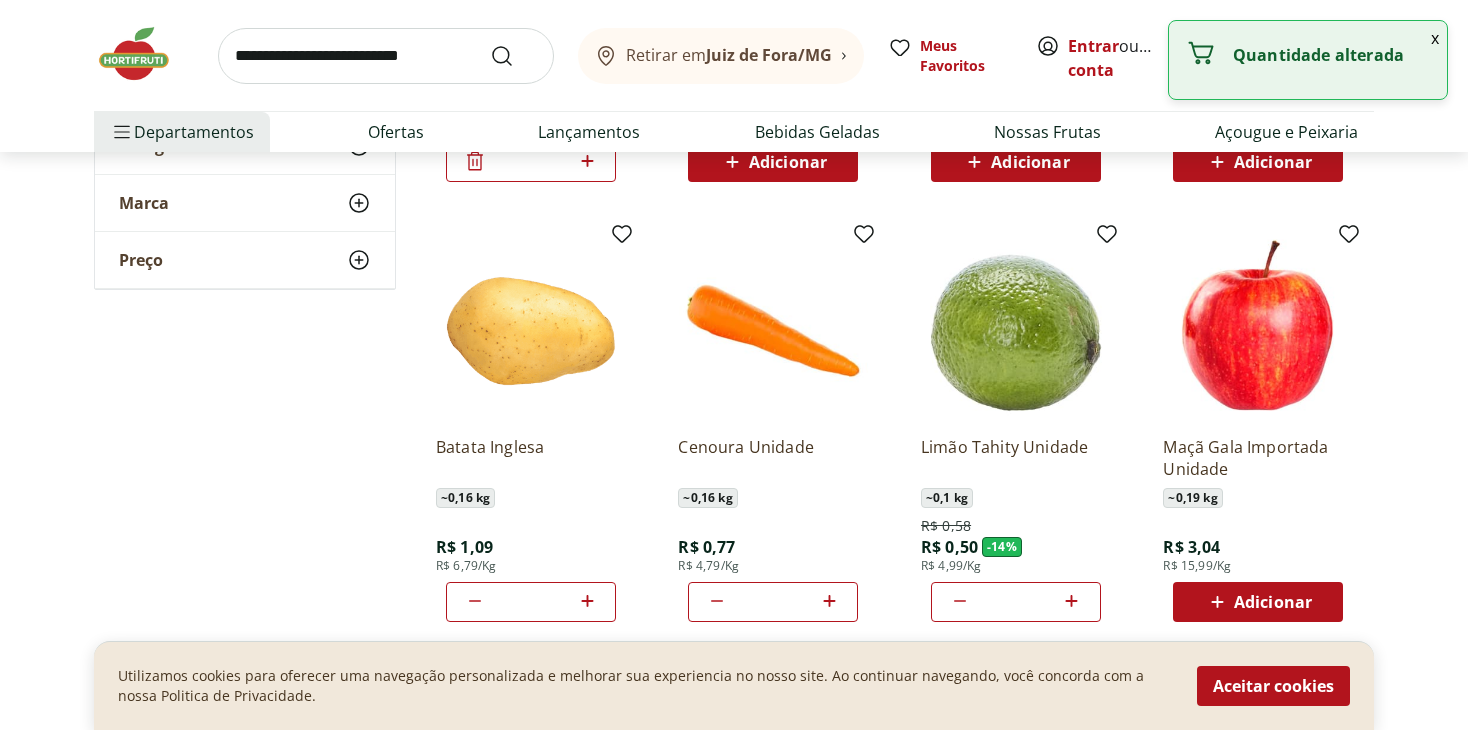 click 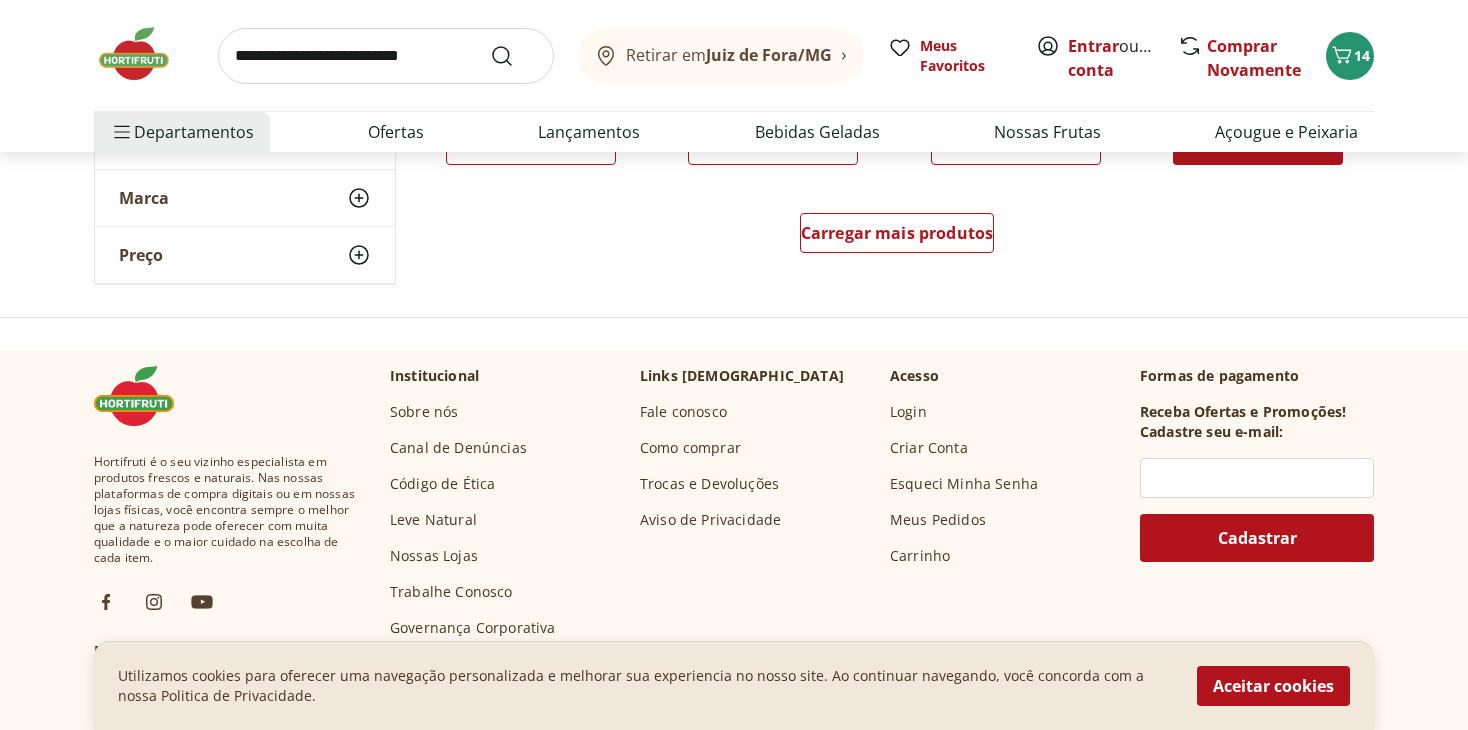 scroll, scrollTop: 1400, scrollLeft: 0, axis: vertical 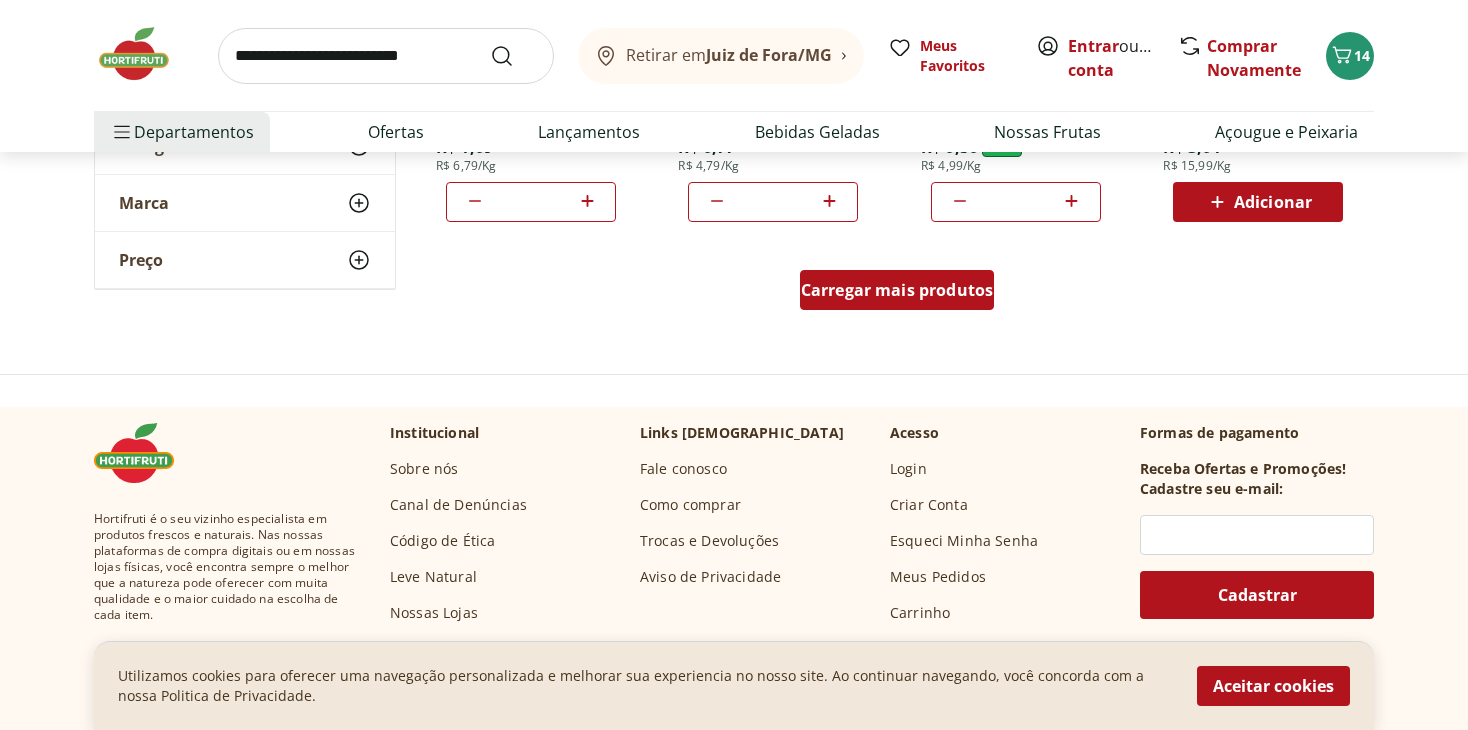 click on "Carregar mais produtos" at bounding box center (897, 294) 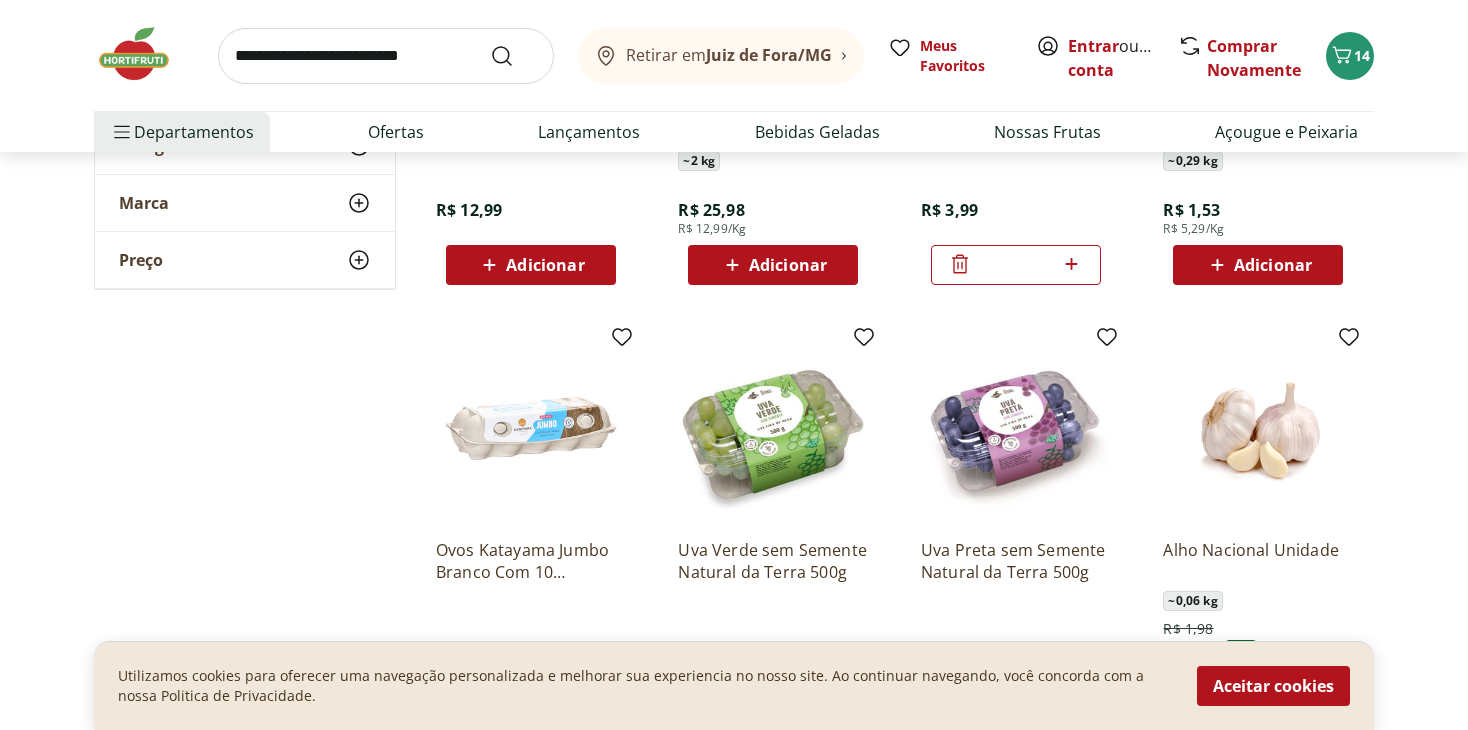 scroll, scrollTop: 700, scrollLeft: 0, axis: vertical 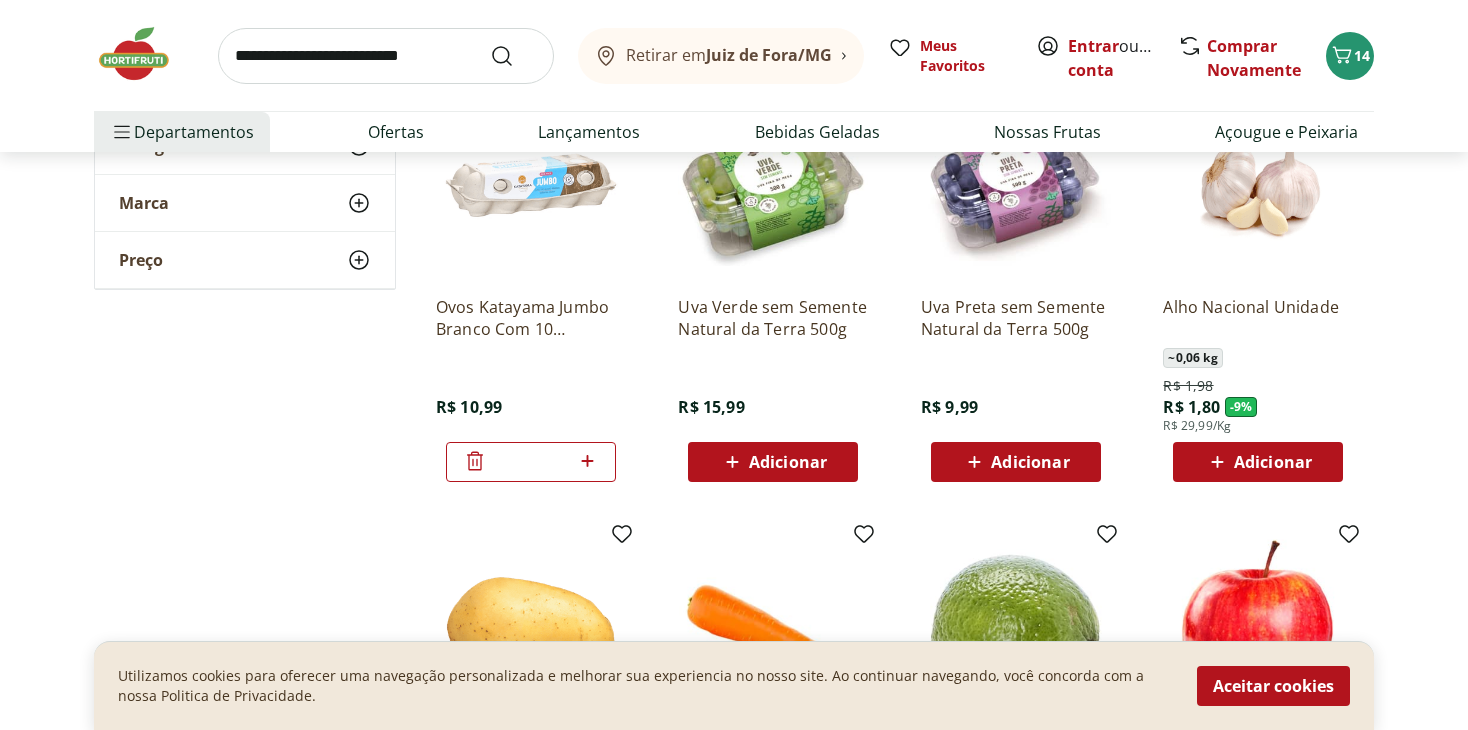 click 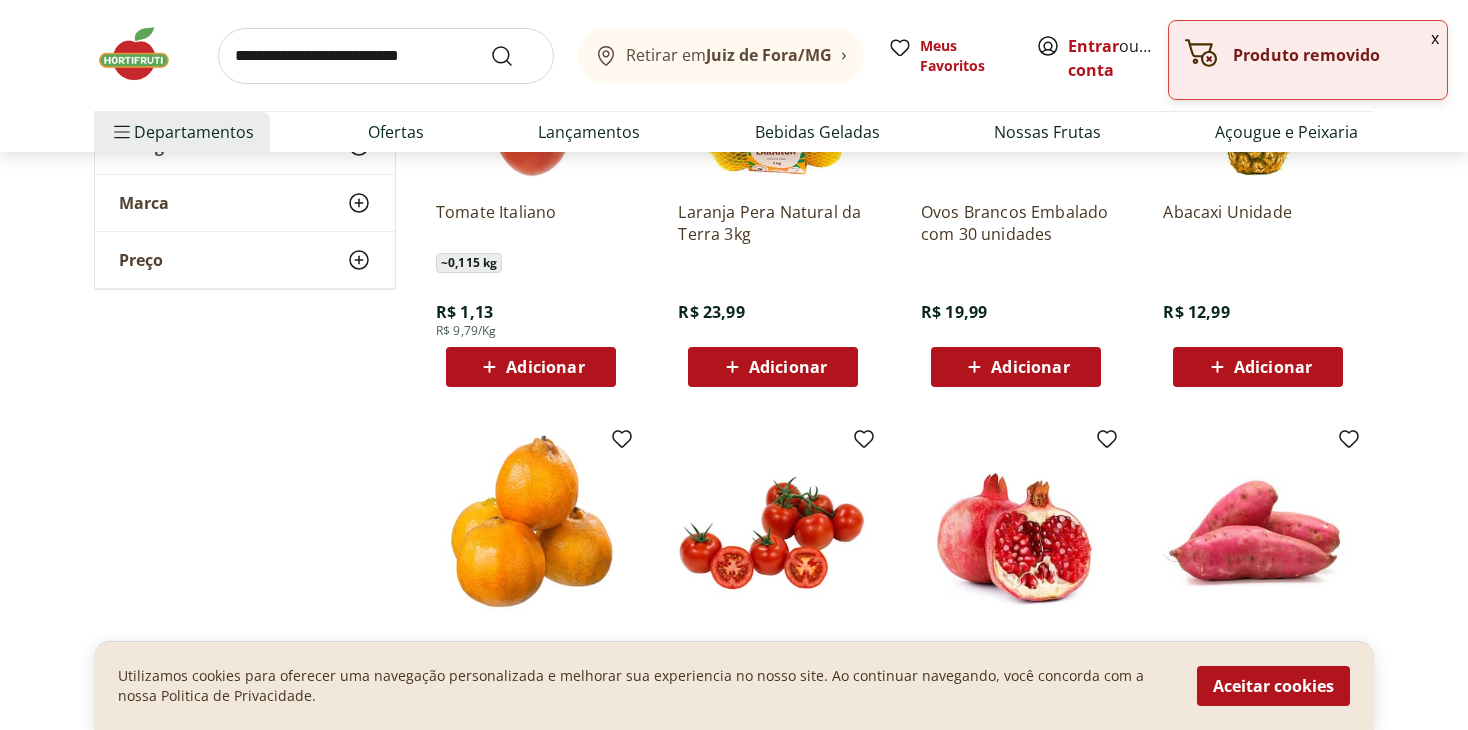 scroll, scrollTop: 2100, scrollLeft: 0, axis: vertical 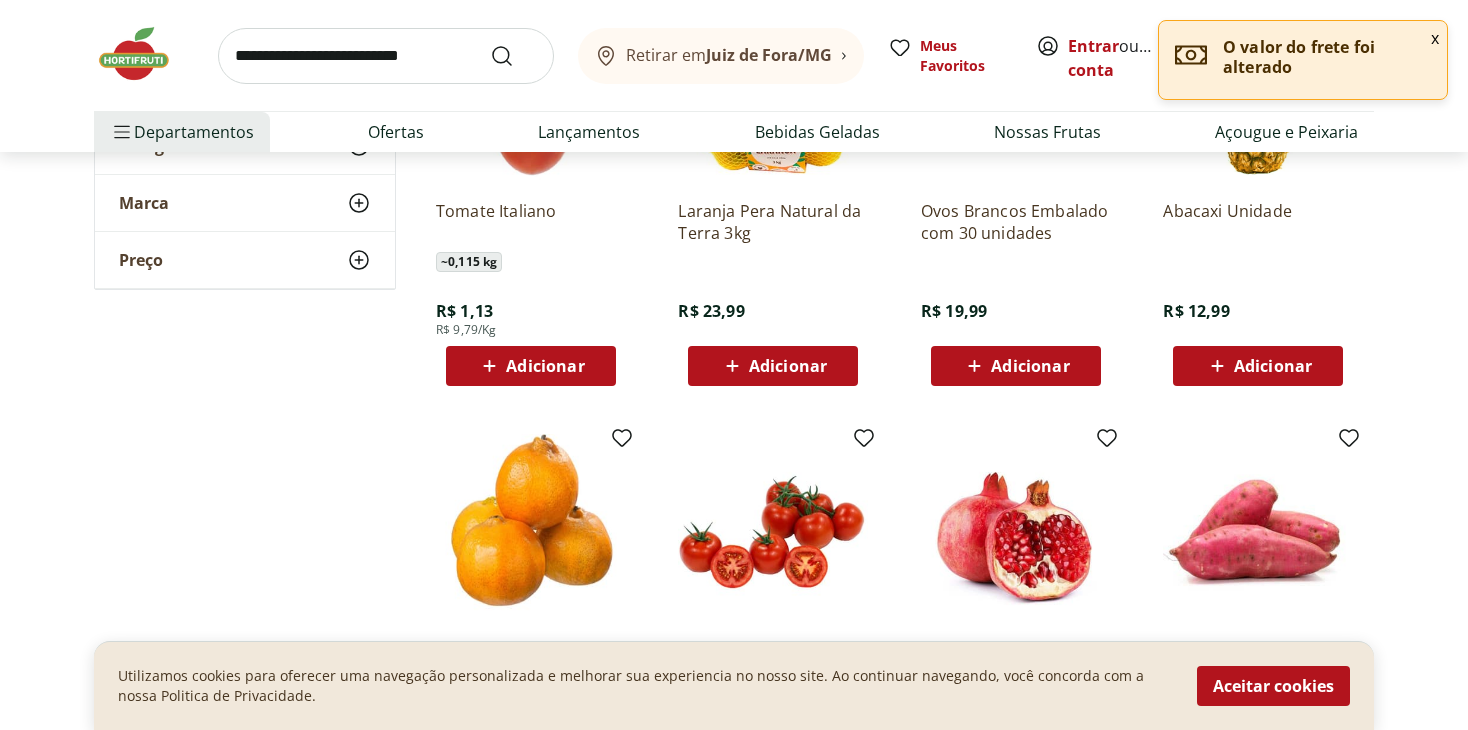 click on "Adicionar" at bounding box center (1030, 366) 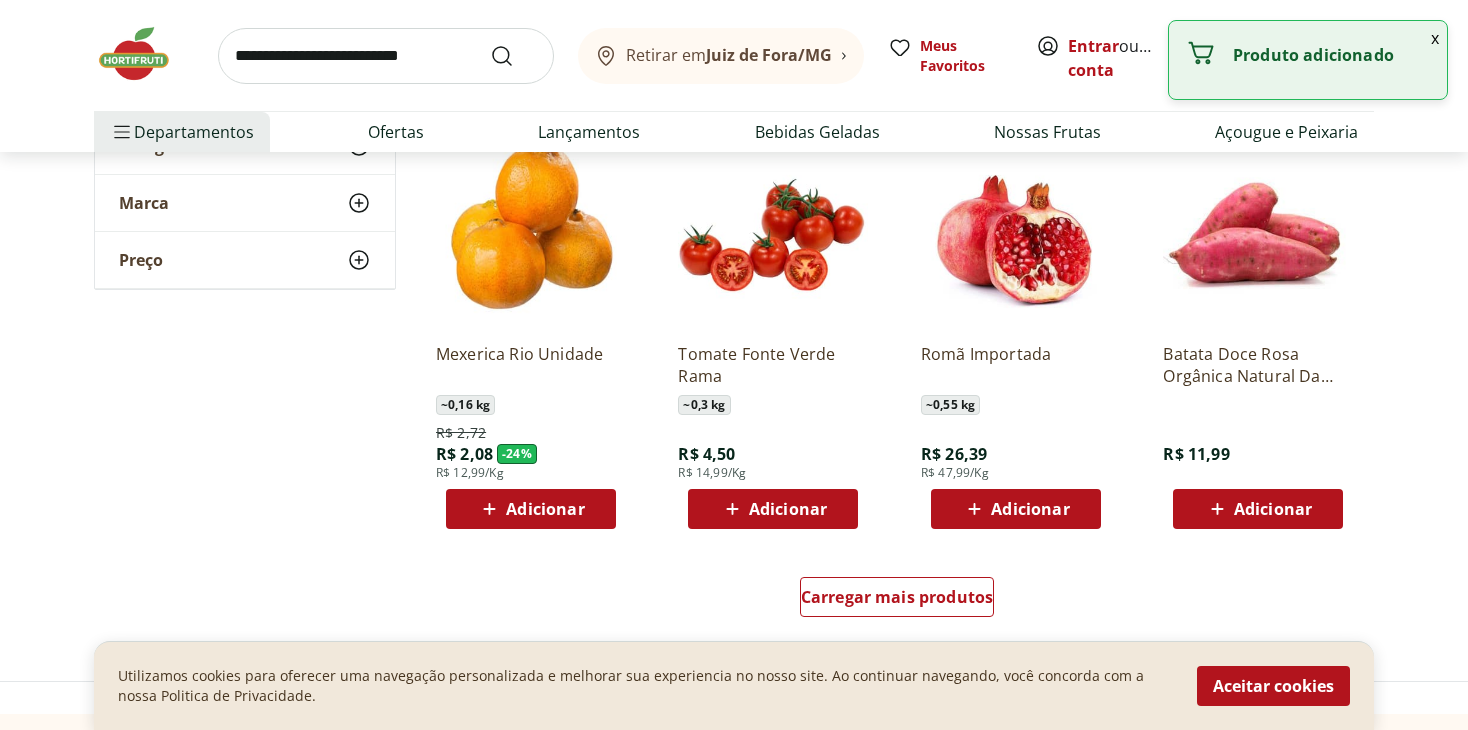 scroll, scrollTop: 2400, scrollLeft: 0, axis: vertical 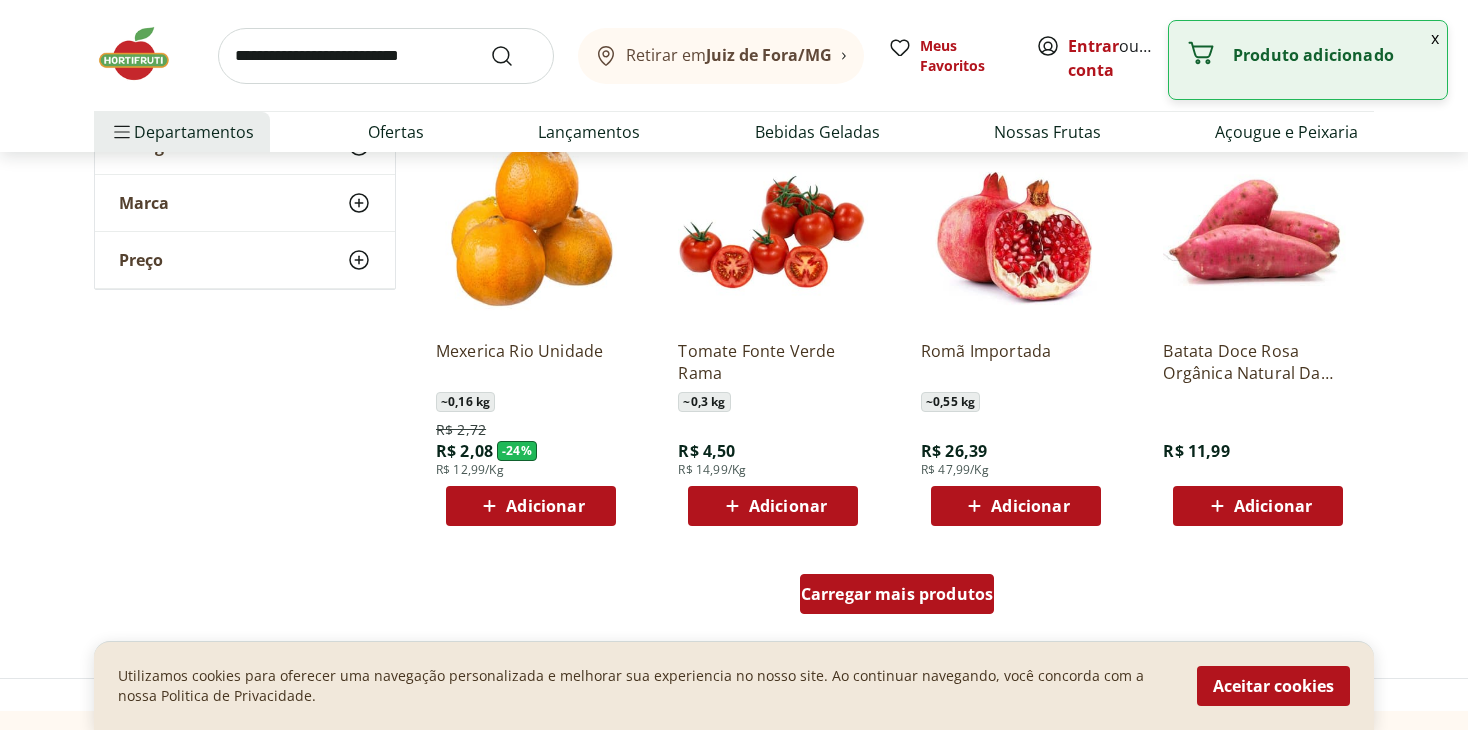 click on "Carregar mais produtos" at bounding box center (897, 594) 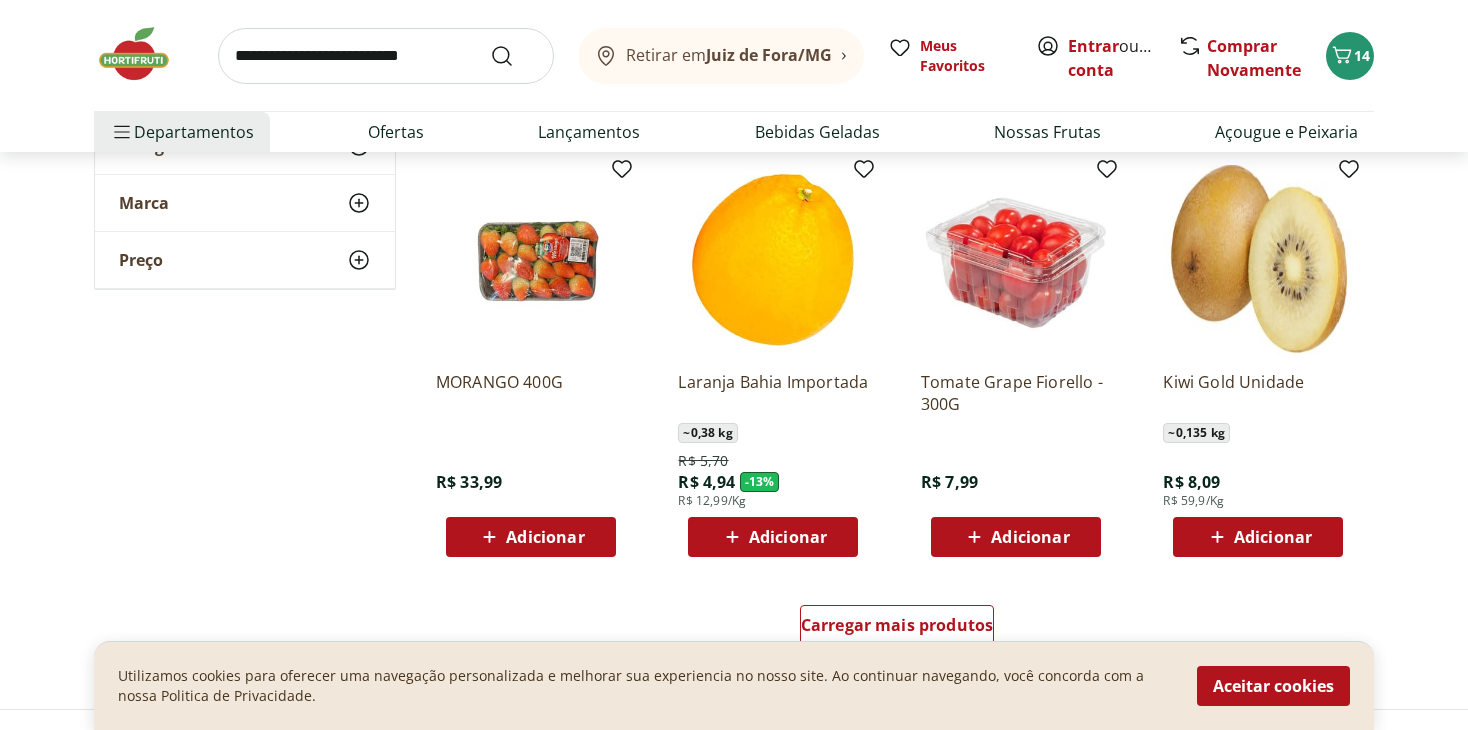 scroll, scrollTop: 3700, scrollLeft: 0, axis: vertical 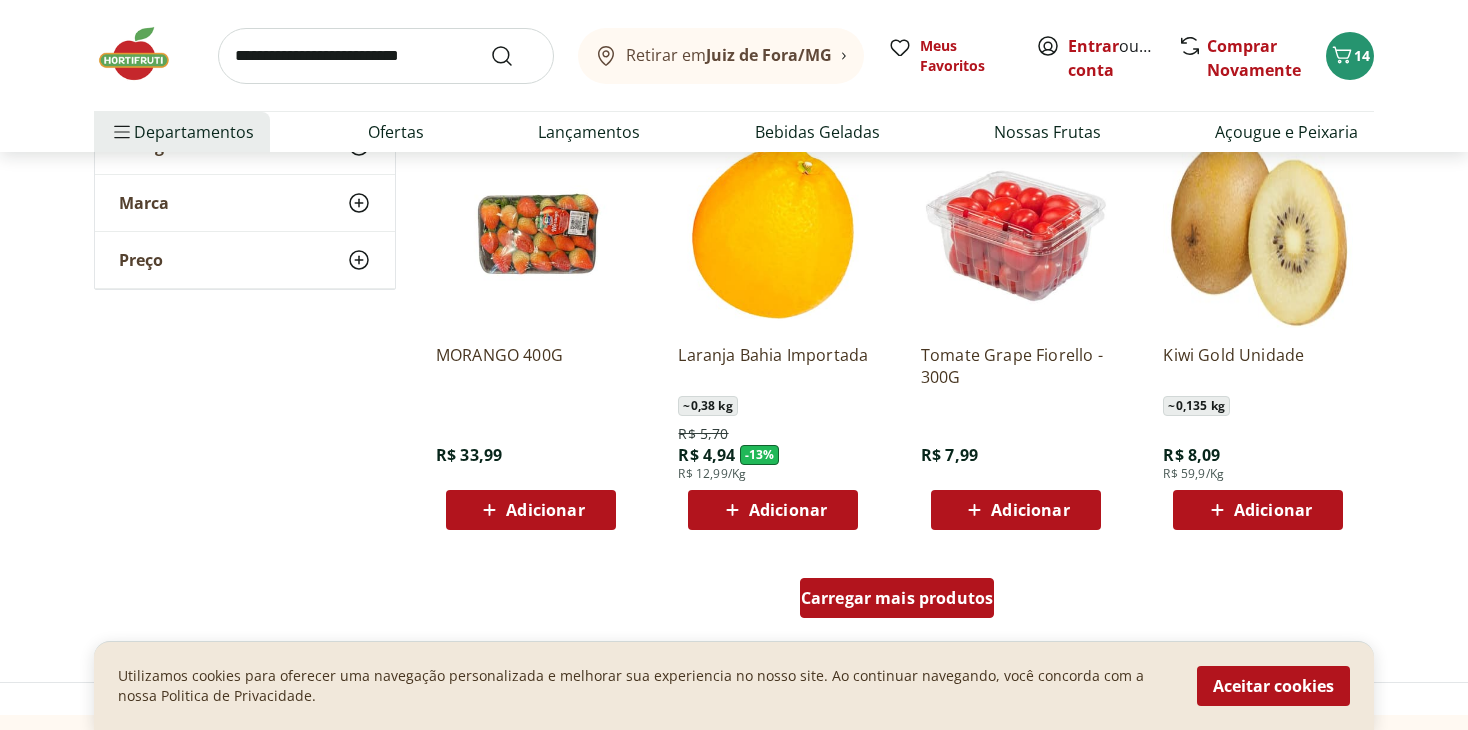 click on "Carregar mais produtos" at bounding box center (897, 598) 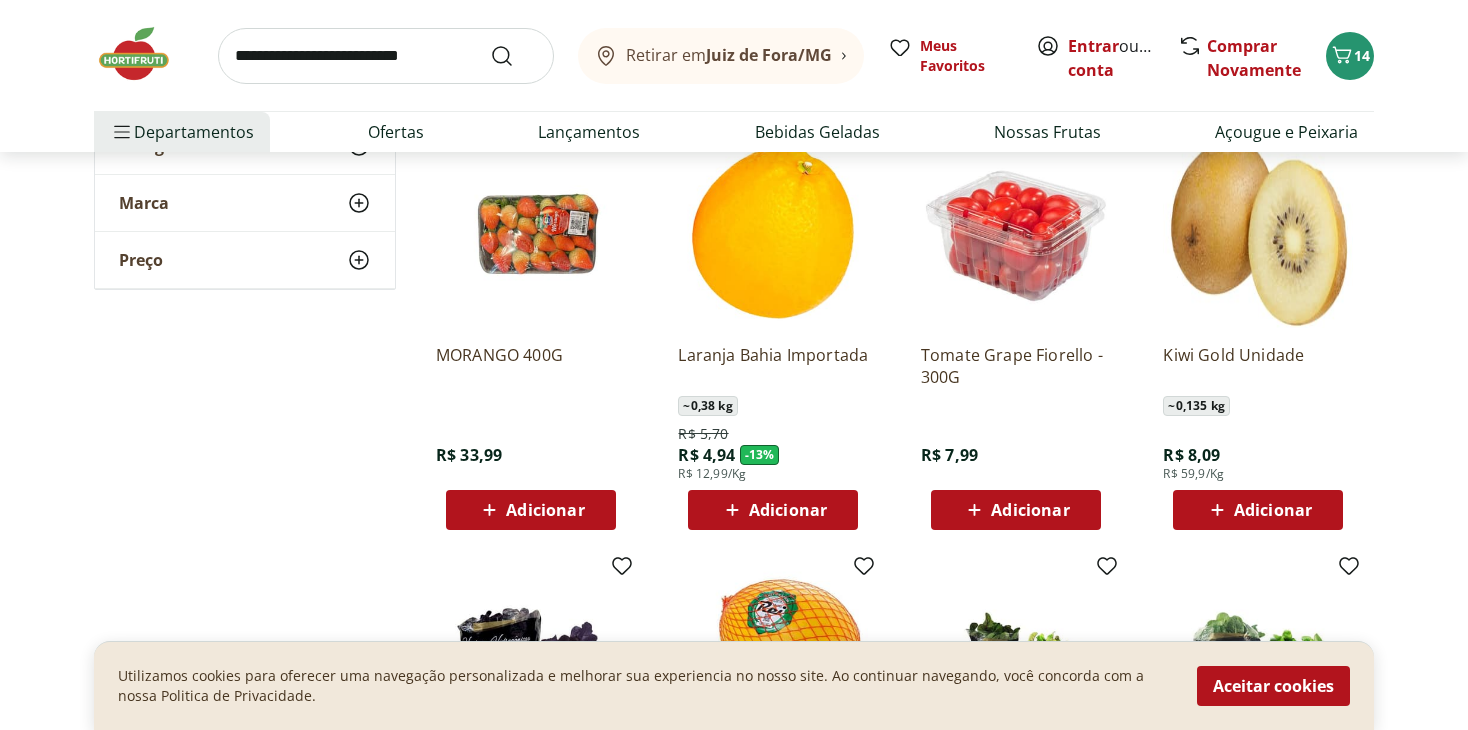 click on "Adicionar" at bounding box center [1030, 510] 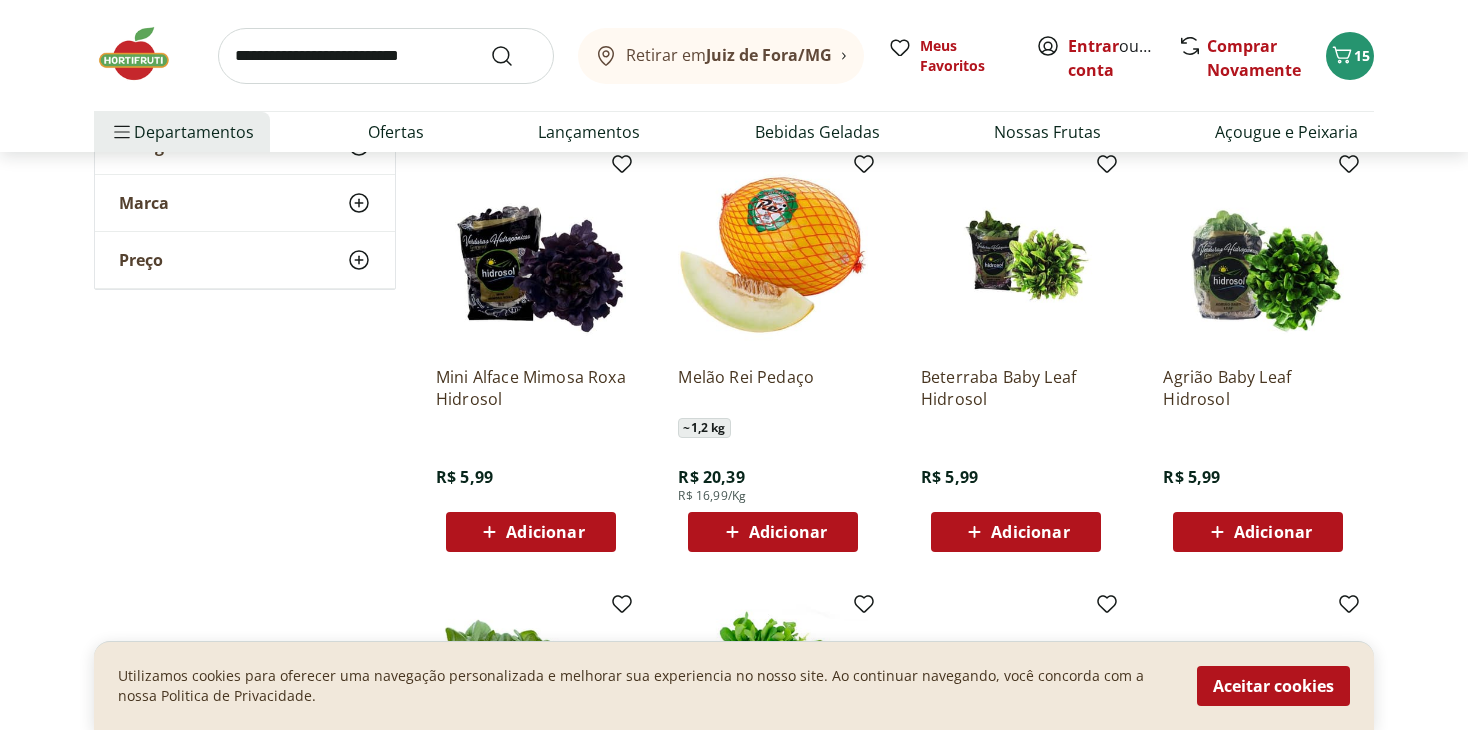 scroll, scrollTop: 4100, scrollLeft: 0, axis: vertical 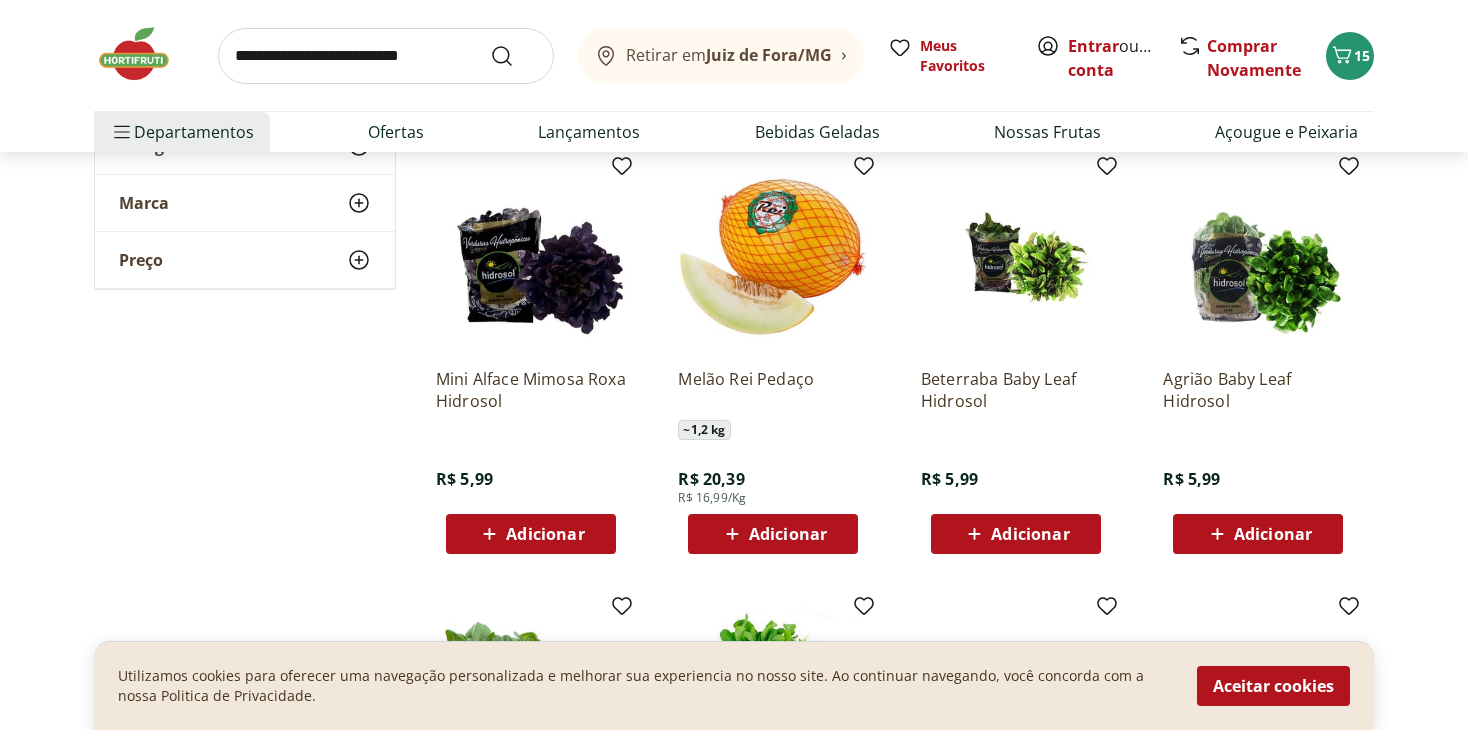 click on "Adicionar" at bounding box center (545, 534) 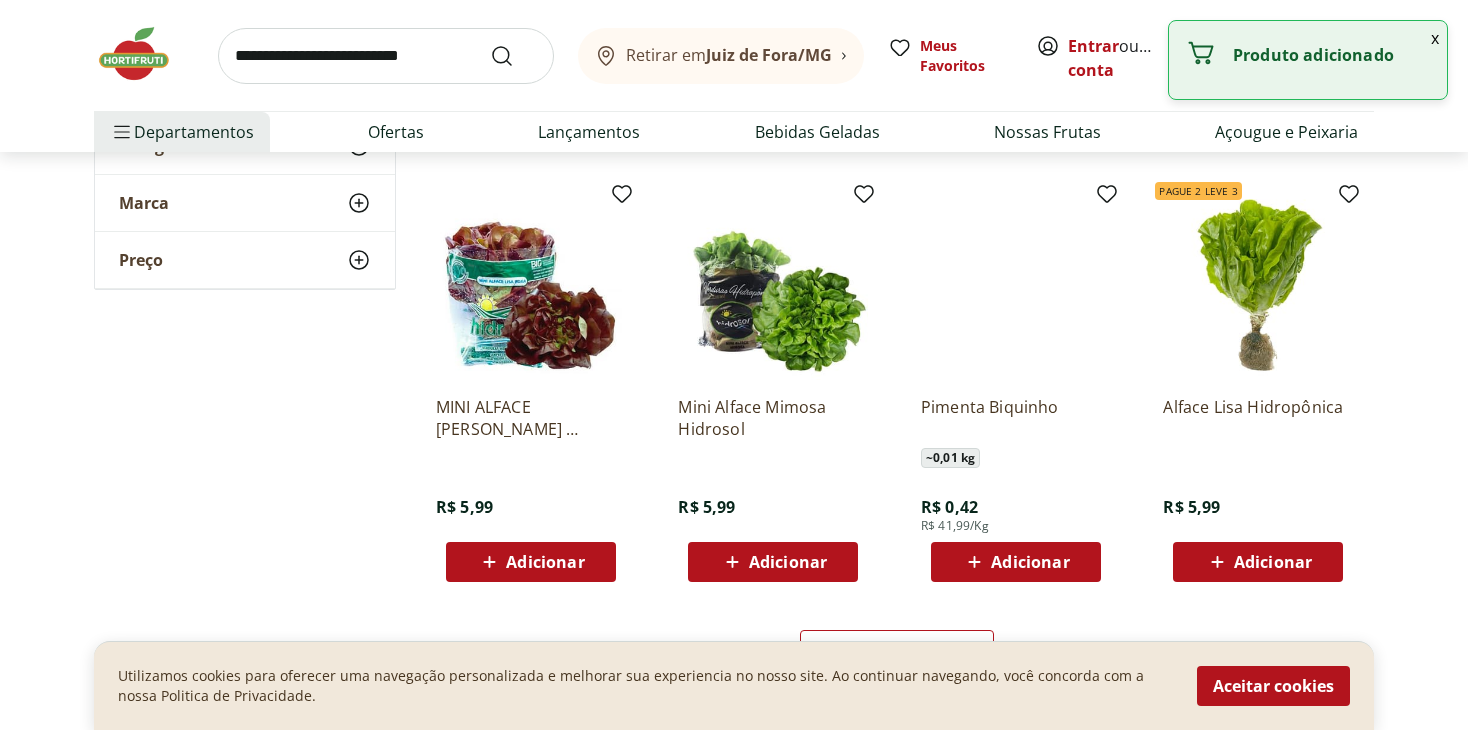 scroll, scrollTop: 5000, scrollLeft: 0, axis: vertical 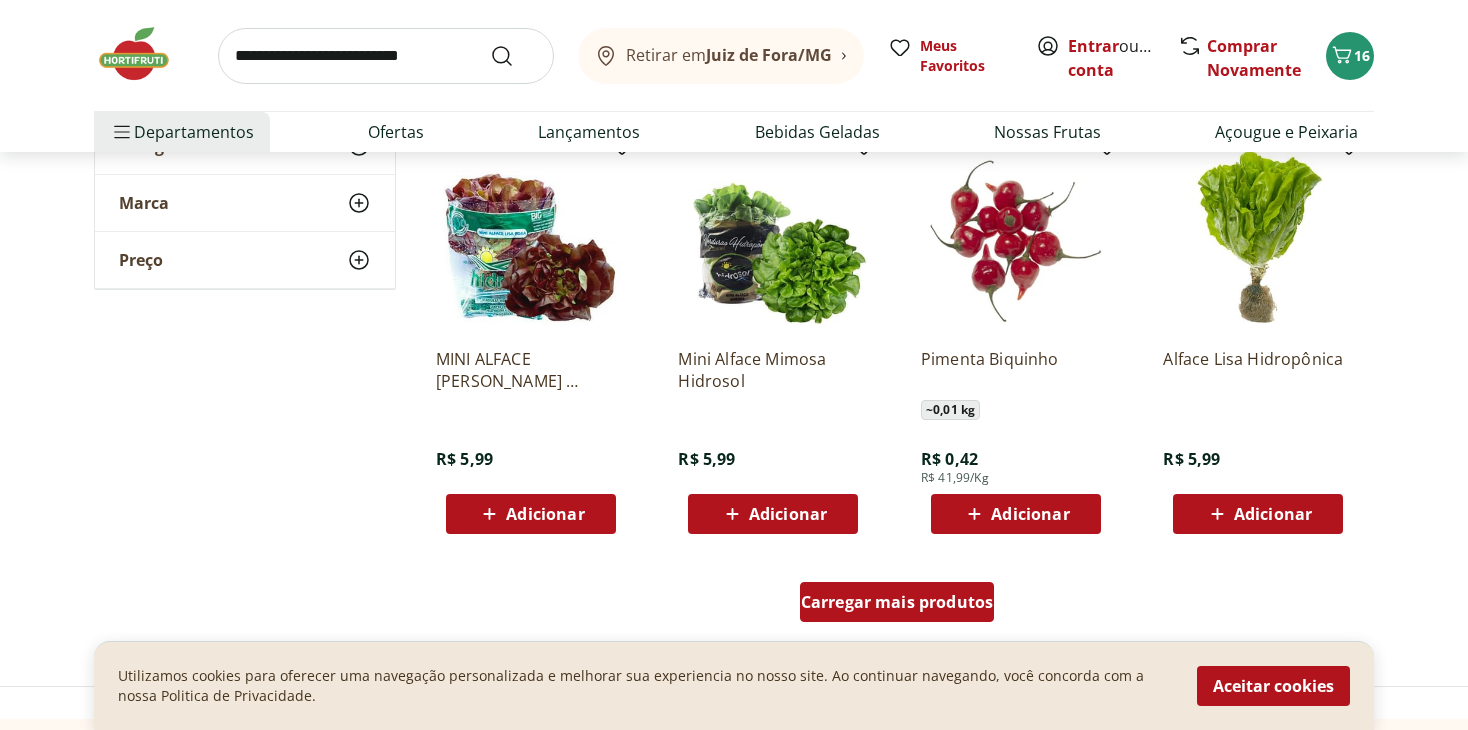 click on "Carregar mais produtos" at bounding box center [897, 602] 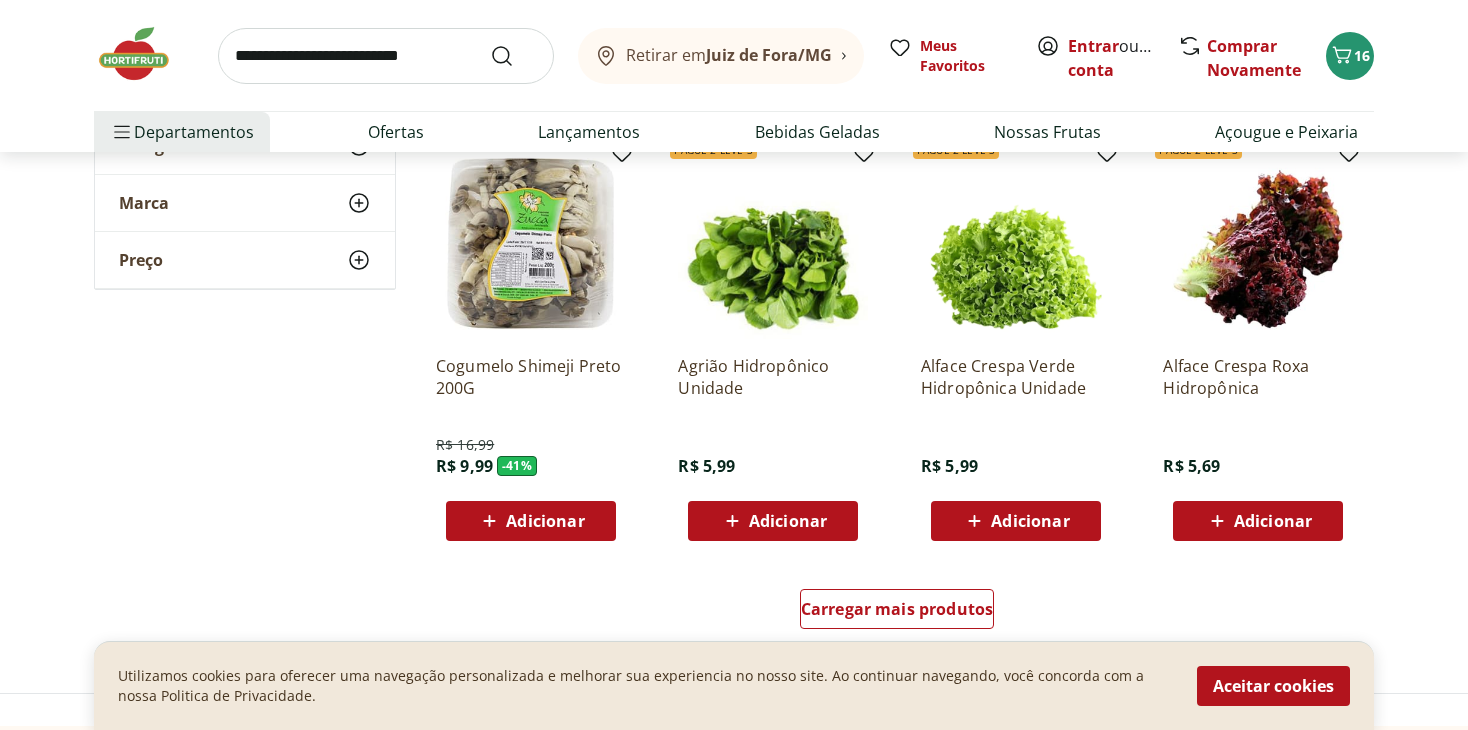 scroll, scrollTop: 6300, scrollLeft: 0, axis: vertical 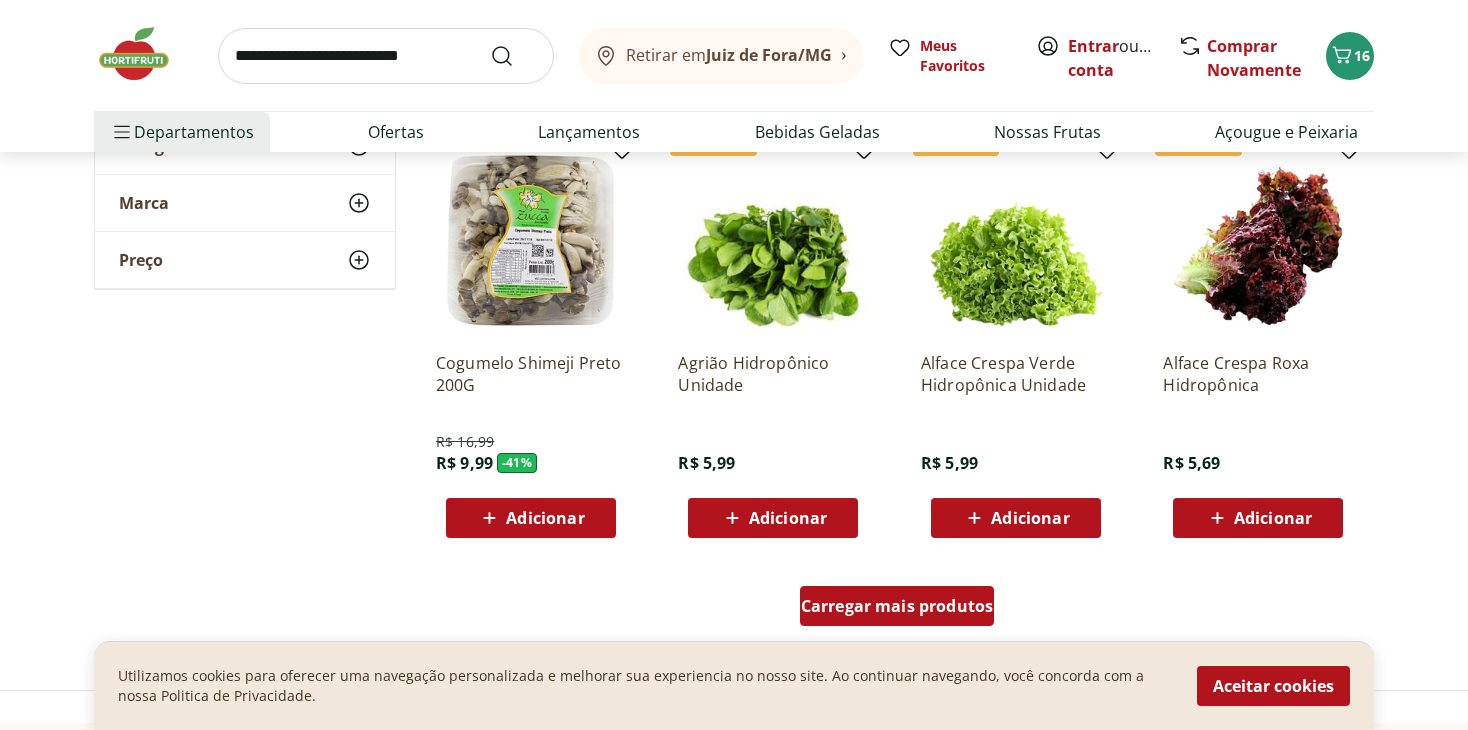 click on "Carregar mais produtos" at bounding box center (897, 606) 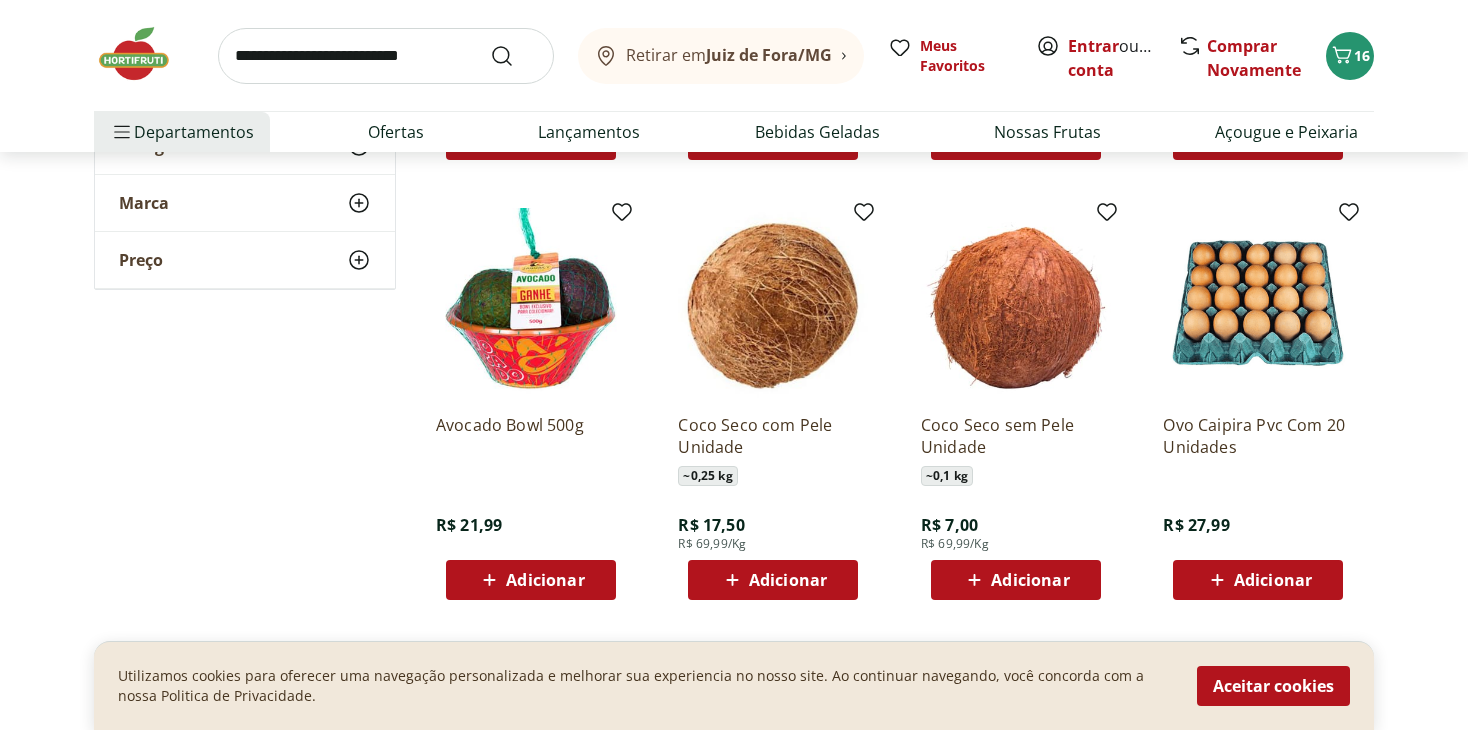 scroll, scrollTop: 7600, scrollLeft: 0, axis: vertical 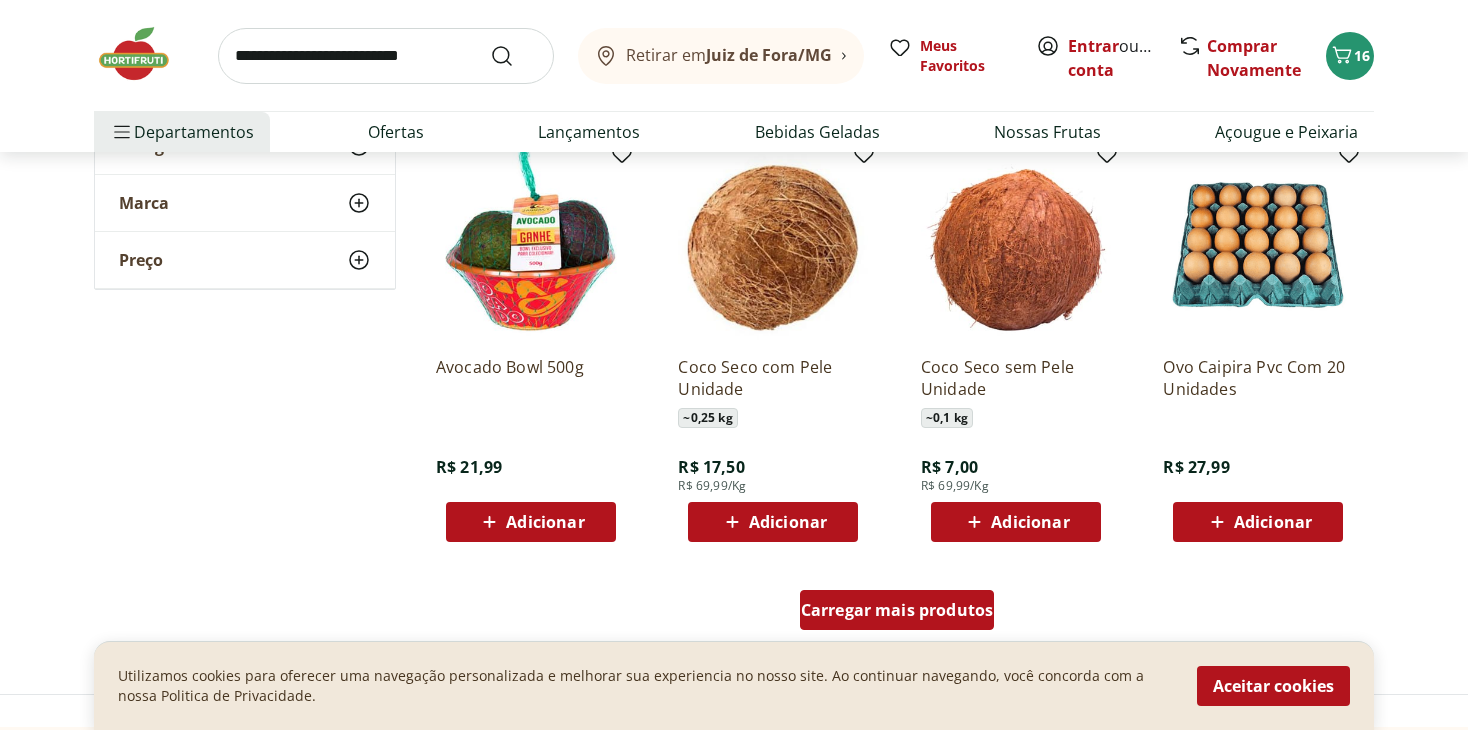 click on "Carregar mais produtos" at bounding box center [897, 610] 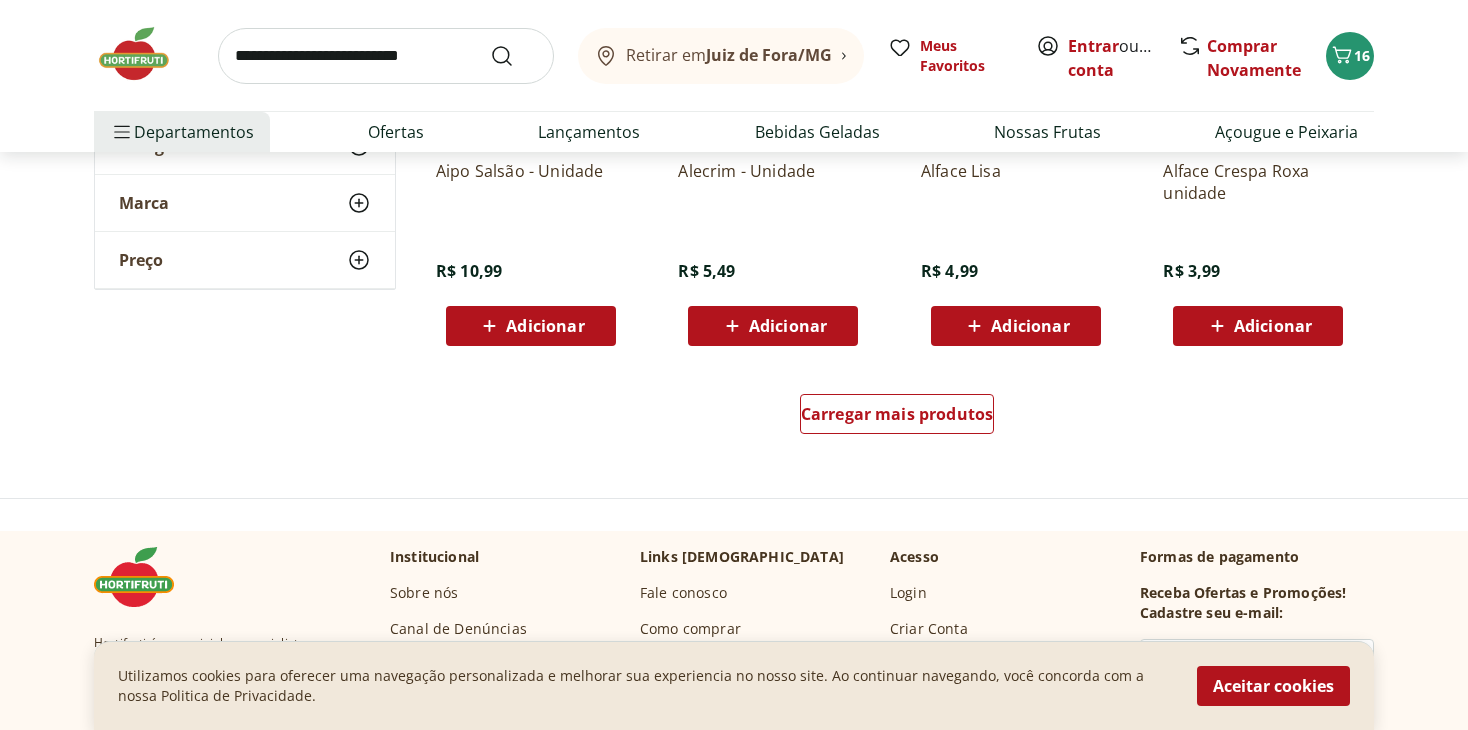 scroll, scrollTop: 9100, scrollLeft: 0, axis: vertical 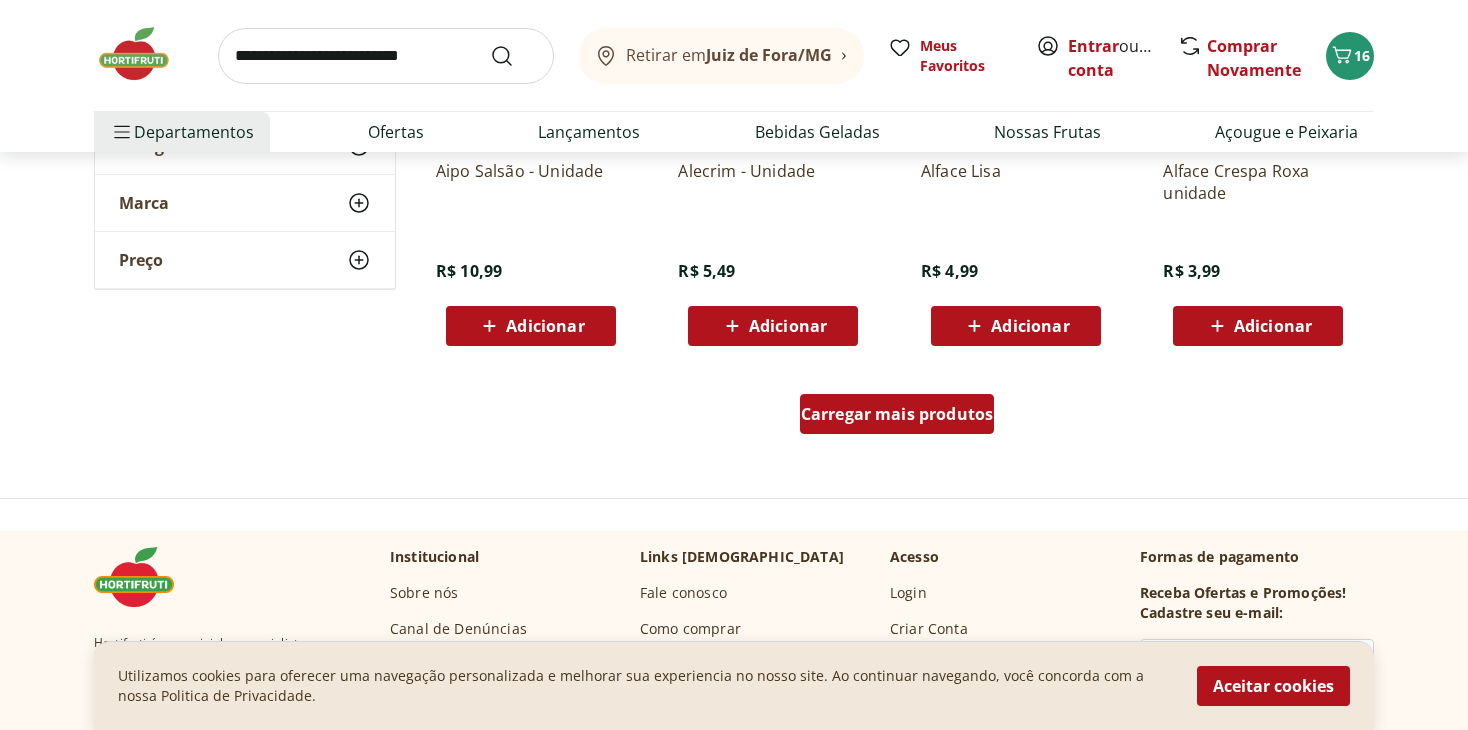 click on "Carregar mais produtos" at bounding box center [897, 414] 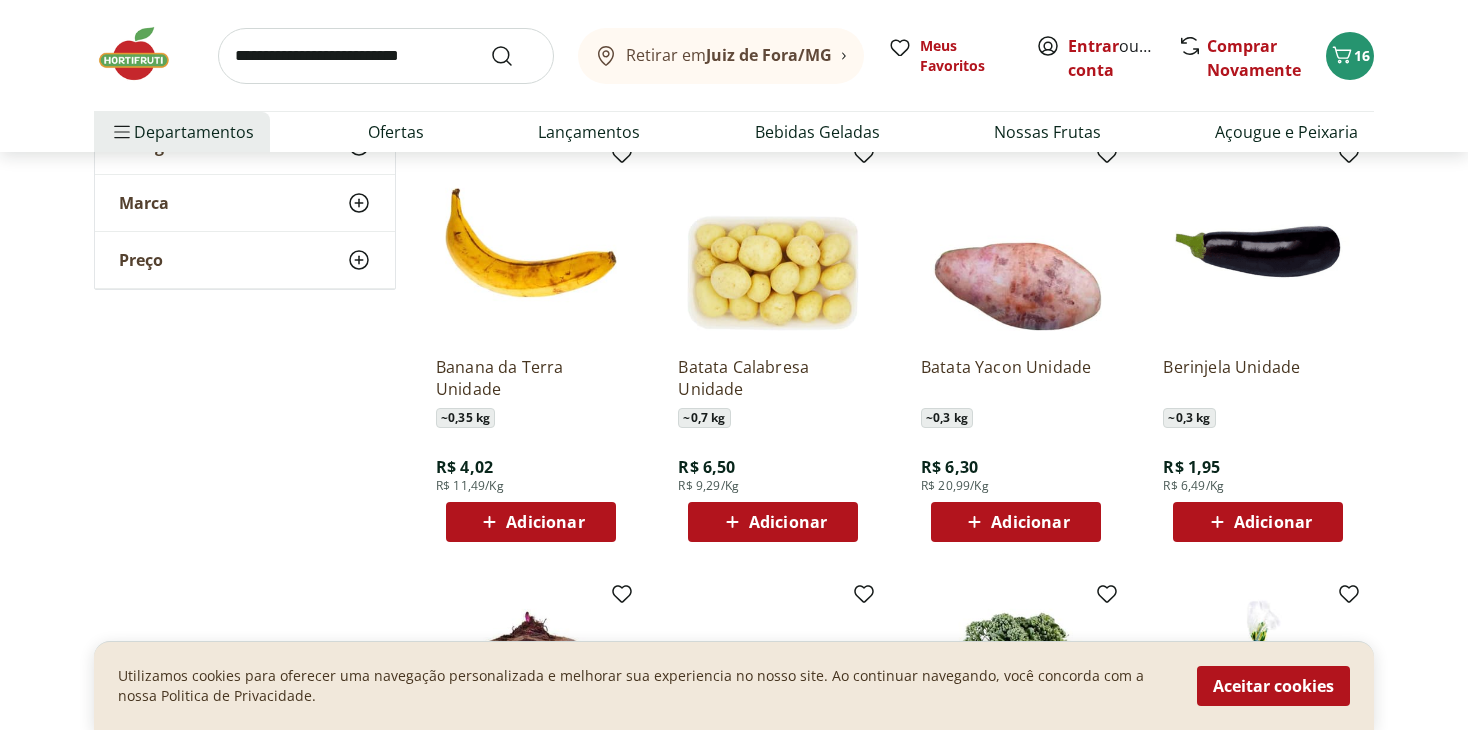 scroll, scrollTop: 9800, scrollLeft: 0, axis: vertical 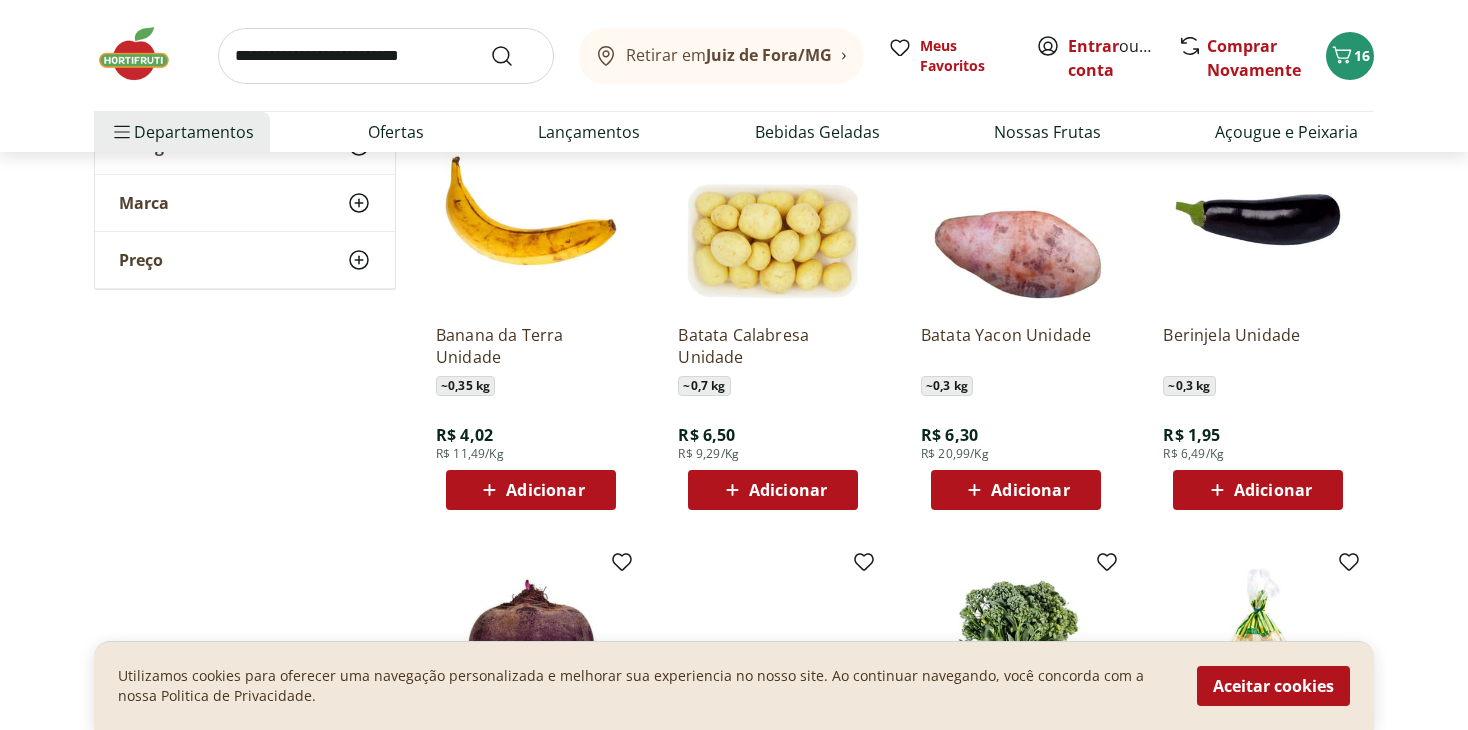 click on "Adicionar" at bounding box center [773, 490] 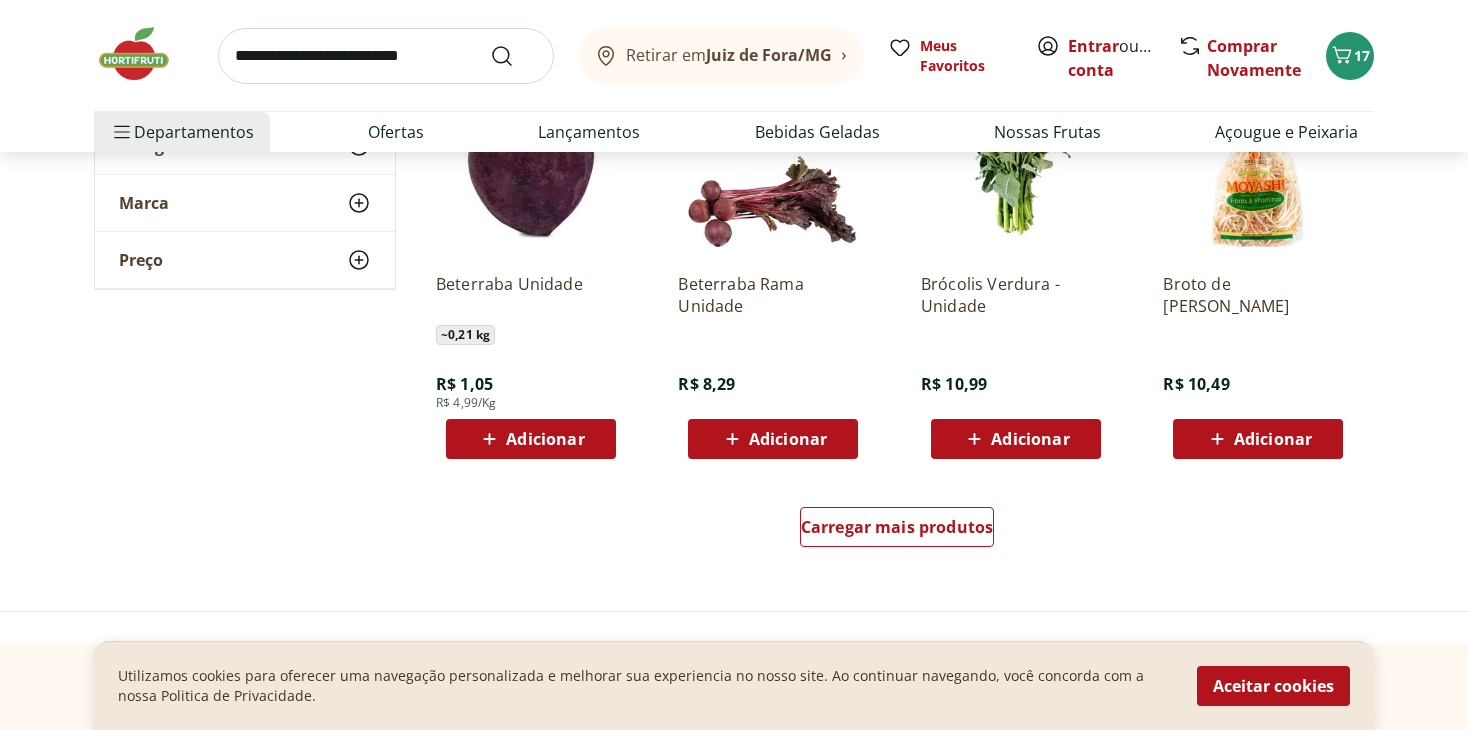 scroll, scrollTop: 10300, scrollLeft: 0, axis: vertical 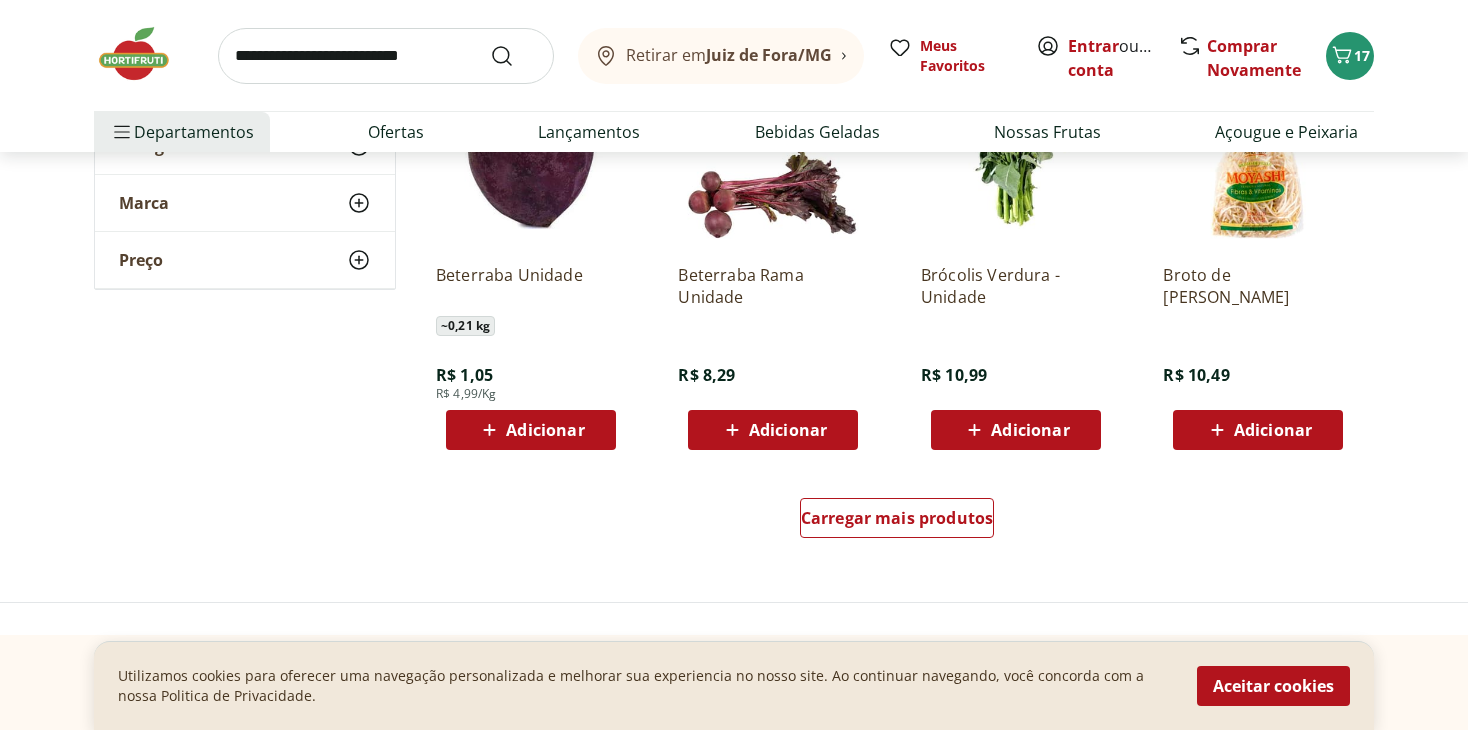 click on "Adicionar" at bounding box center [545, 430] 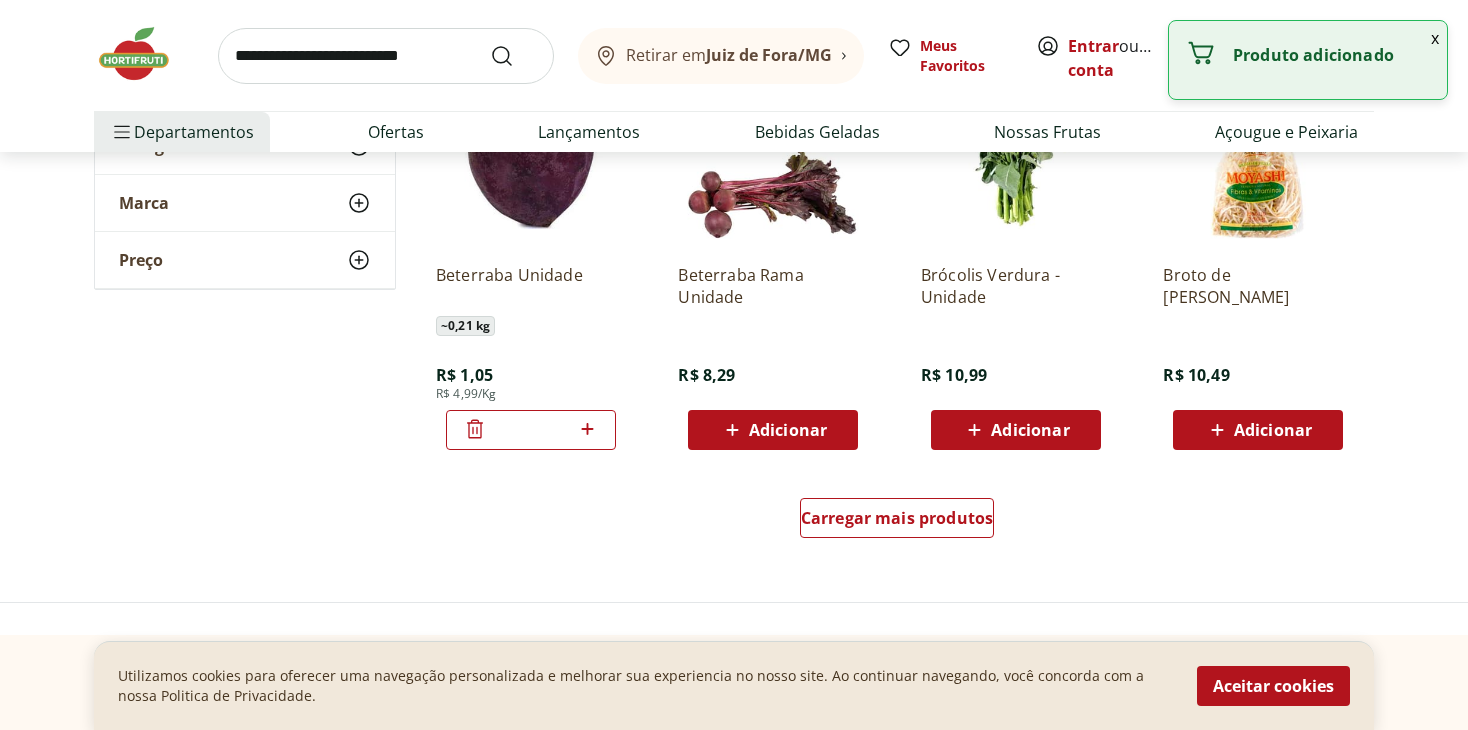 click 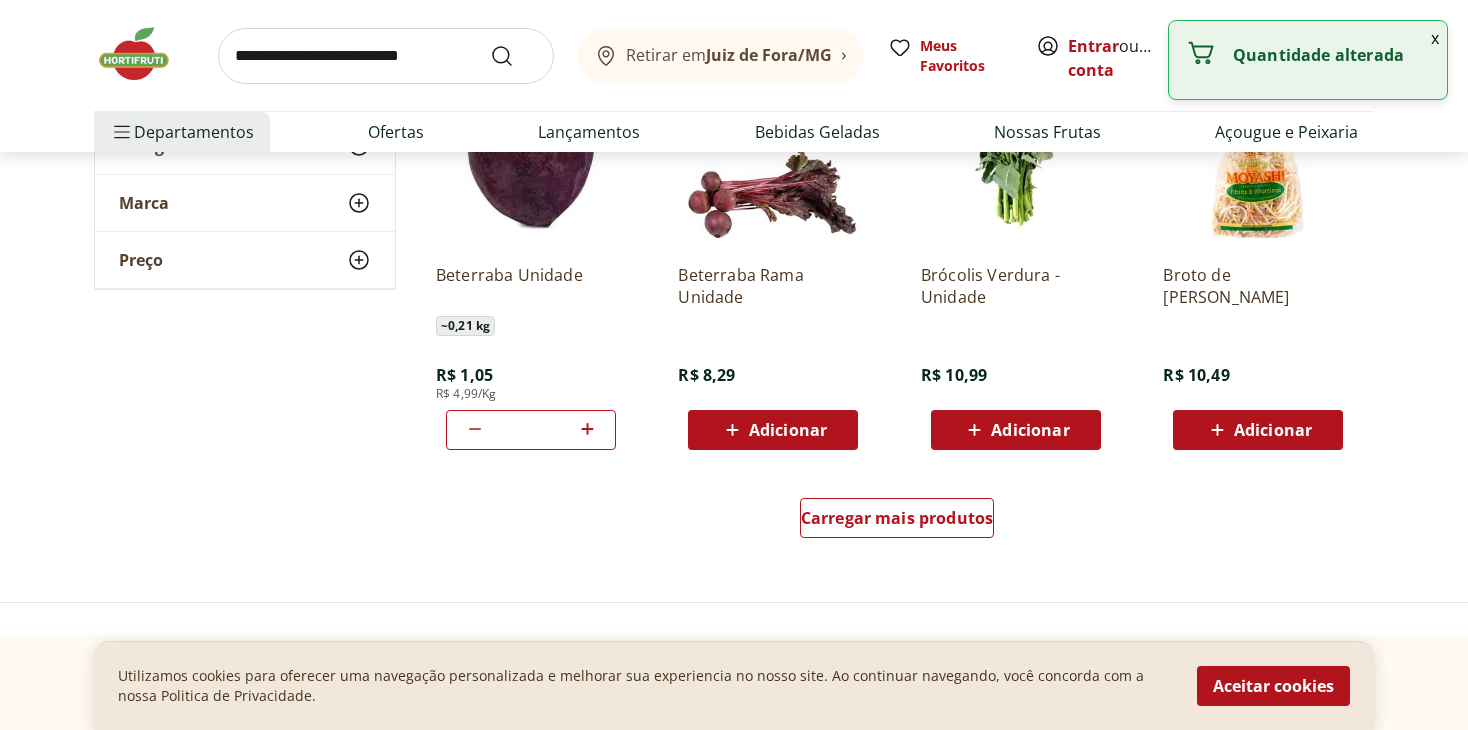 click 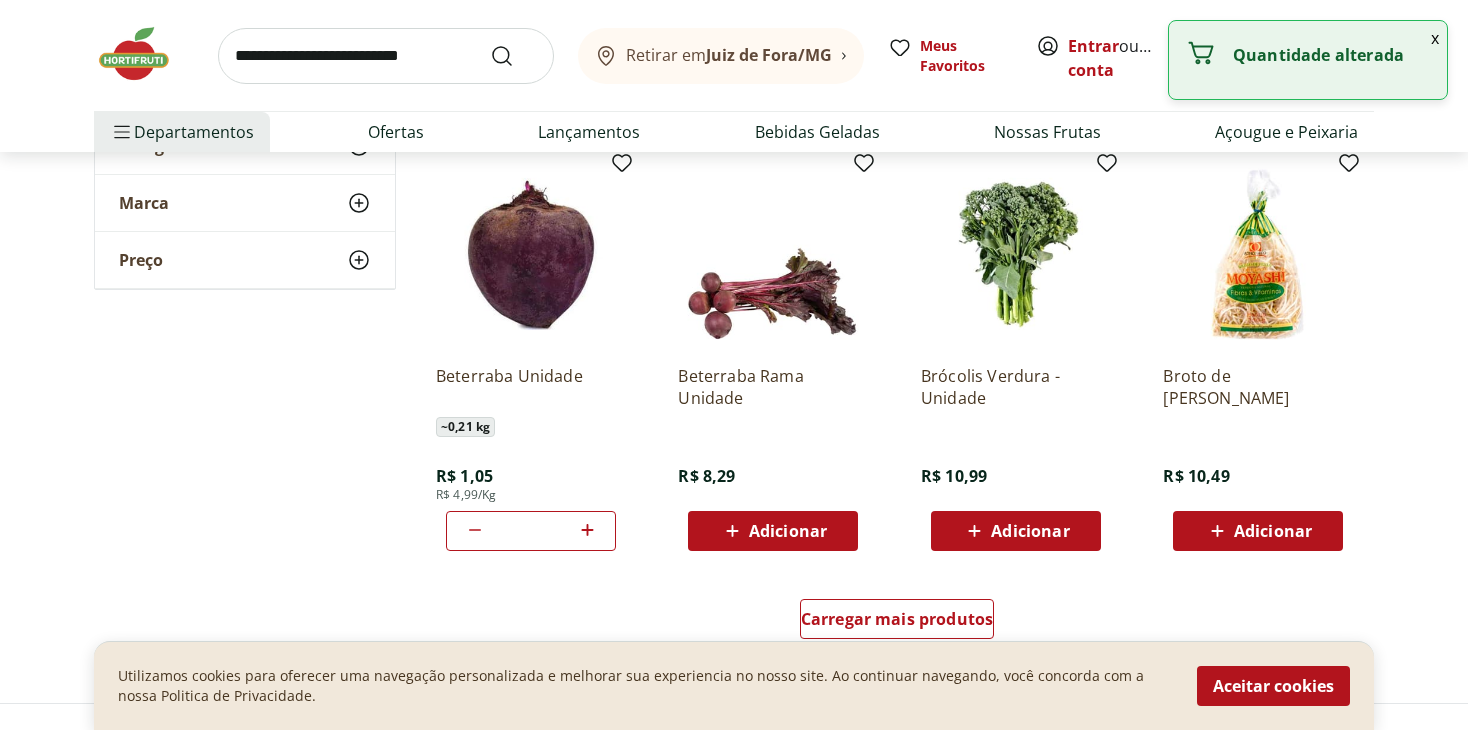 scroll, scrollTop: 10200, scrollLeft: 0, axis: vertical 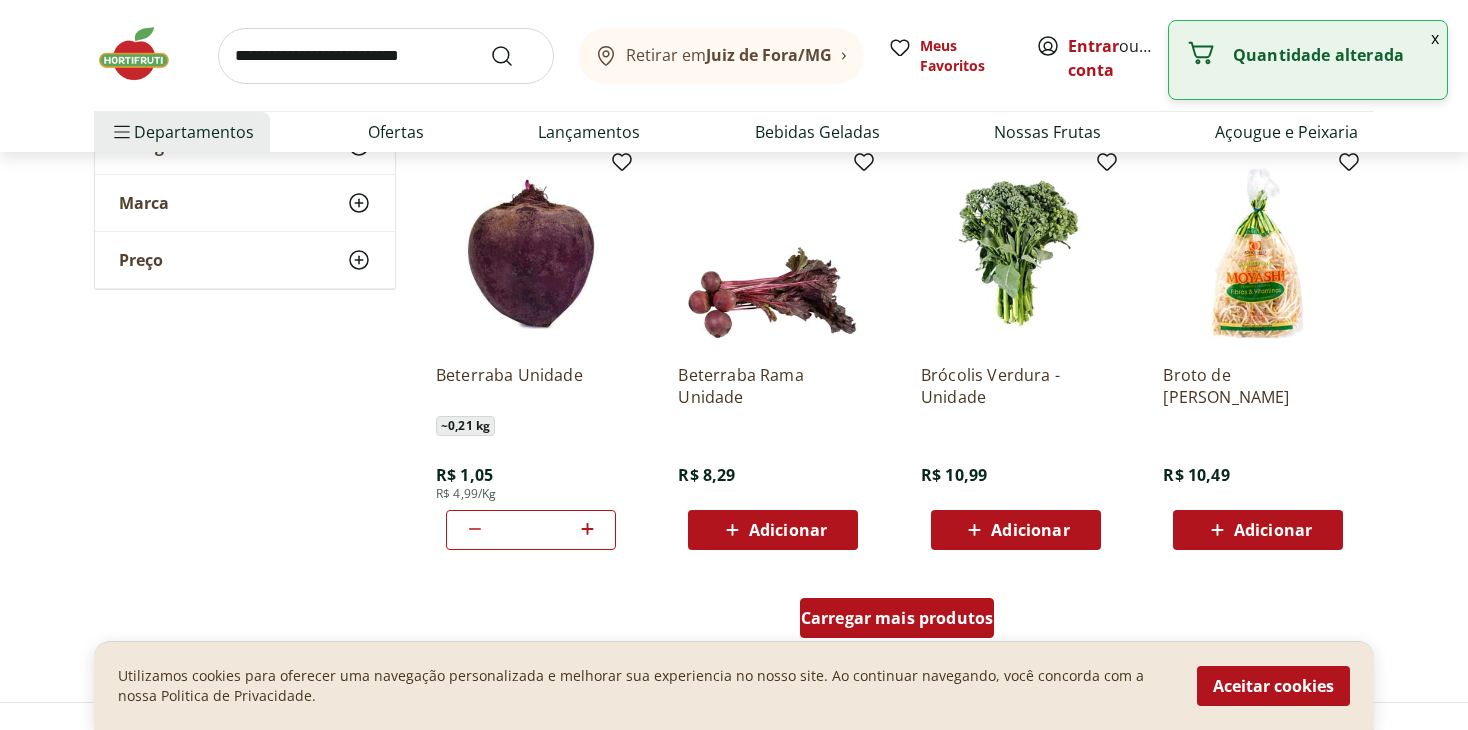 click on "Carregar mais produtos" at bounding box center [897, 618] 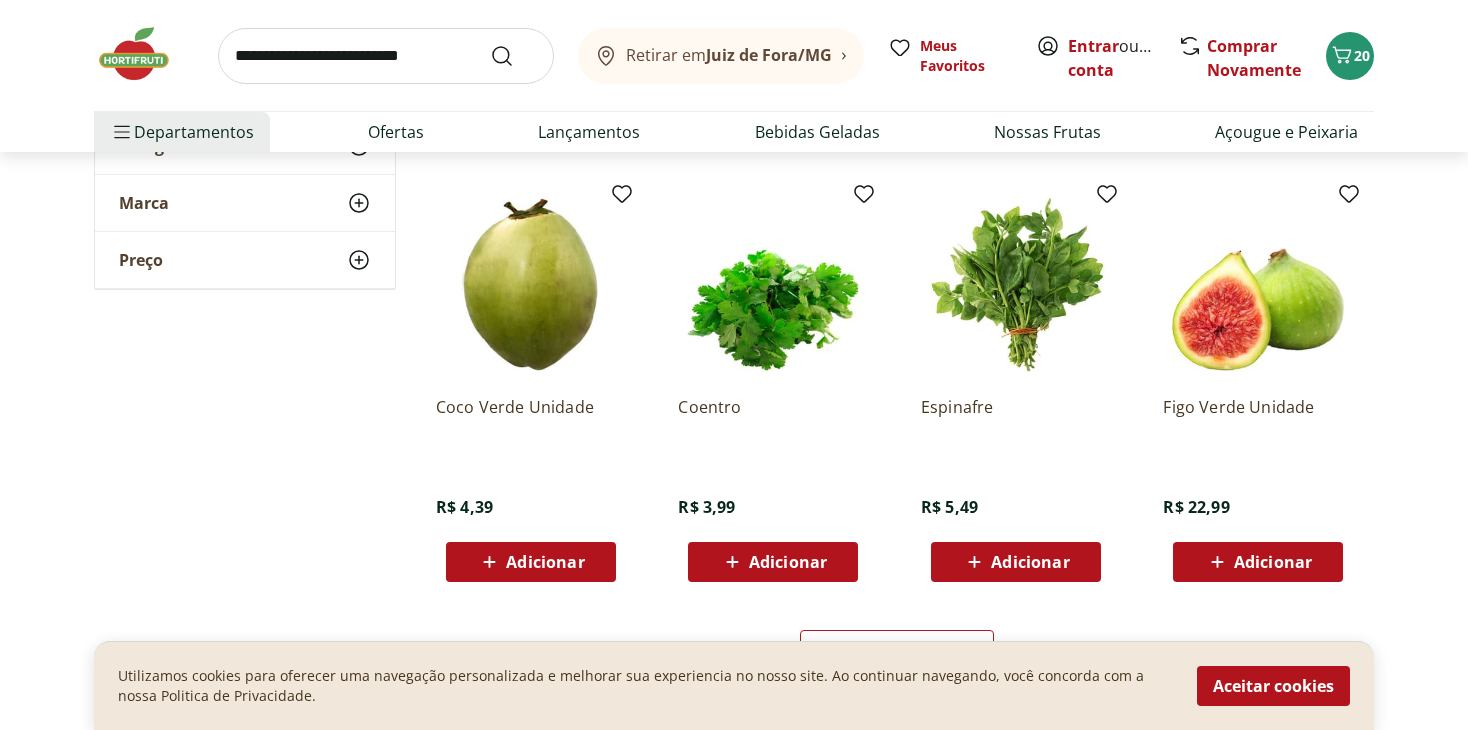 scroll, scrollTop: 11500, scrollLeft: 0, axis: vertical 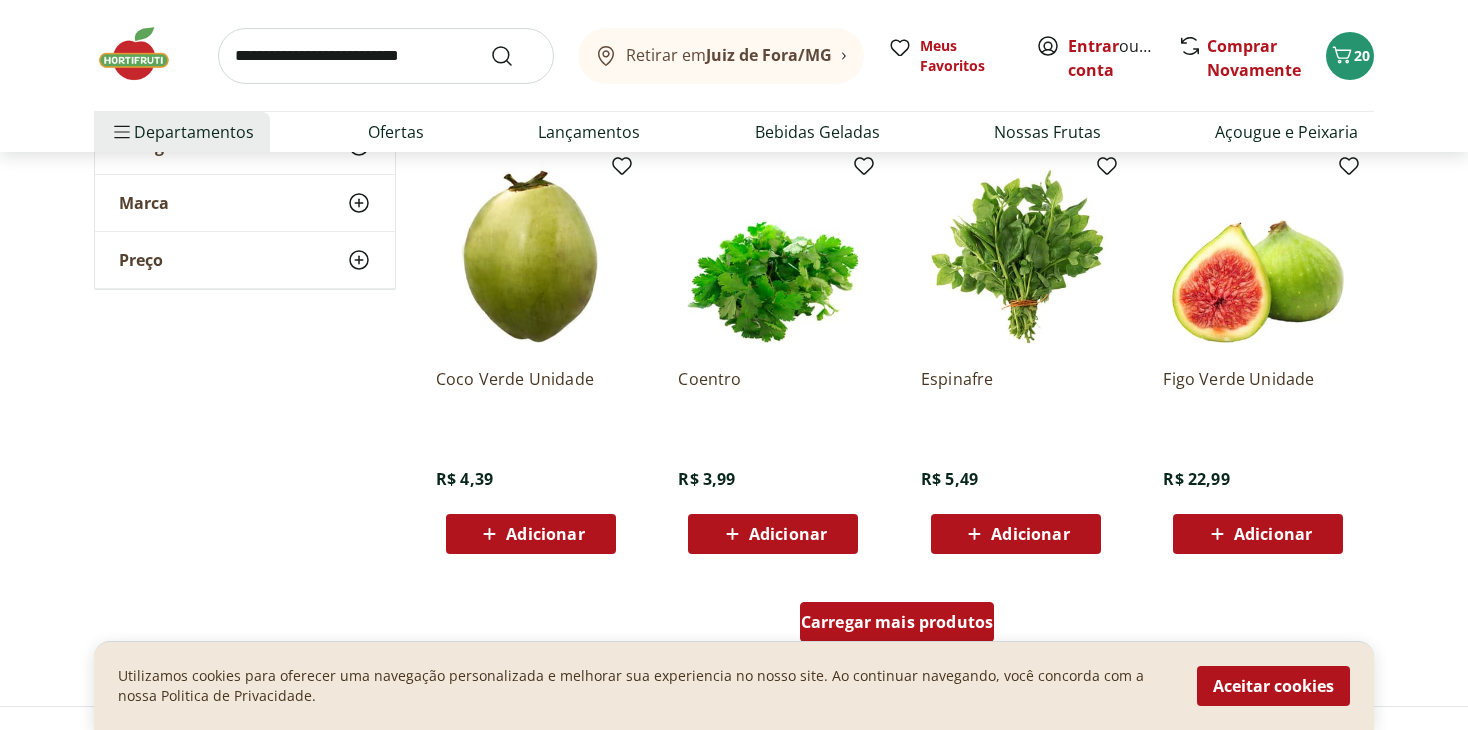 click on "Carregar mais produtos" at bounding box center (897, 622) 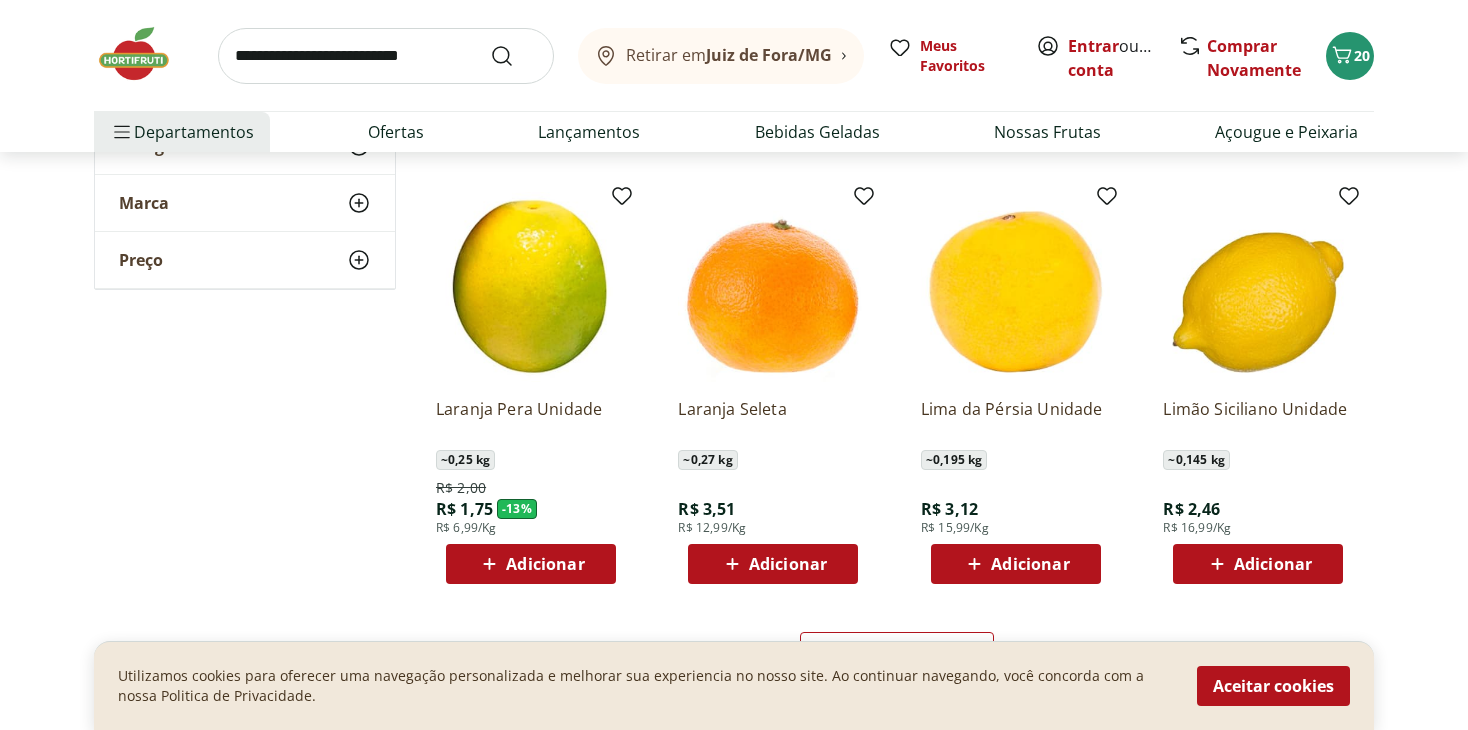 scroll, scrollTop: 12800, scrollLeft: 0, axis: vertical 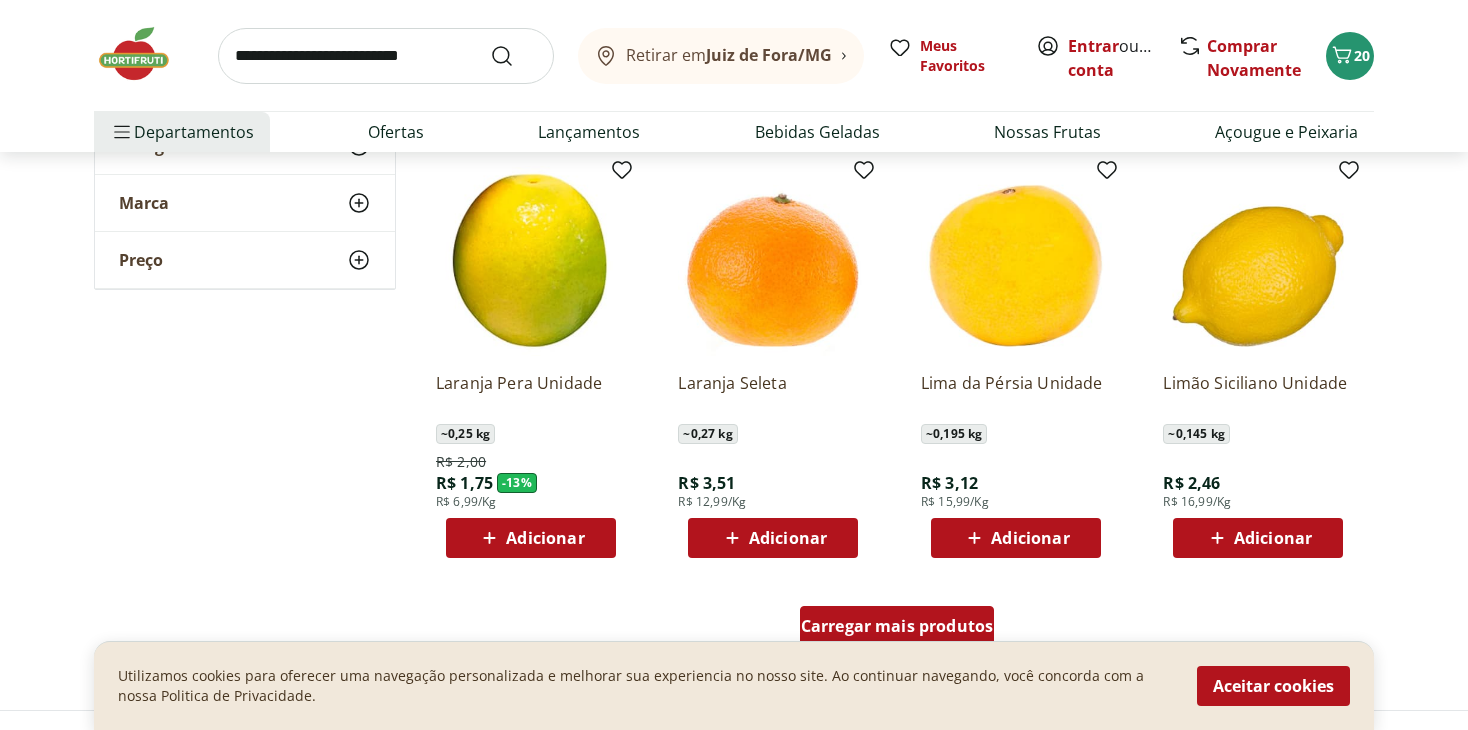 click on "Carregar mais produtos" at bounding box center (897, 626) 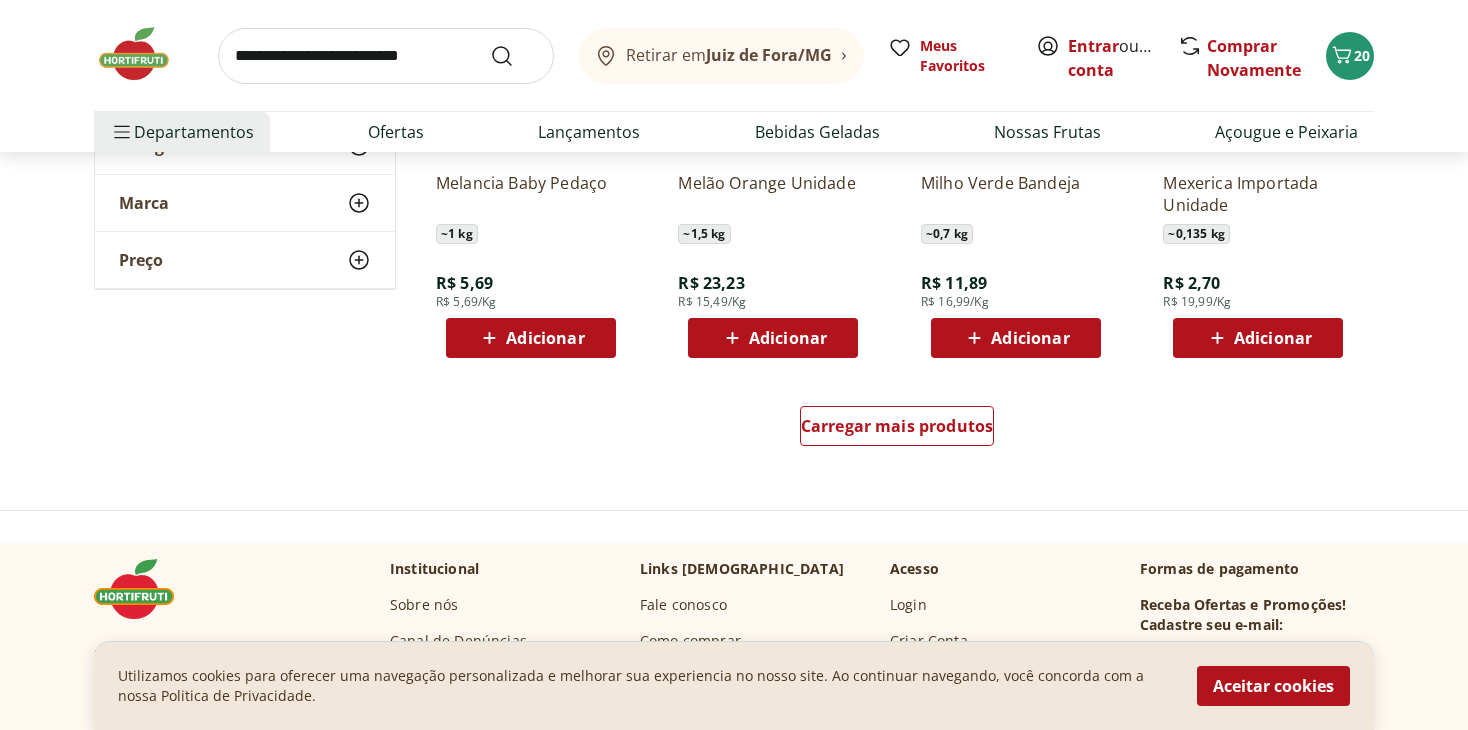 scroll, scrollTop: 14400, scrollLeft: 0, axis: vertical 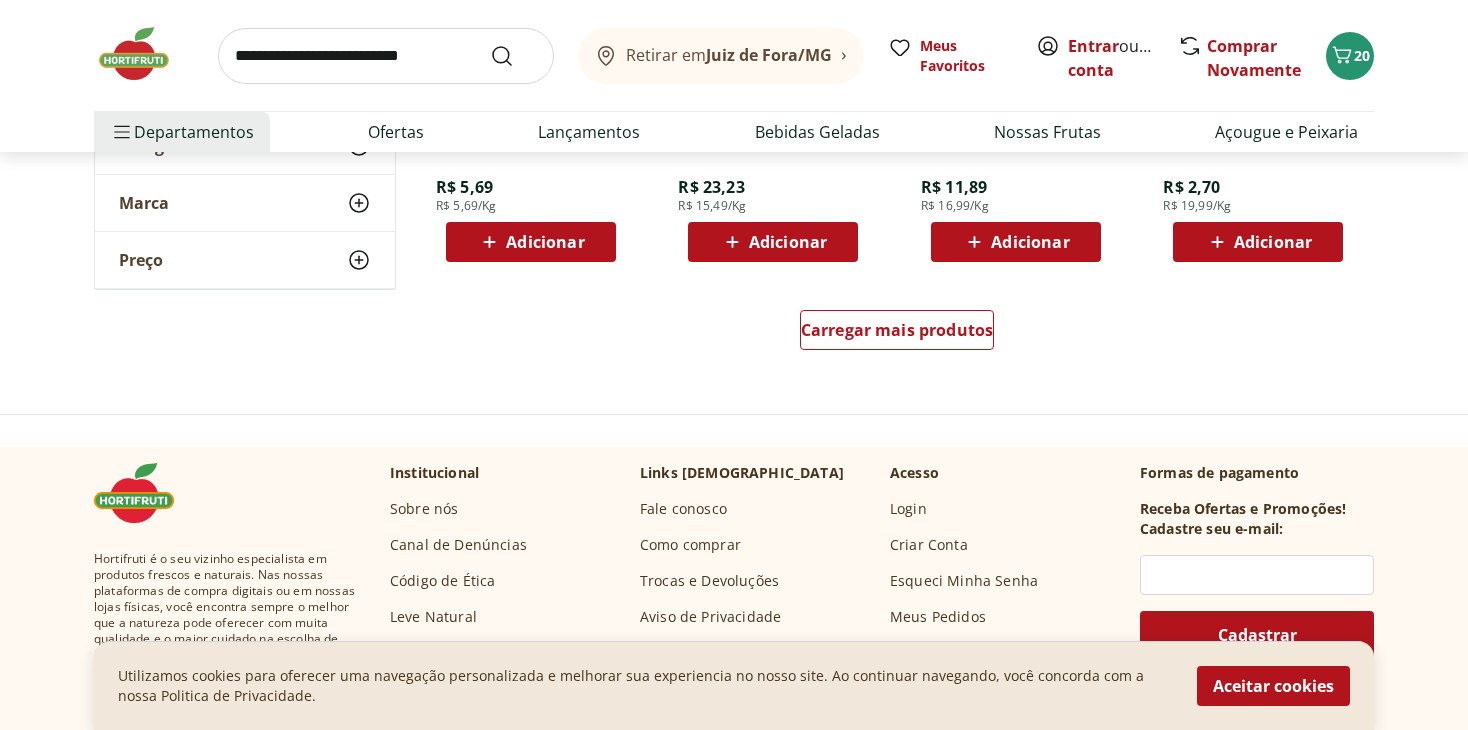 click on "Carregar mais produtos" at bounding box center (897, 334) 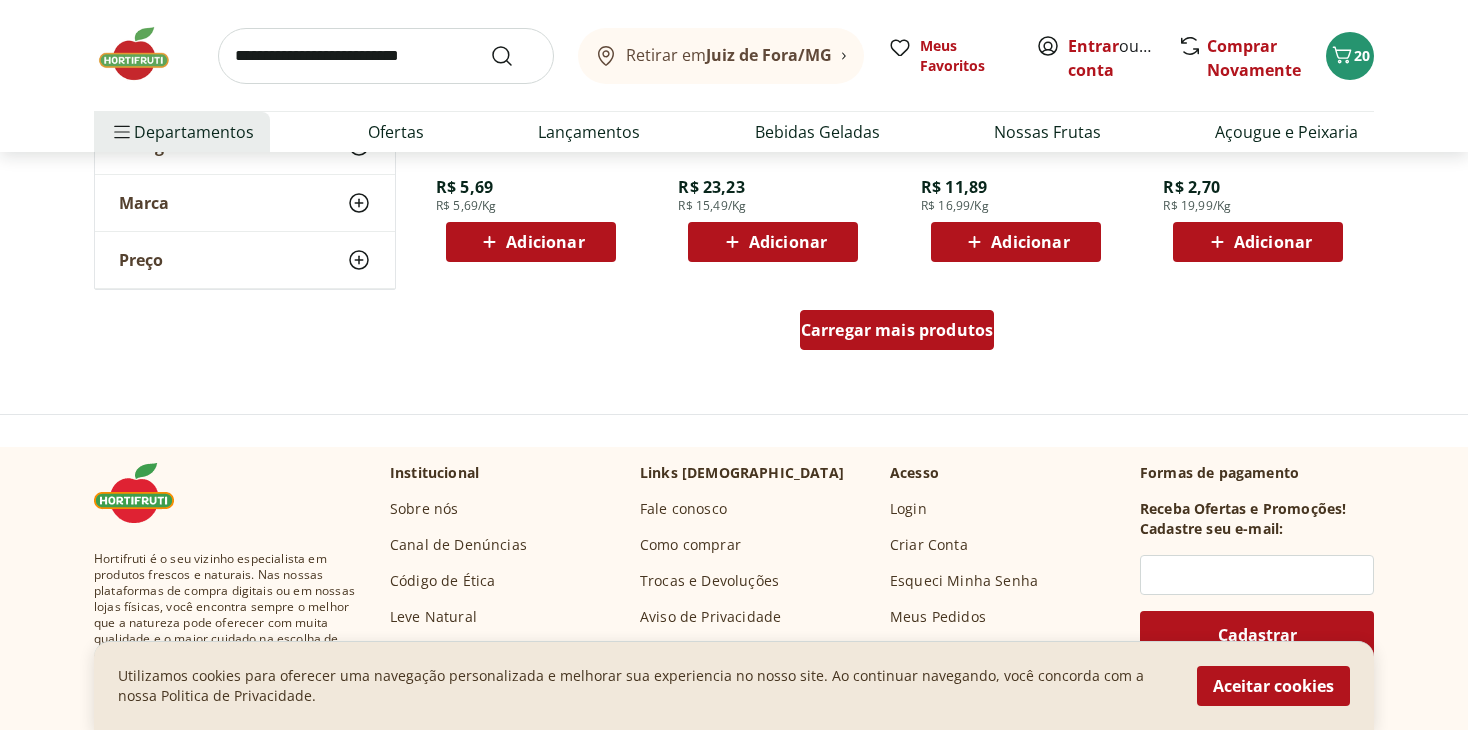 click on "Carregar mais produtos" at bounding box center (897, 330) 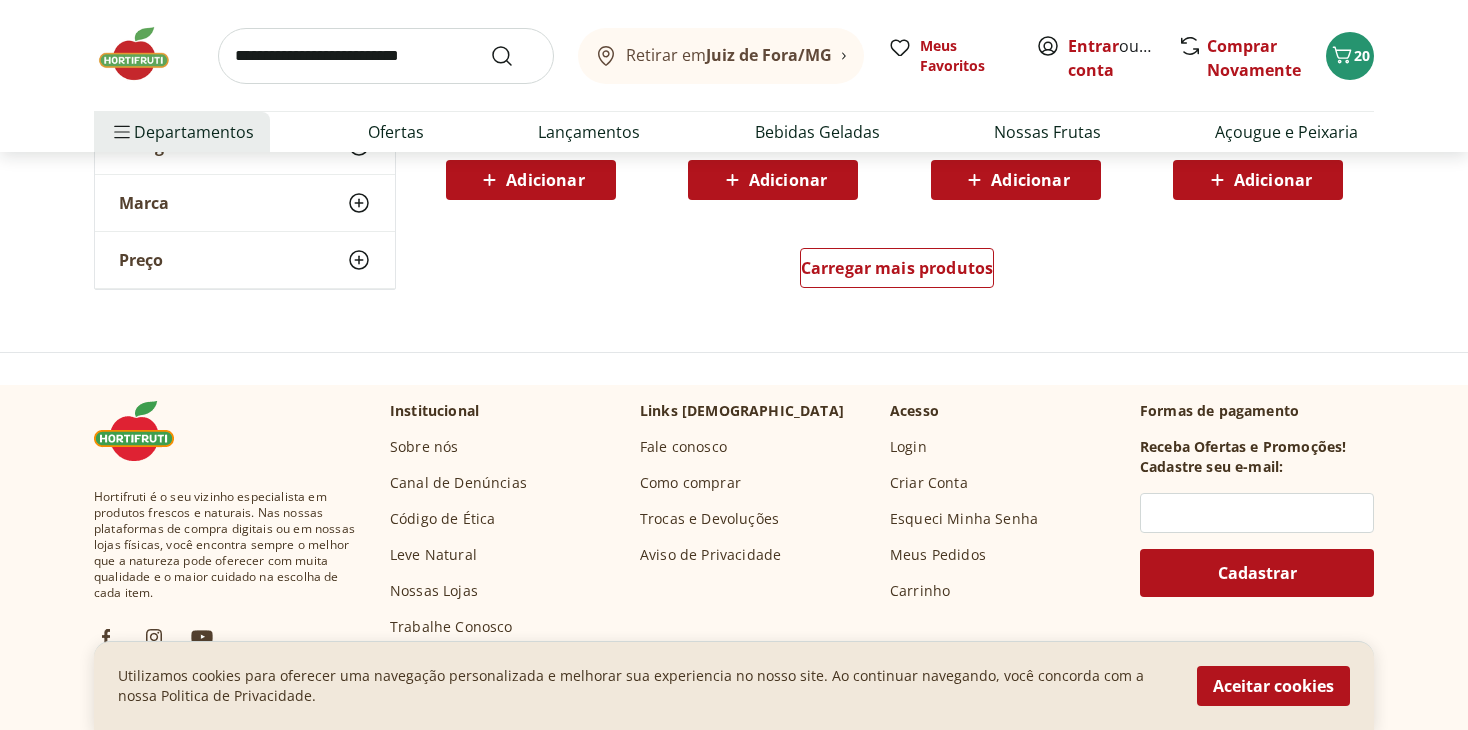 scroll, scrollTop: 15800, scrollLeft: 0, axis: vertical 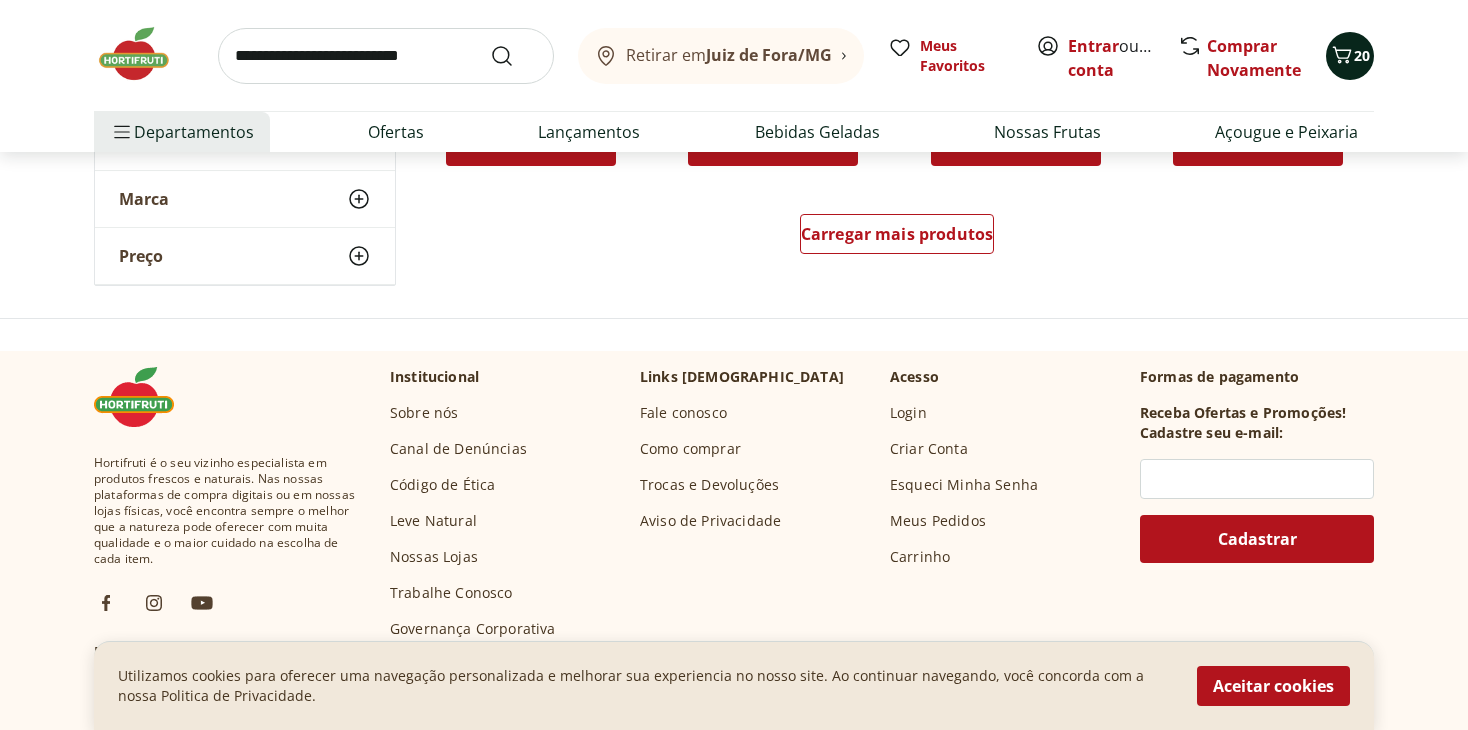 click 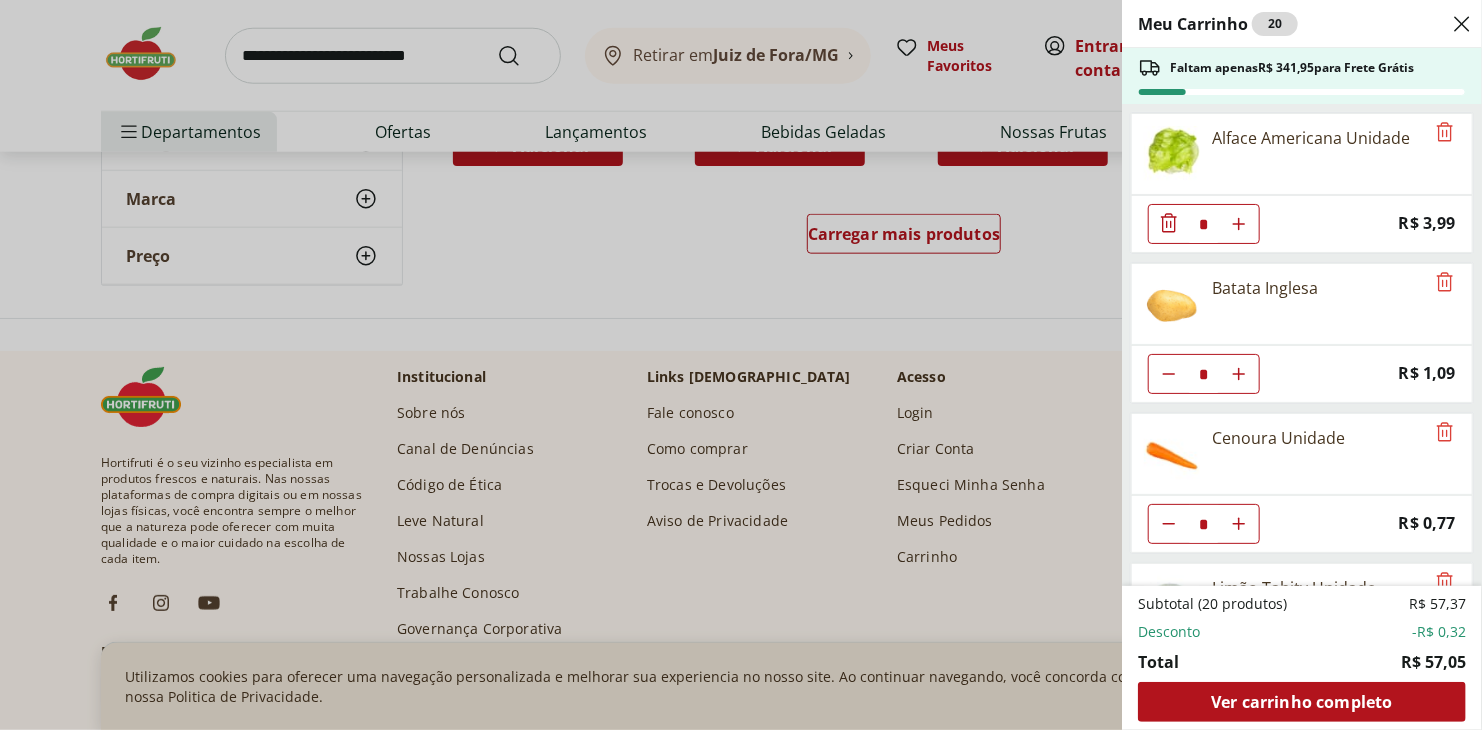 click on "Meu Carrinho 20 Faltam apenas  R$ 341,95  para Frete Grátis Alface Americana Unidade * Price: R$ 3,99 Batata Inglesa * Price: R$ 1,09 Cenoura Unidade * Price: R$ 0,77 Limão Tahity Unidade * Original price: R$ 0,58 Price: R$ 0,50 Ovos Brancos Embalado com 30 unidades * Price: R$ 19,99 Tomate Grape Fiorello - 300G * Price: R$ 7,99 Mini Alface Mimosa Roxa Hidrosol * Price: R$ 5,99 Batata Calabresa Unidade * Price: R$ 6,50 Beterraba Unidade * Price: R$ 1,05 Subtotal (20 produtos) R$ 57,37 Desconto -R$ 0,32 Total R$ 57,05 Ver carrinho completo" at bounding box center (741, 365) 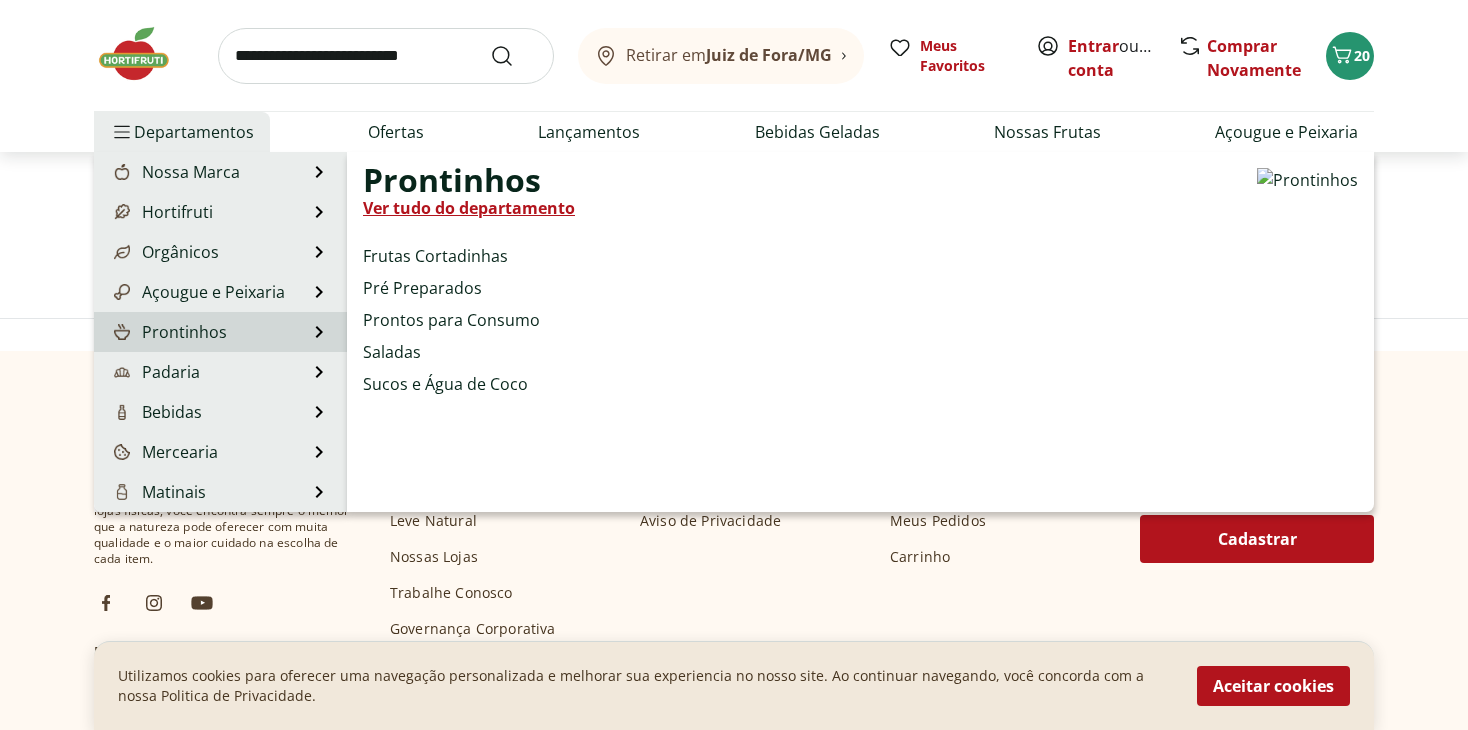 click on "Ver tudo do departamento" at bounding box center (469, 208) 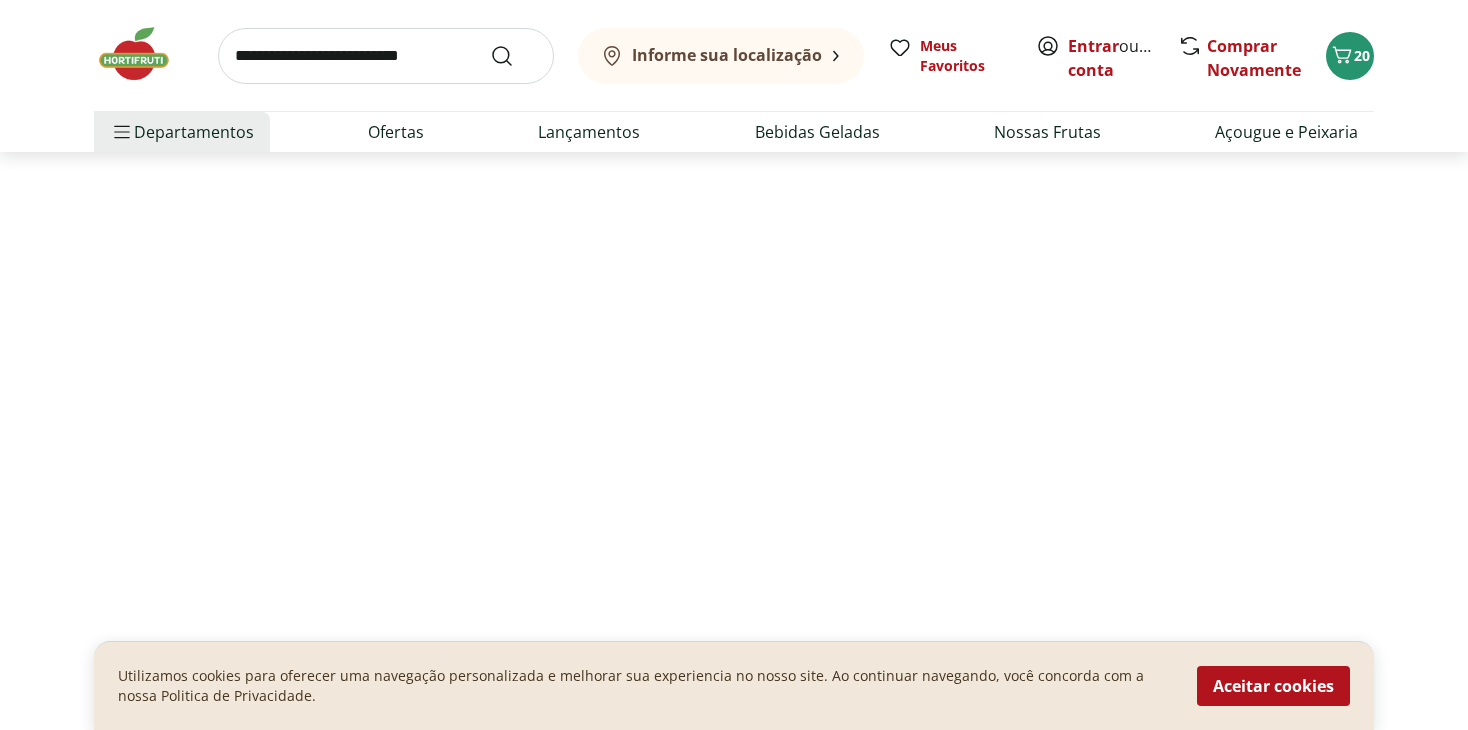 scroll, scrollTop: 0, scrollLeft: 0, axis: both 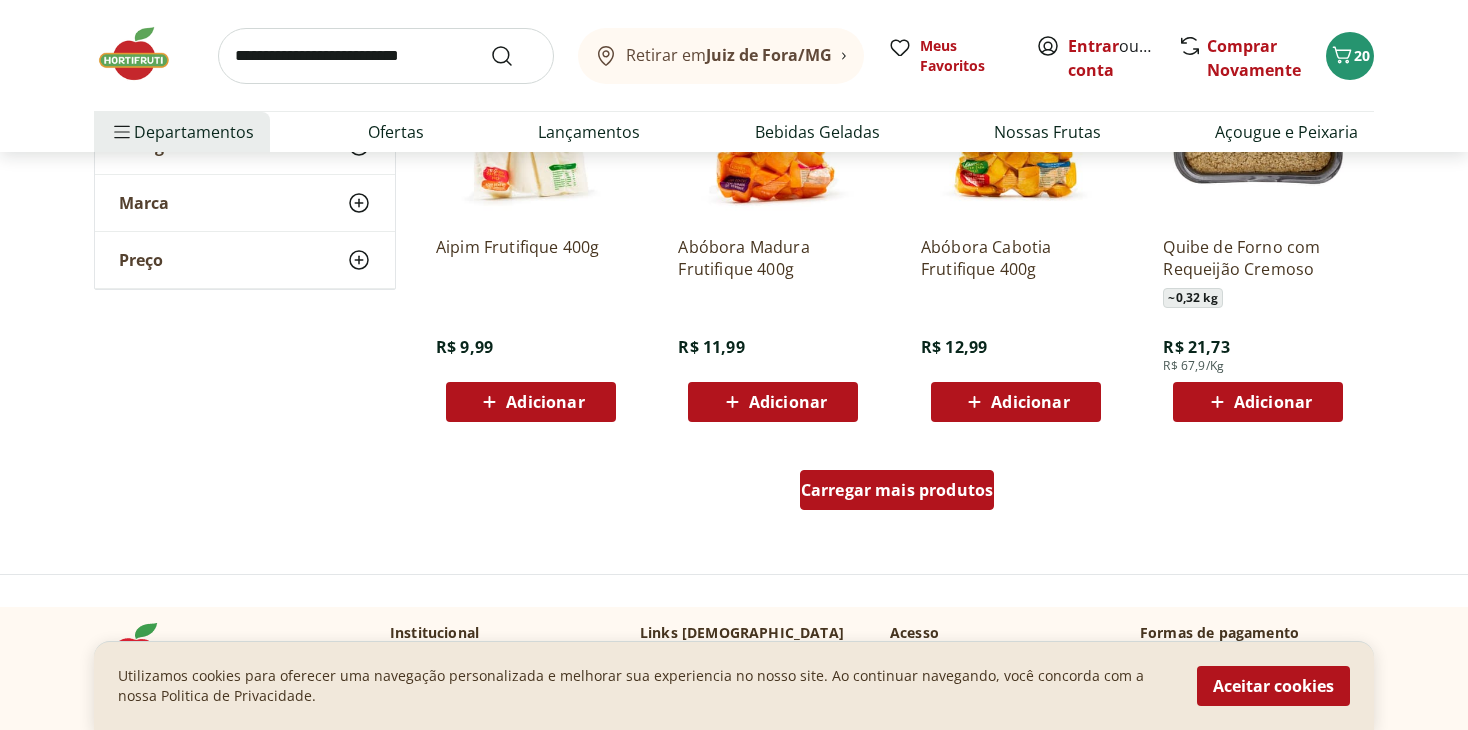 click on "Carregar mais produtos" at bounding box center [897, 490] 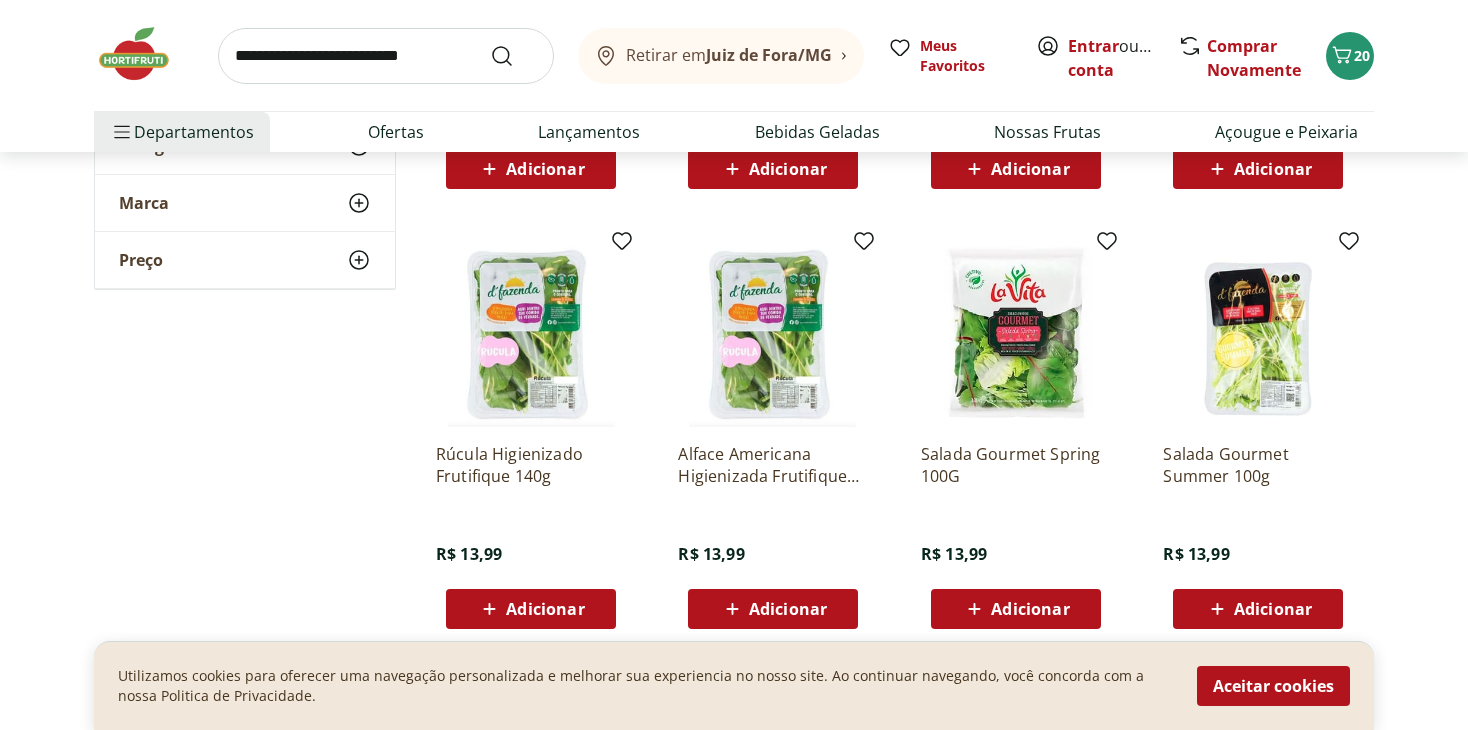 scroll, scrollTop: 2300, scrollLeft: 0, axis: vertical 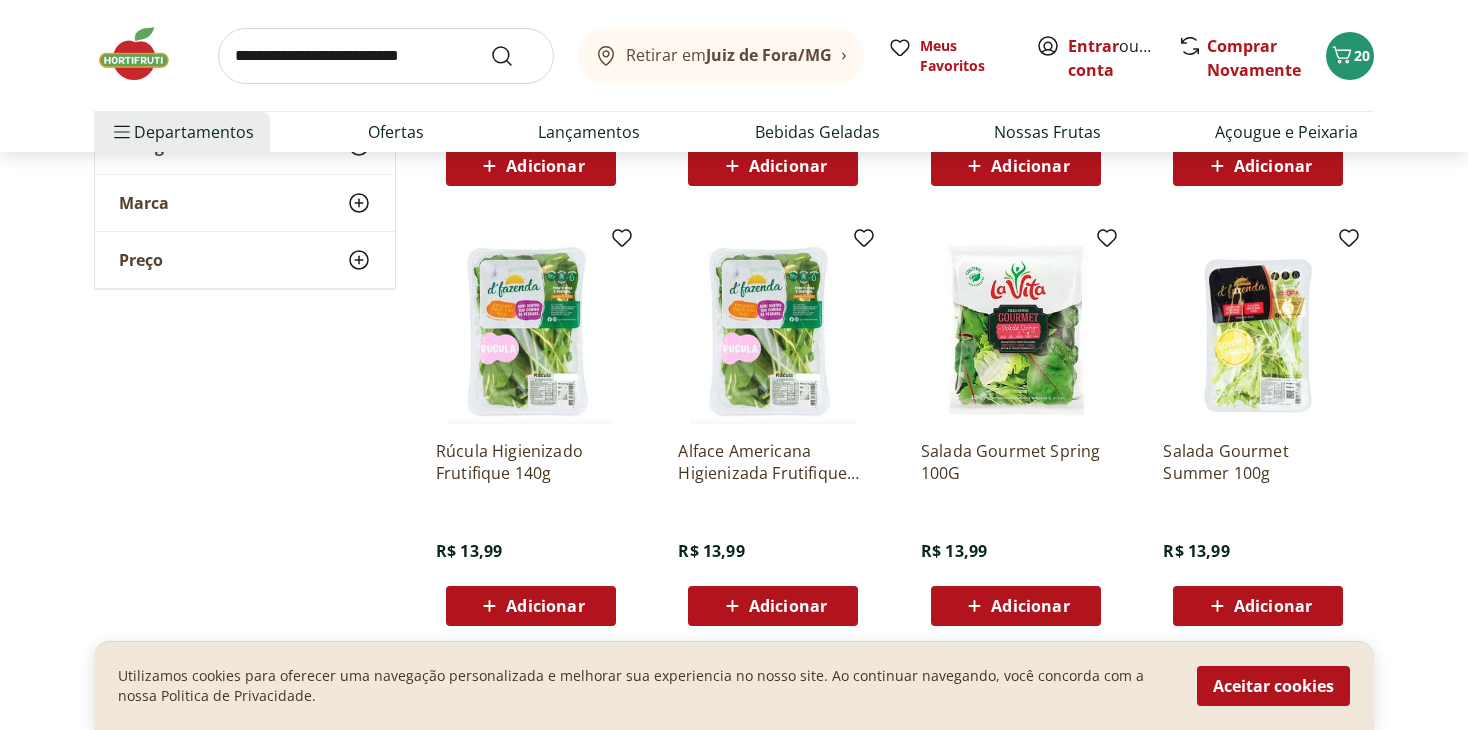 click 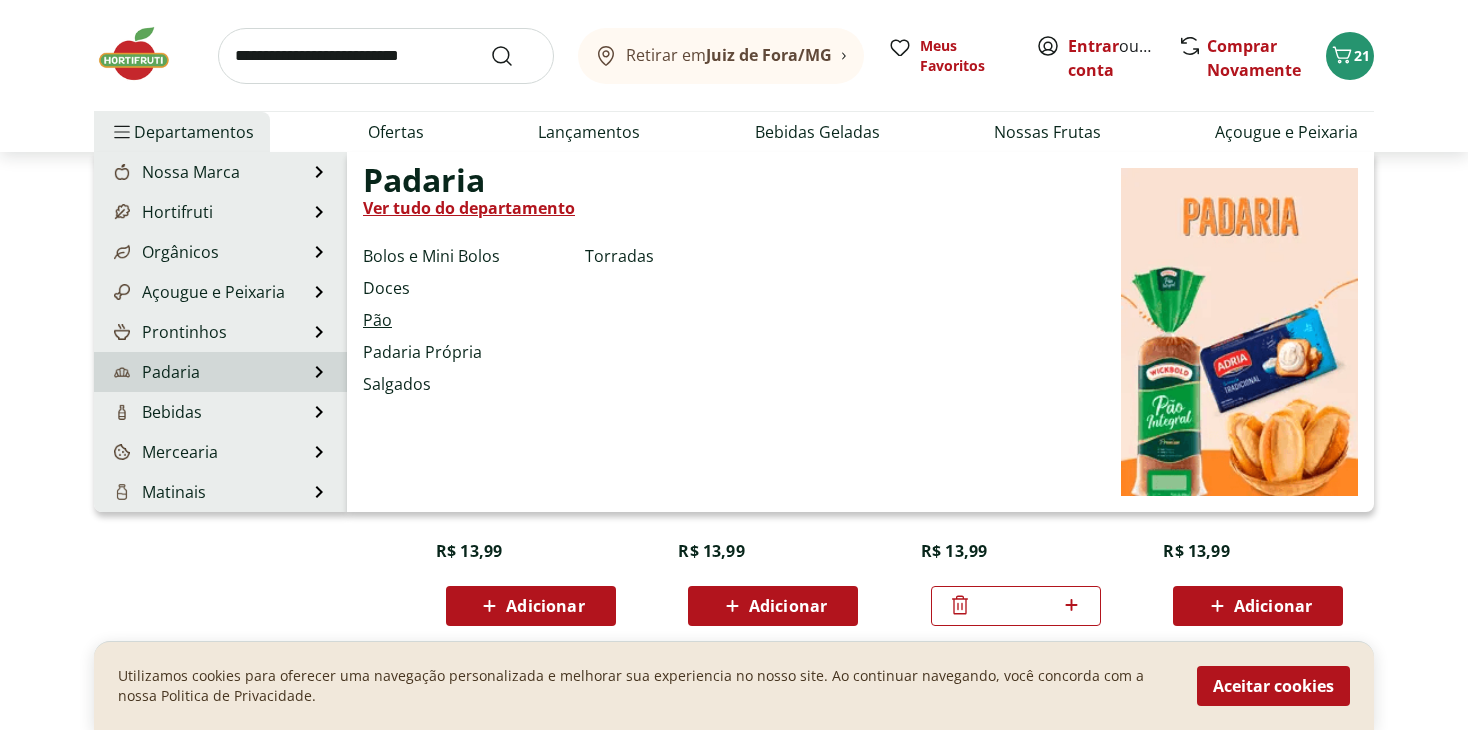 click on "Pão" at bounding box center [377, 320] 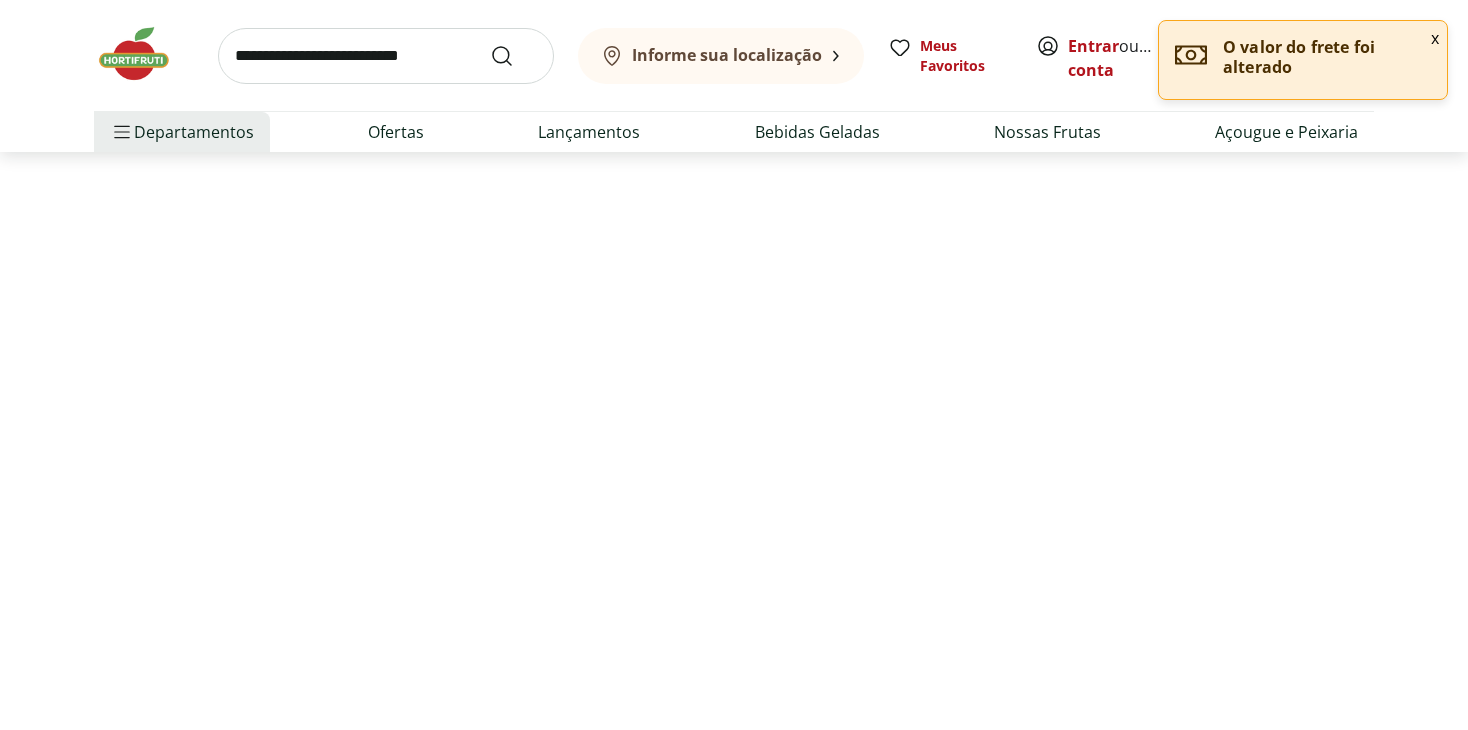 scroll, scrollTop: 0, scrollLeft: 0, axis: both 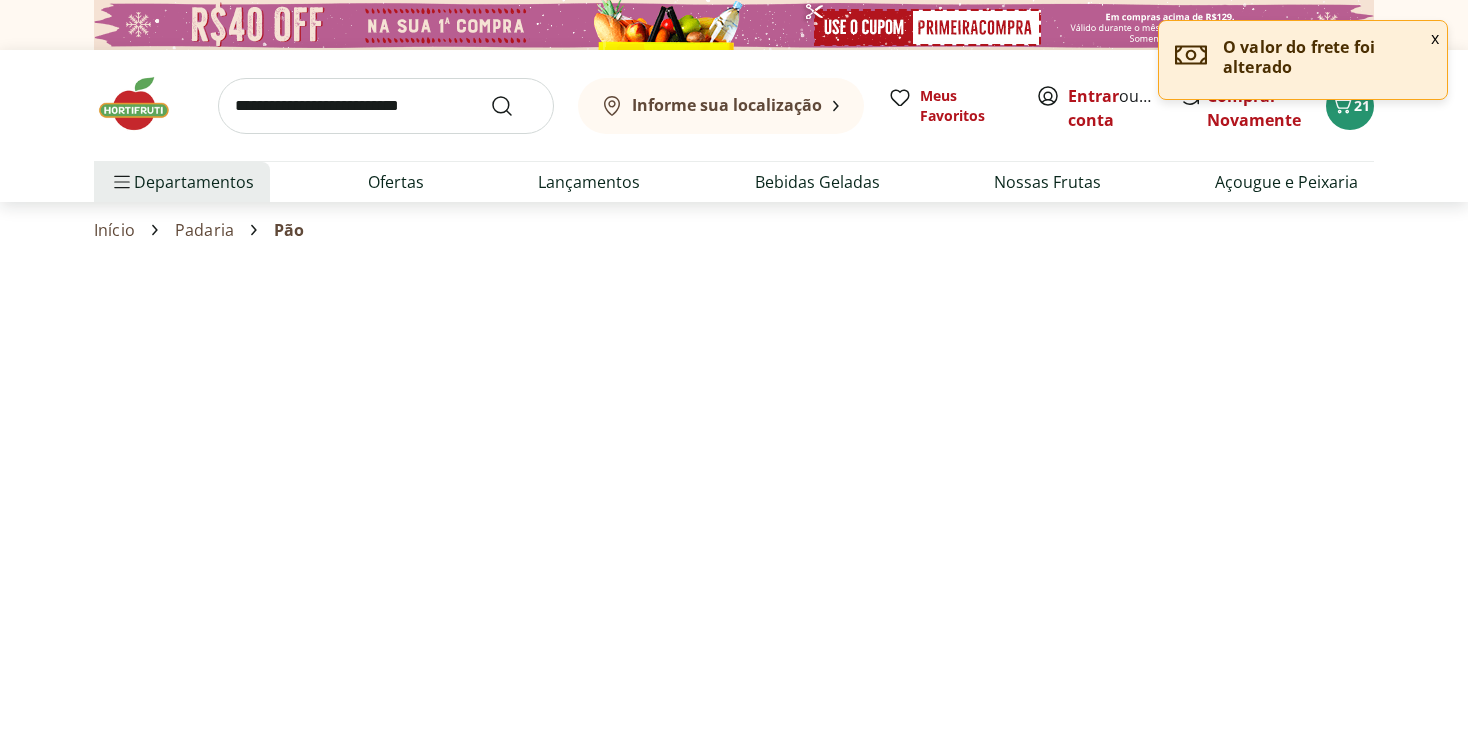 select on "**********" 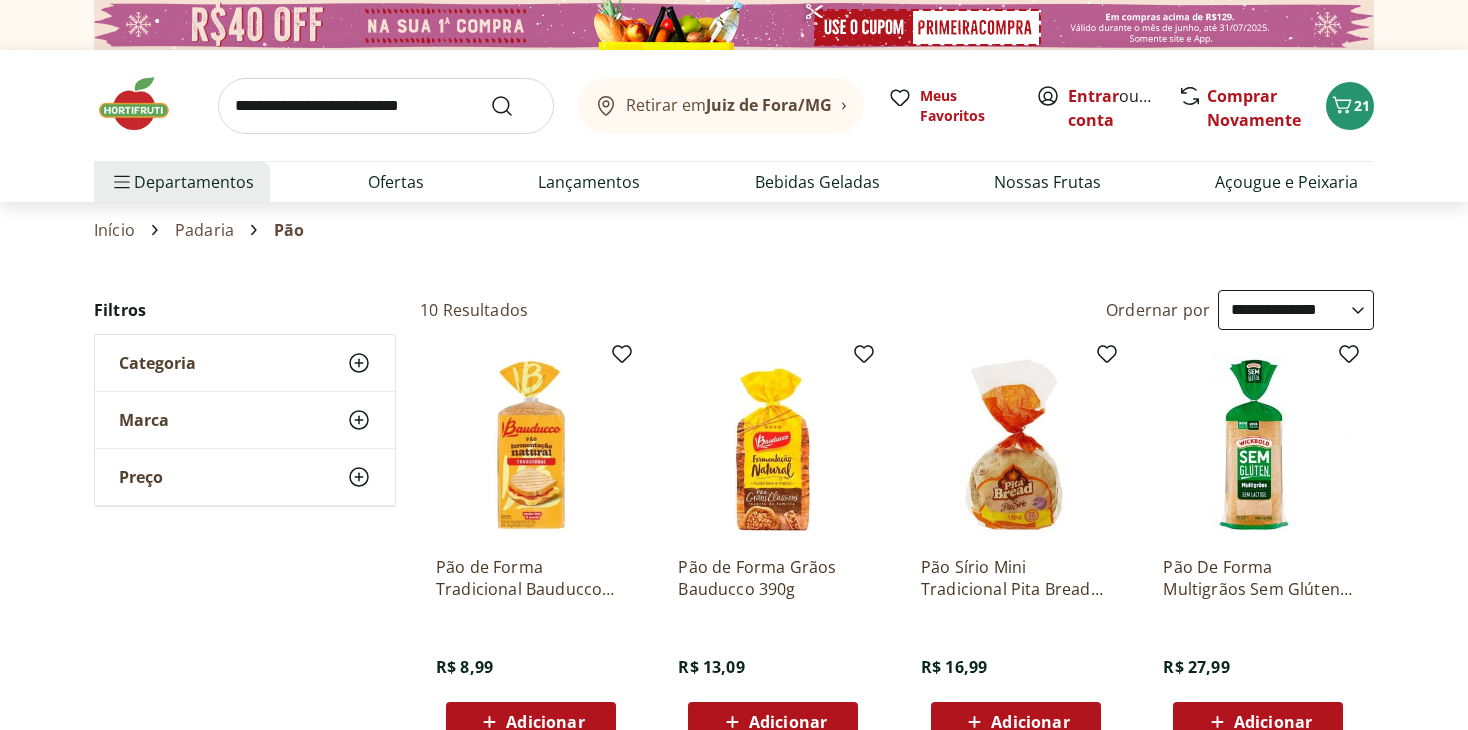 click on "Padaria" at bounding box center [204, 230] 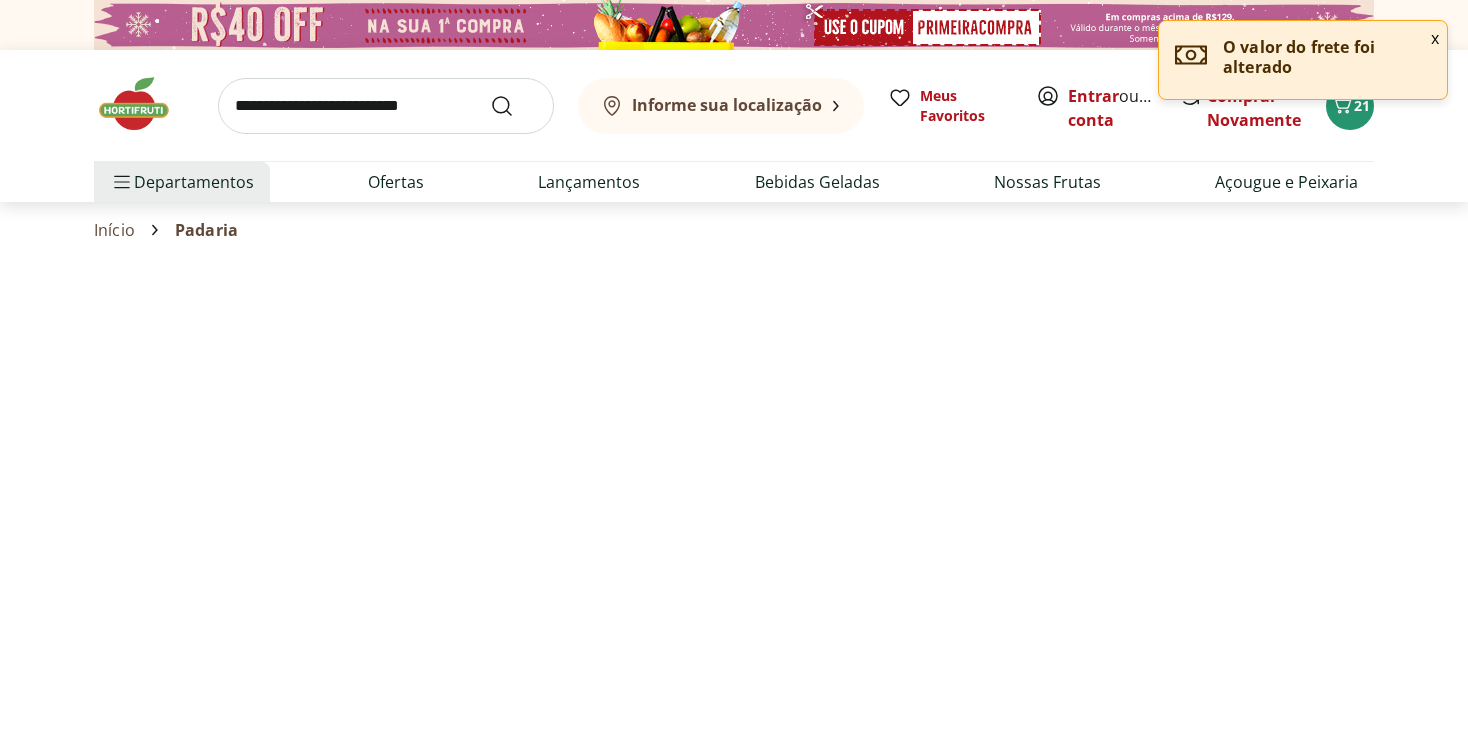 select on "**********" 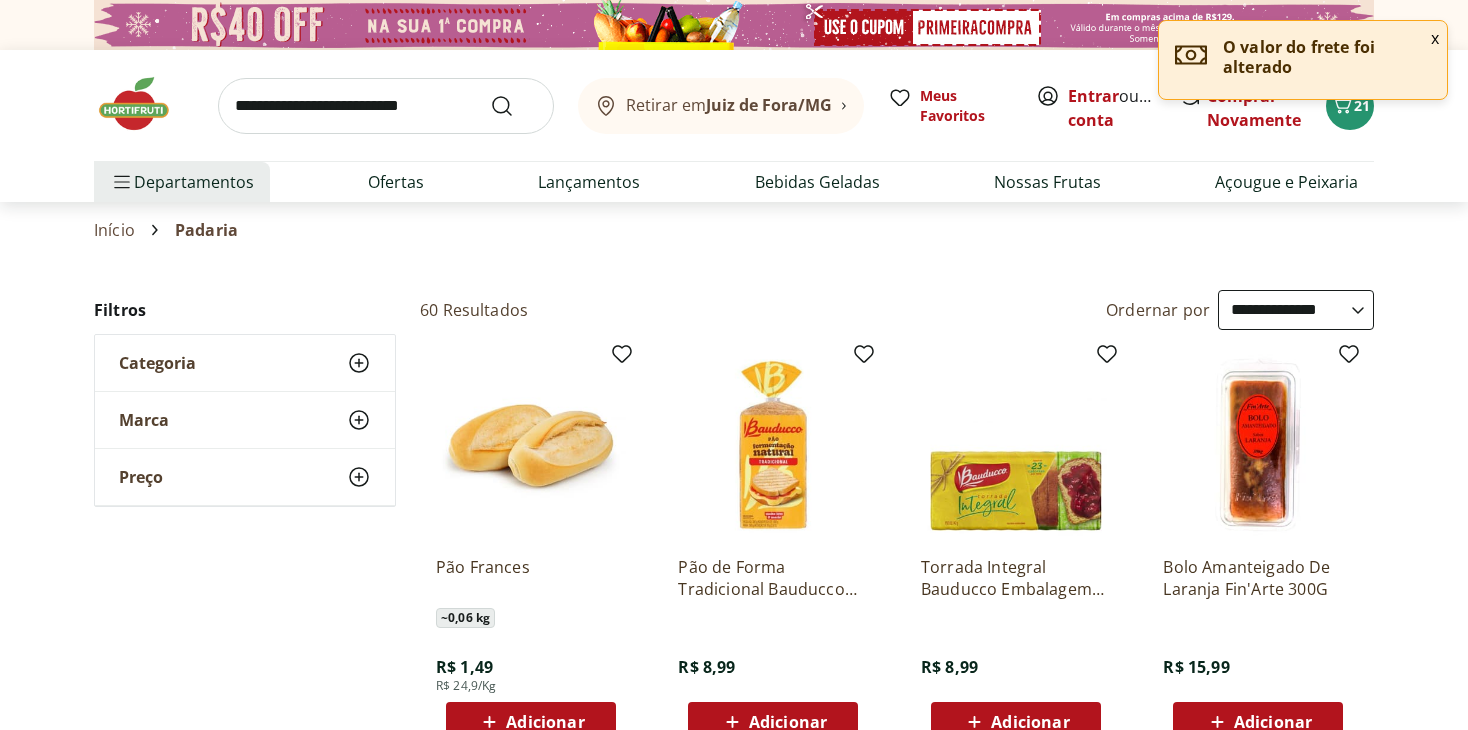 click at bounding box center [531, 445] 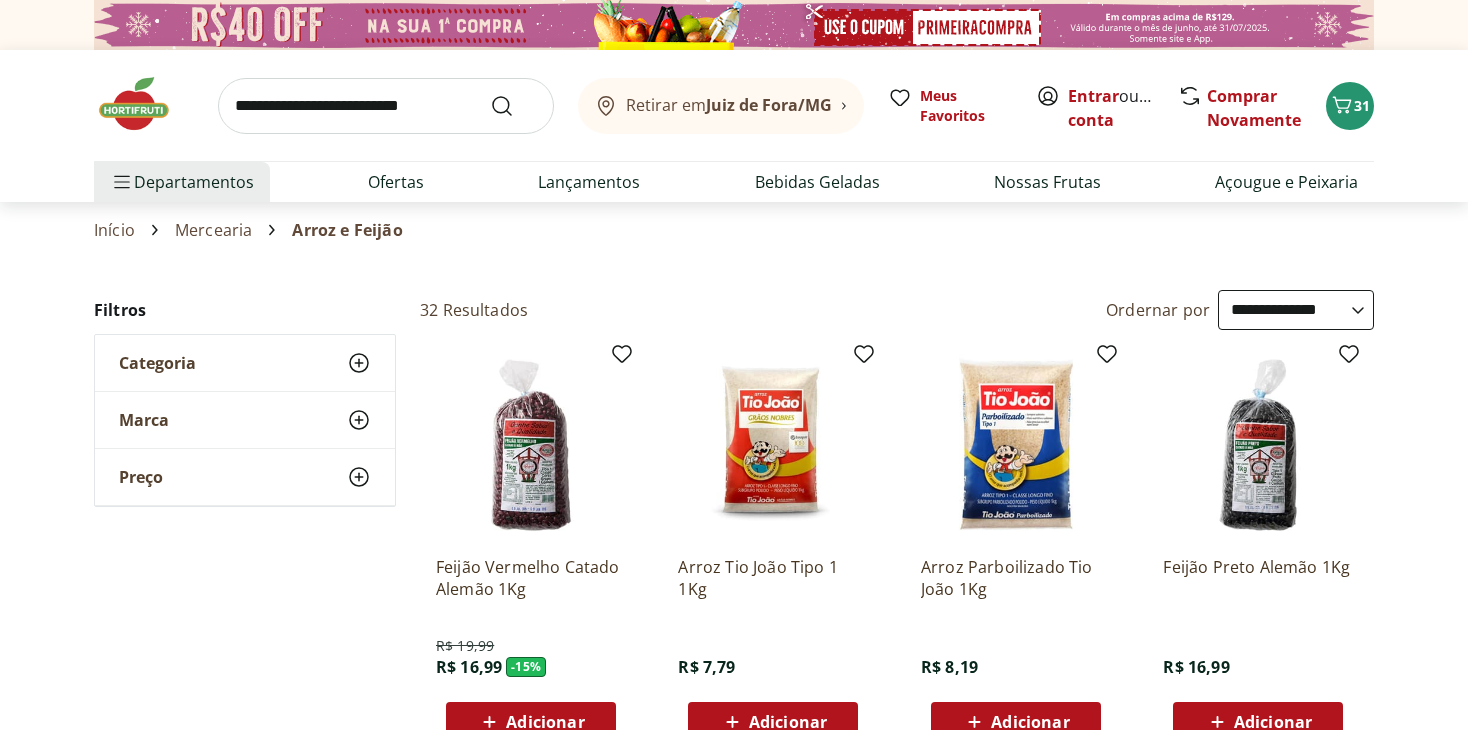 select on "**********" 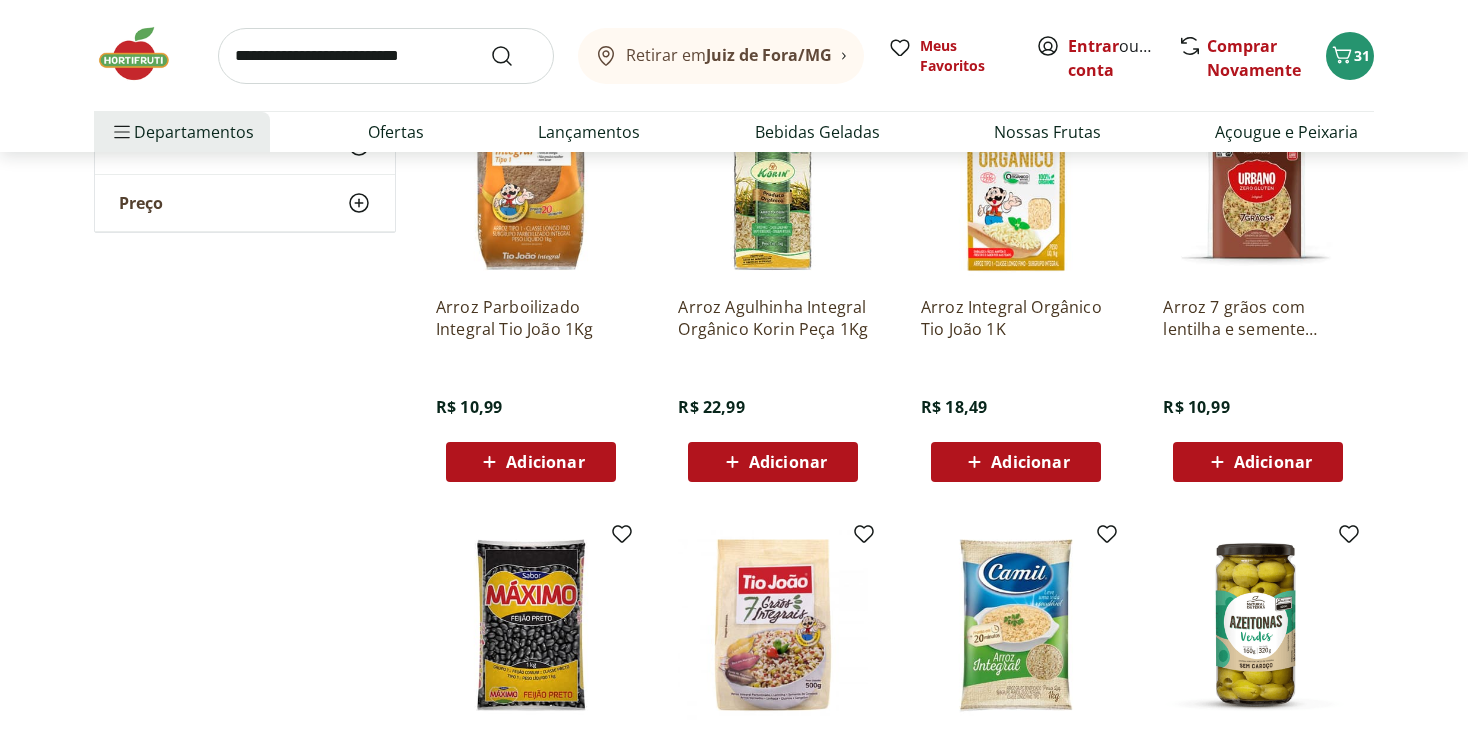 scroll, scrollTop: 0, scrollLeft: 0, axis: both 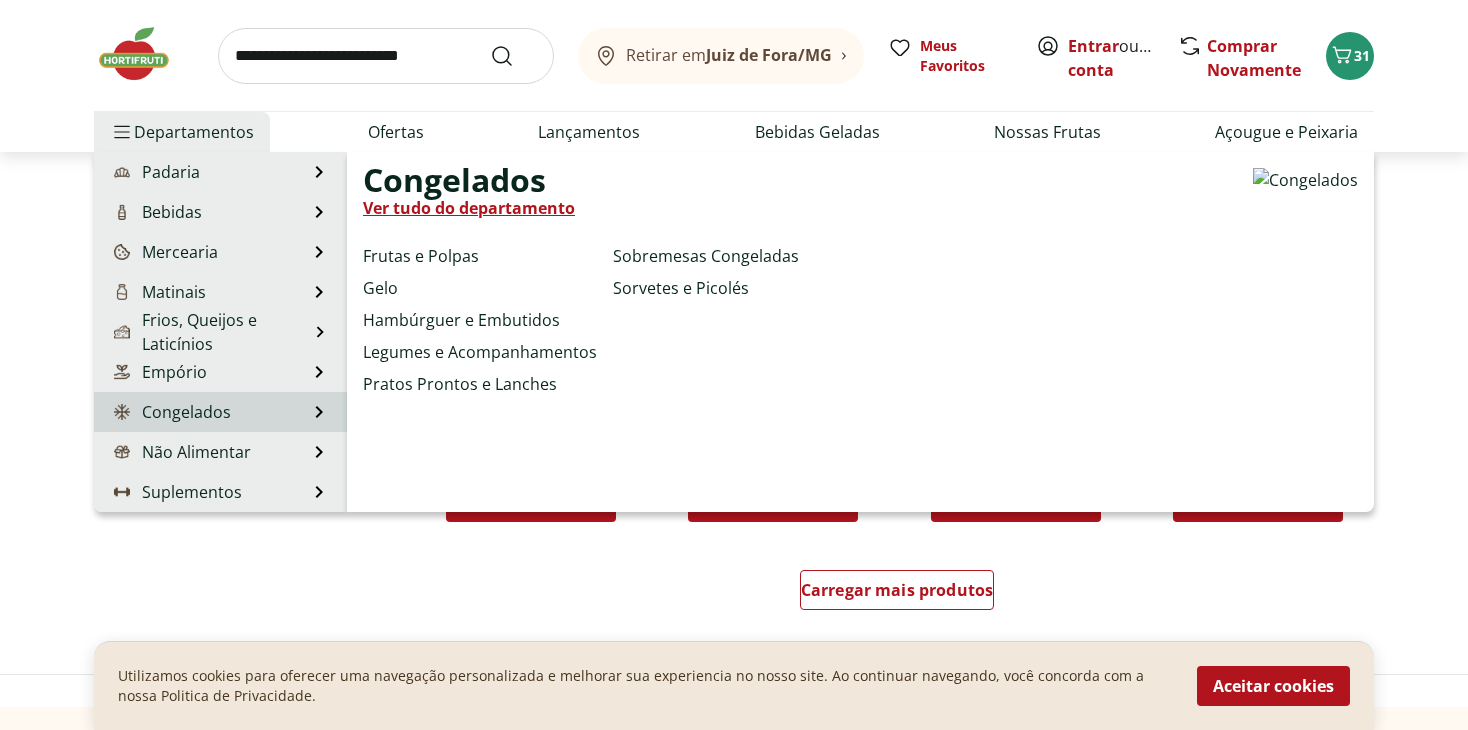 click on "Congelados" at bounding box center [170, 412] 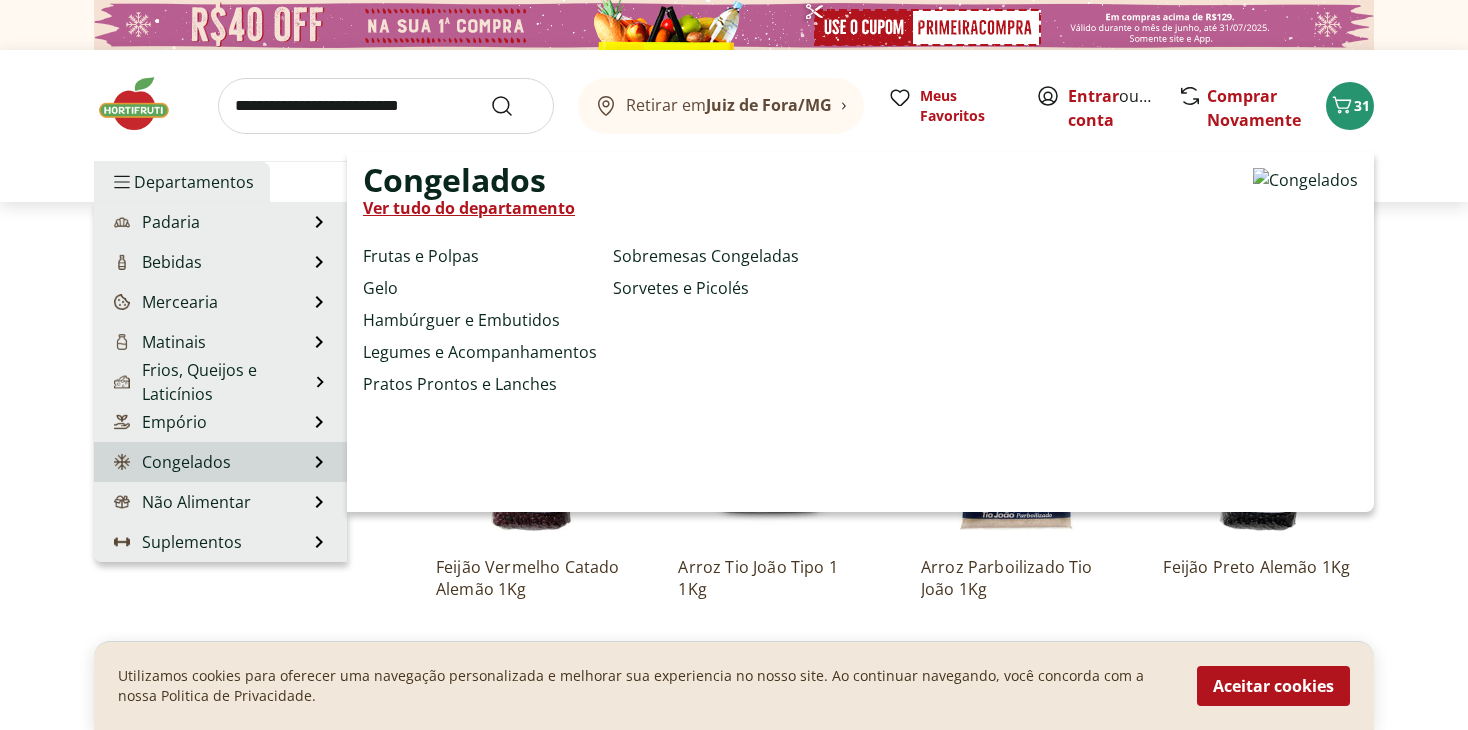 select on "**********" 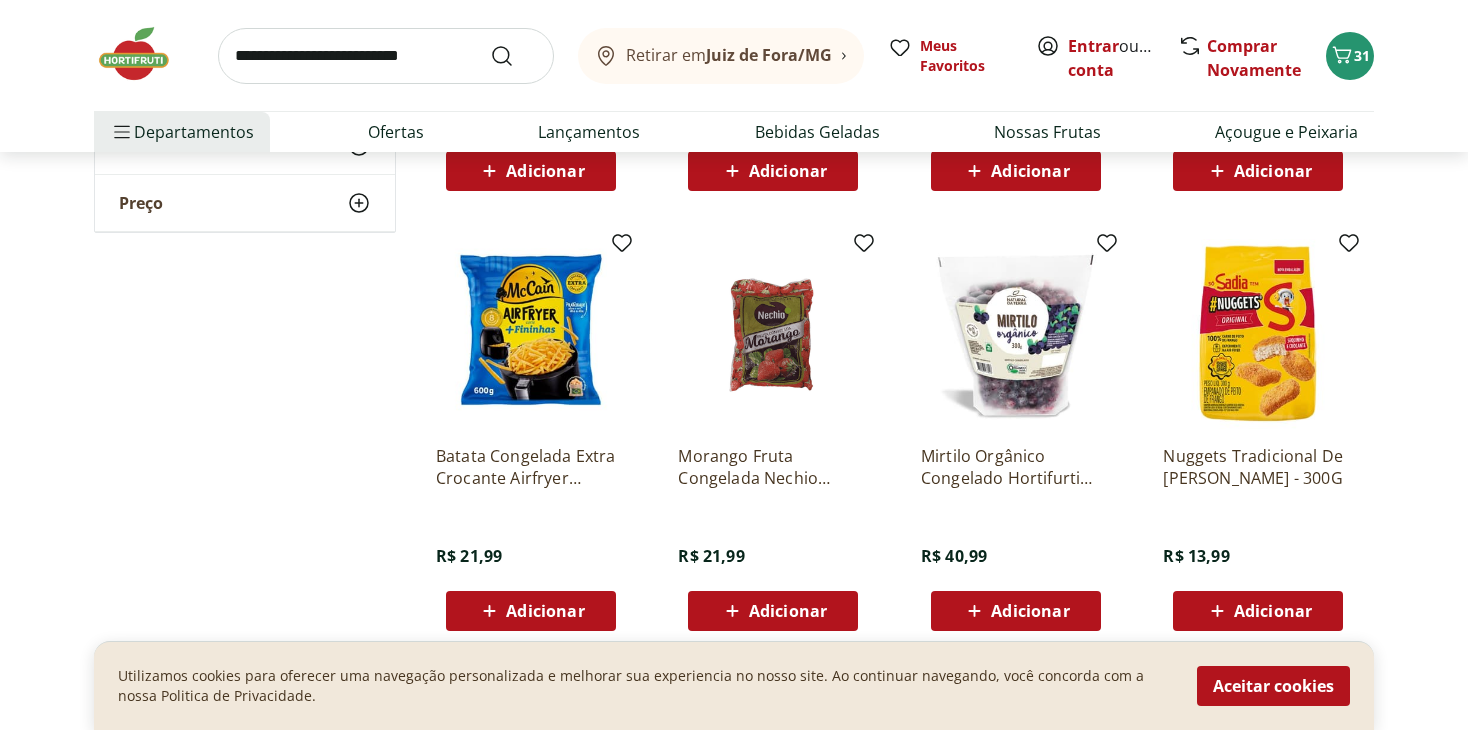 scroll, scrollTop: 600, scrollLeft: 0, axis: vertical 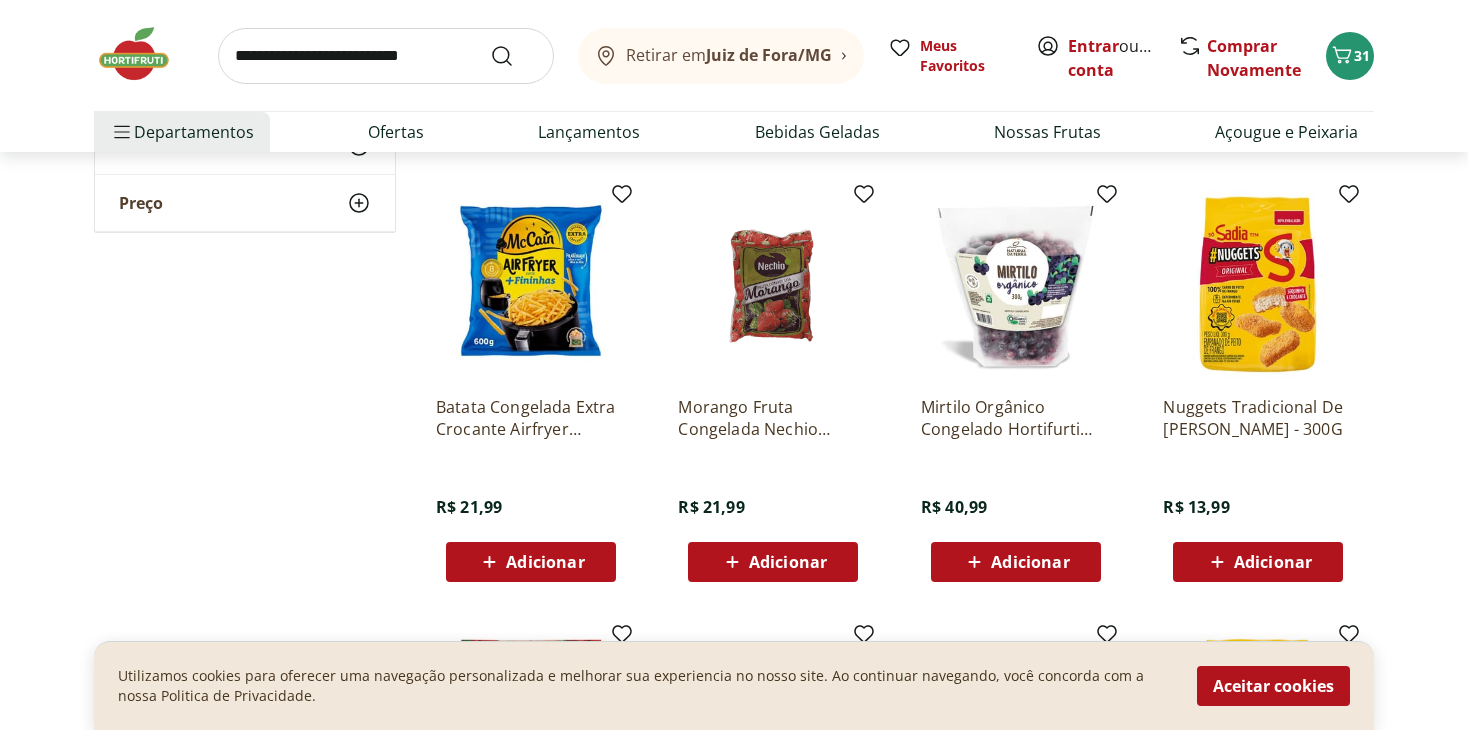 click on "**********" at bounding box center (734, 416) 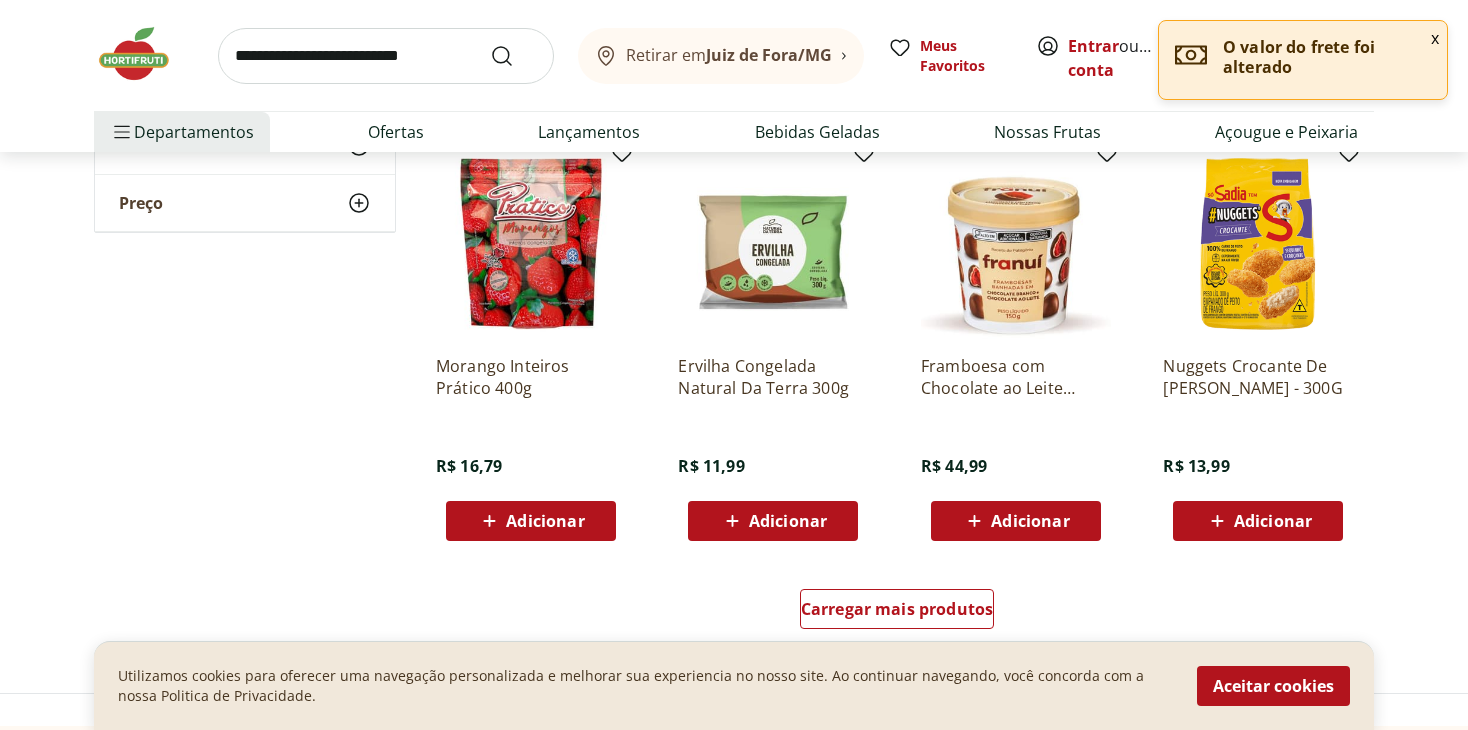 scroll, scrollTop: 1100, scrollLeft: 0, axis: vertical 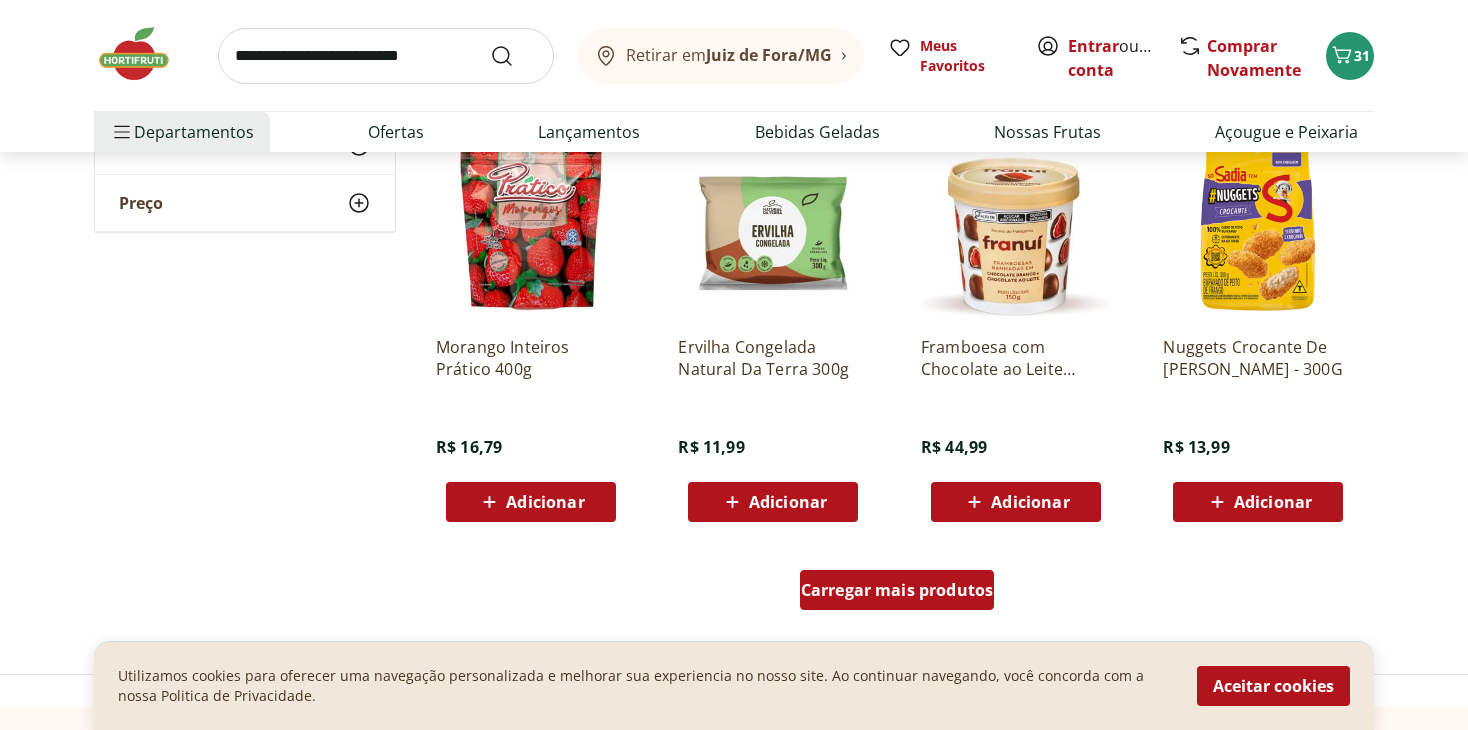 click on "Carregar mais produtos" at bounding box center [897, 590] 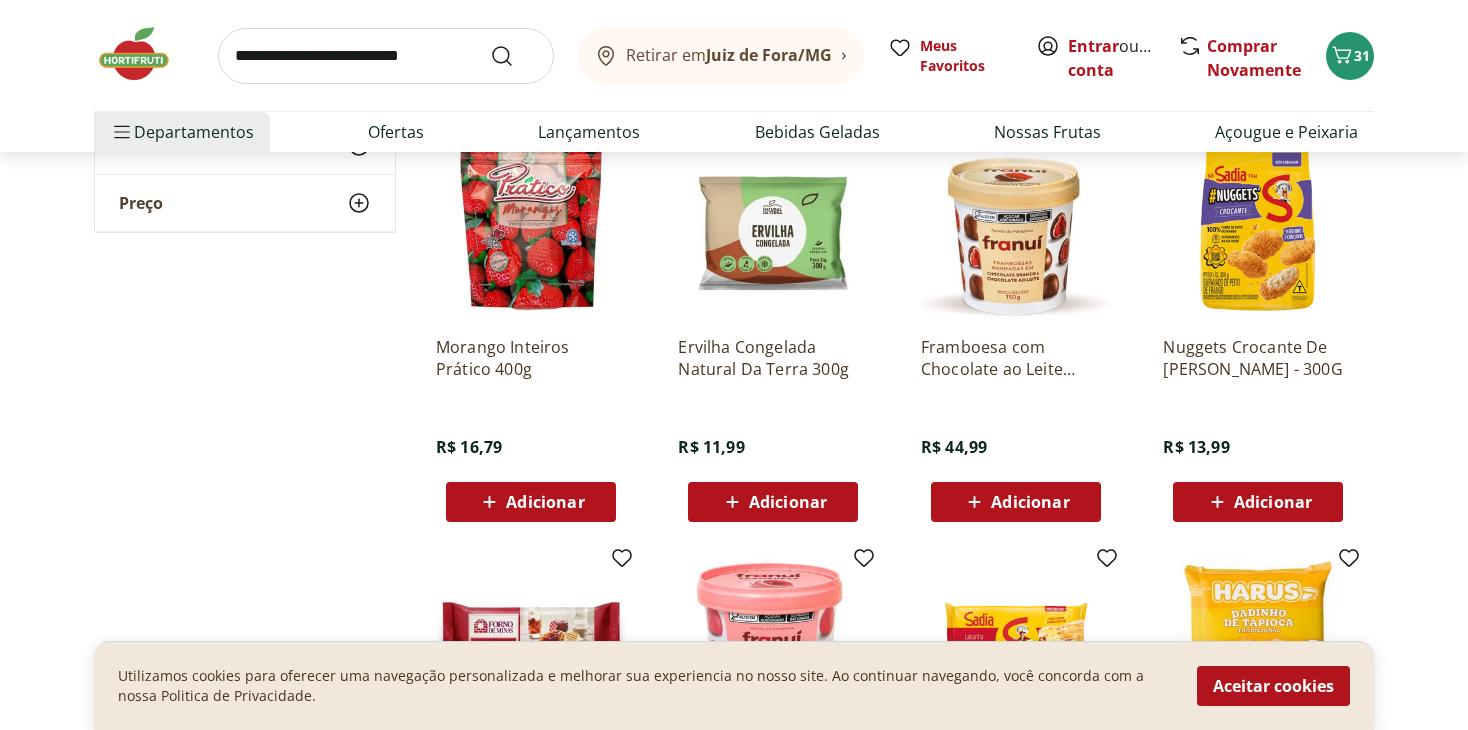 click on "Adicionar" at bounding box center (545, 502) 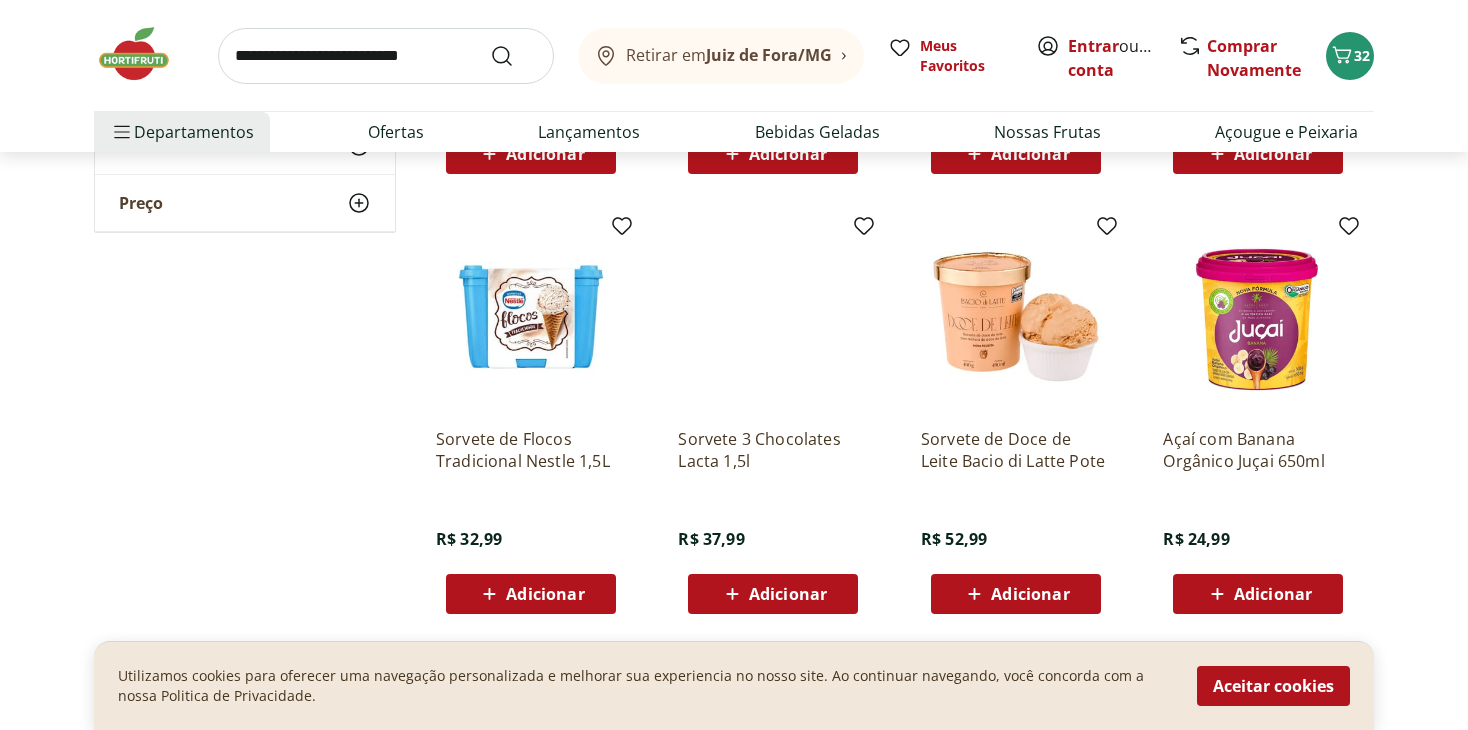 scroll, scrollTop: 2500, scrollLeft: 0, axis: vertical 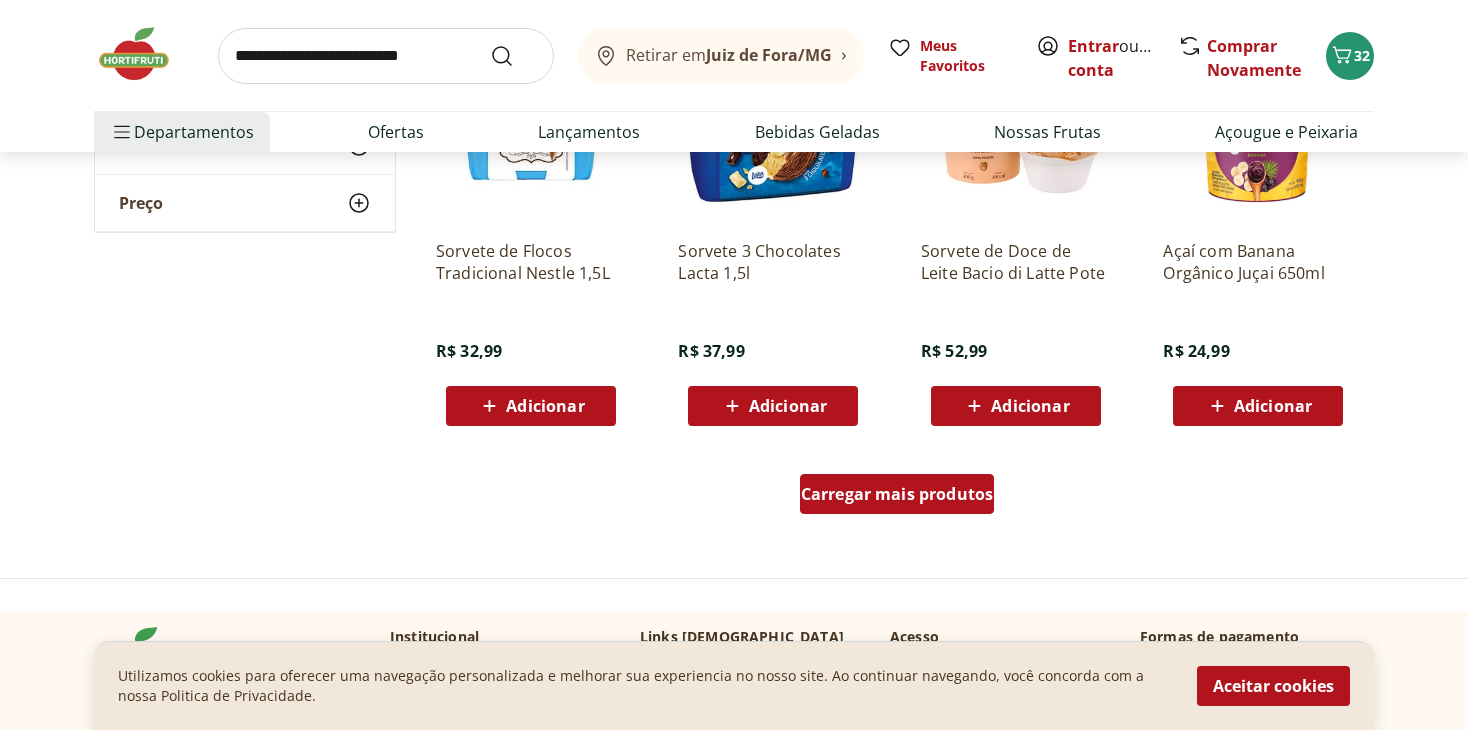 click on "Carregar mais produtos" at bounding box center [897, 494] 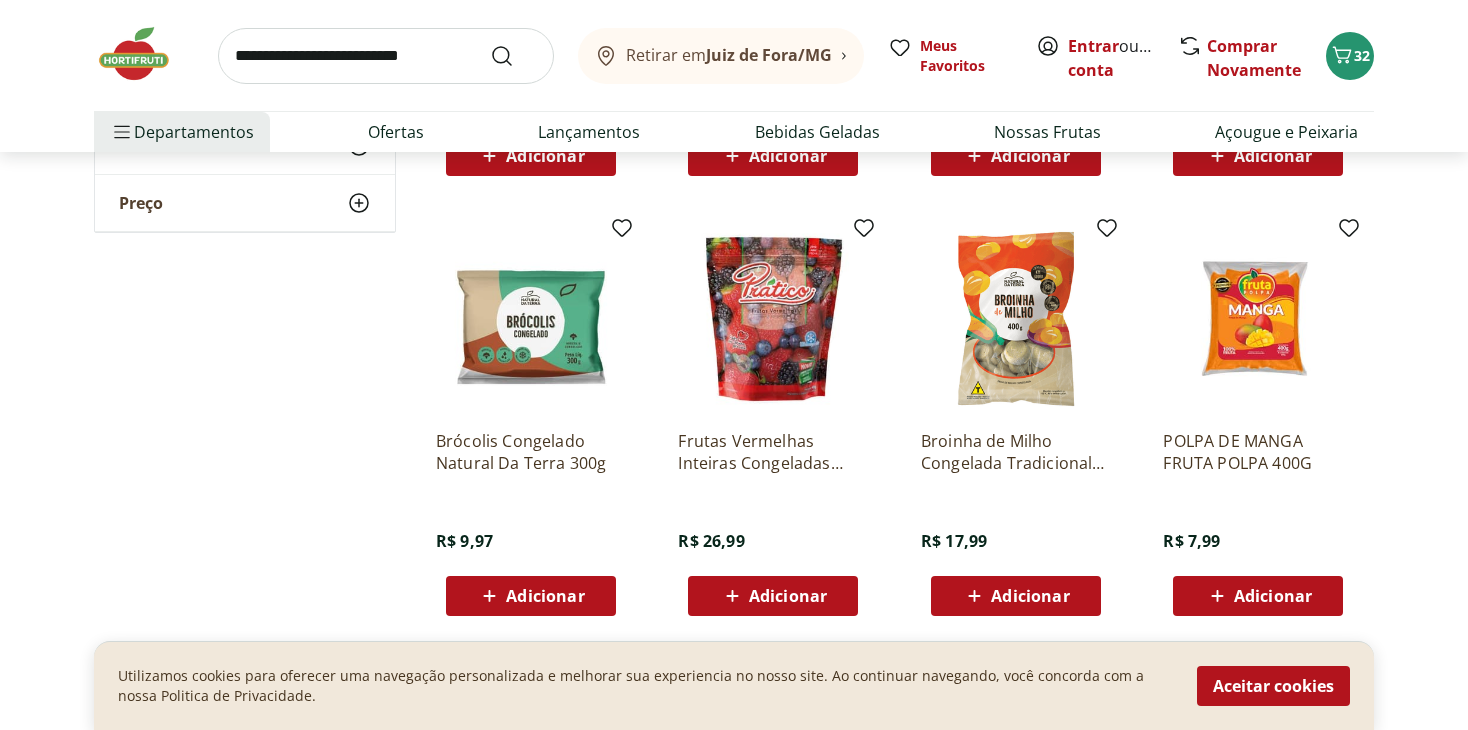 scroll, scrollTop: 3700, scrollLeft: 0, axis: vertical 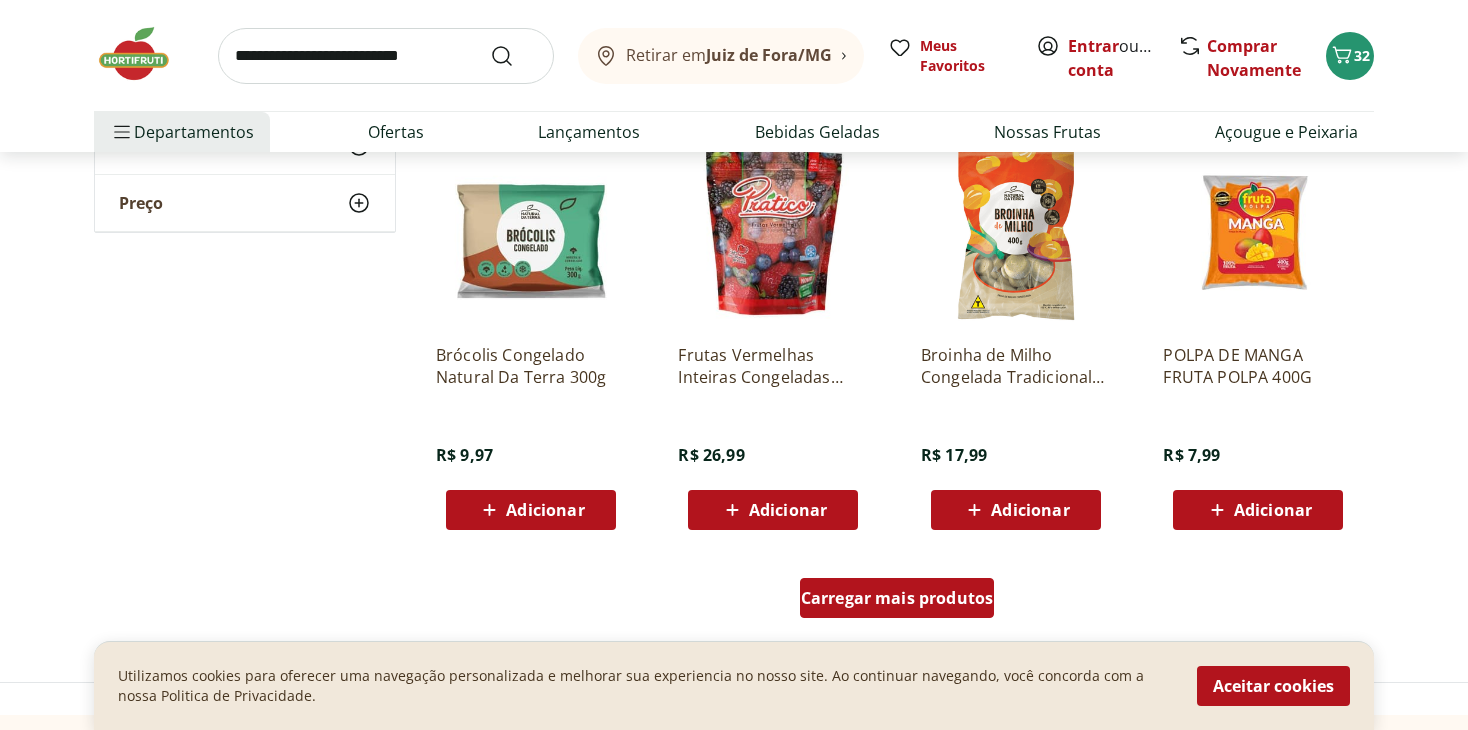 click on "Carregar mais produtos" at bounding box center (897, 598) 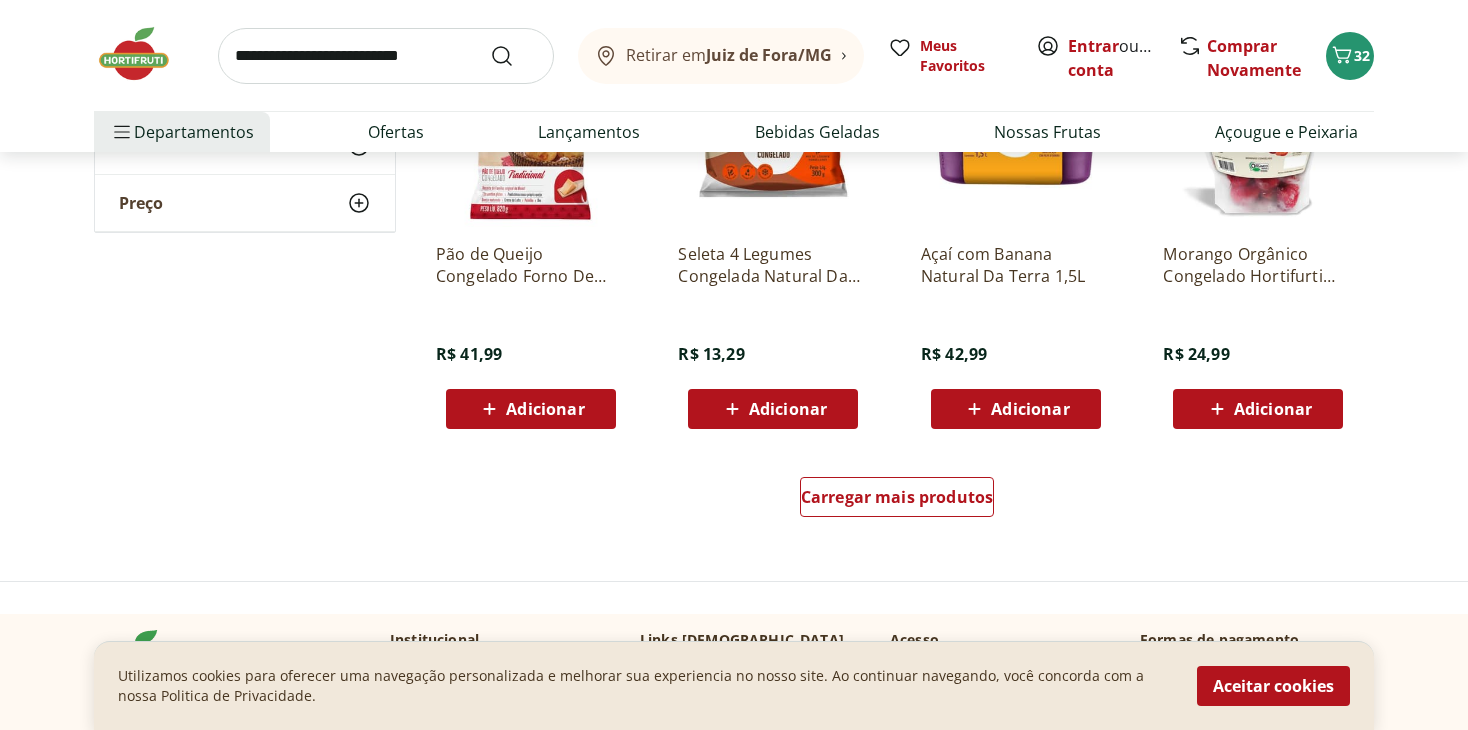 scroll, scrollTop: 5200, scrollLeft: 0, axis: vertical 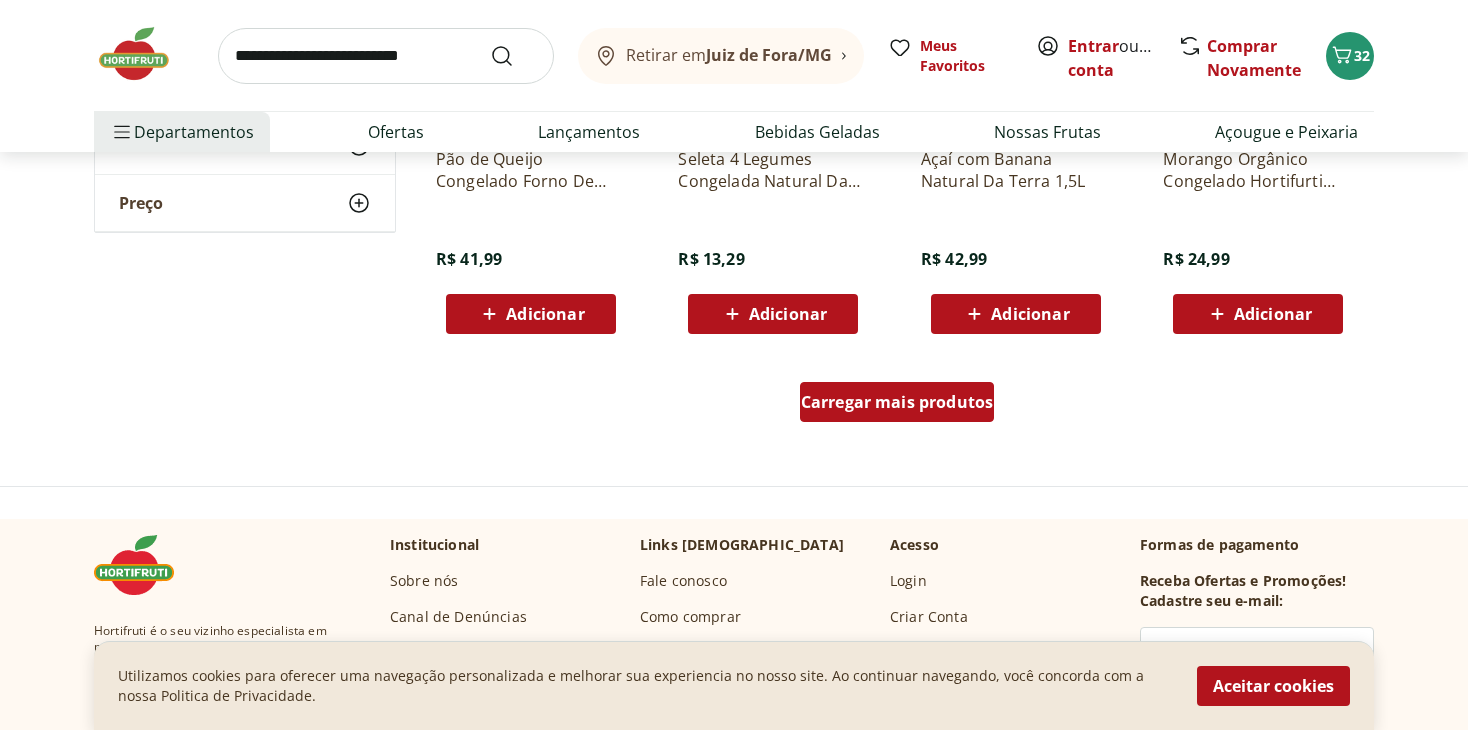 click on "Carregar mais produtos" at bounding box center [897, 402] 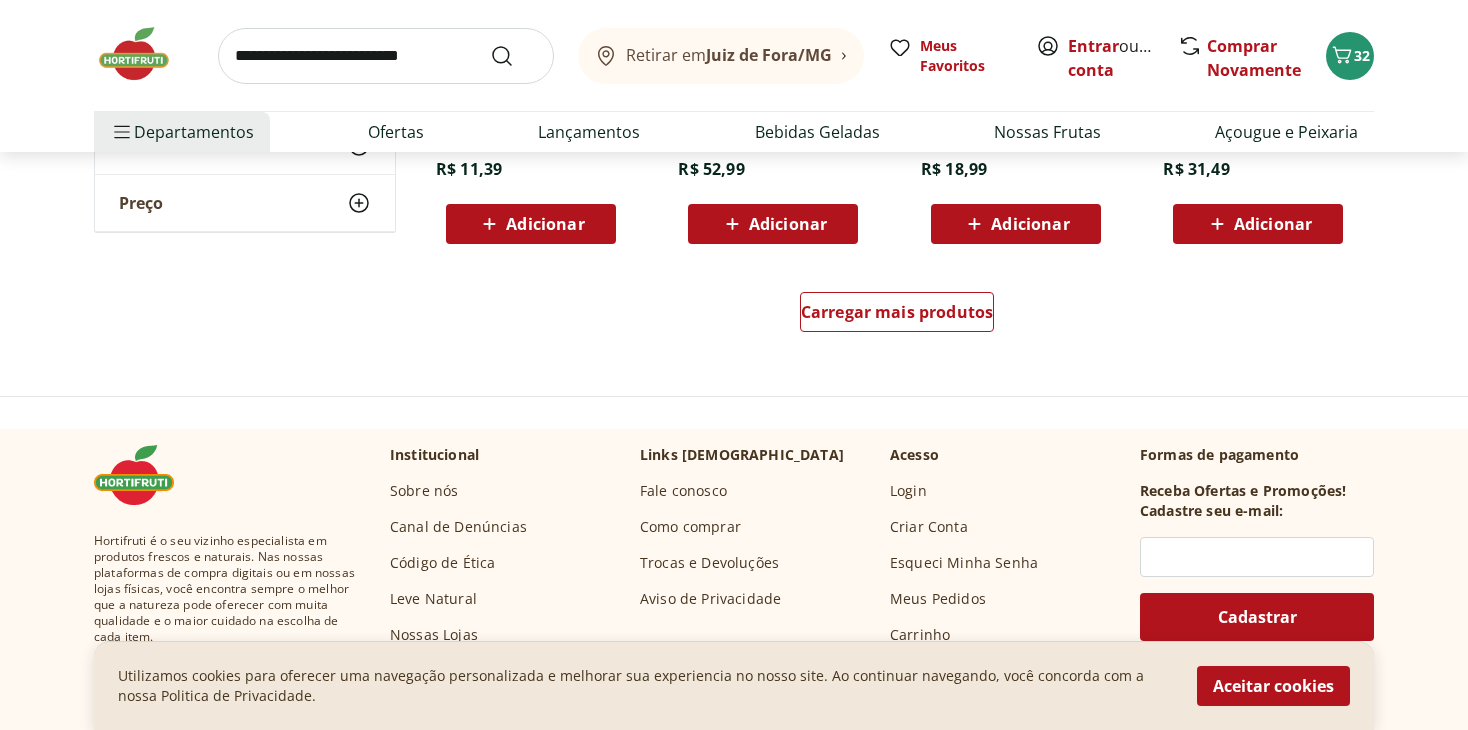 scroll, scrollTop: 6600, scrollLeft: 0, axis: vertical 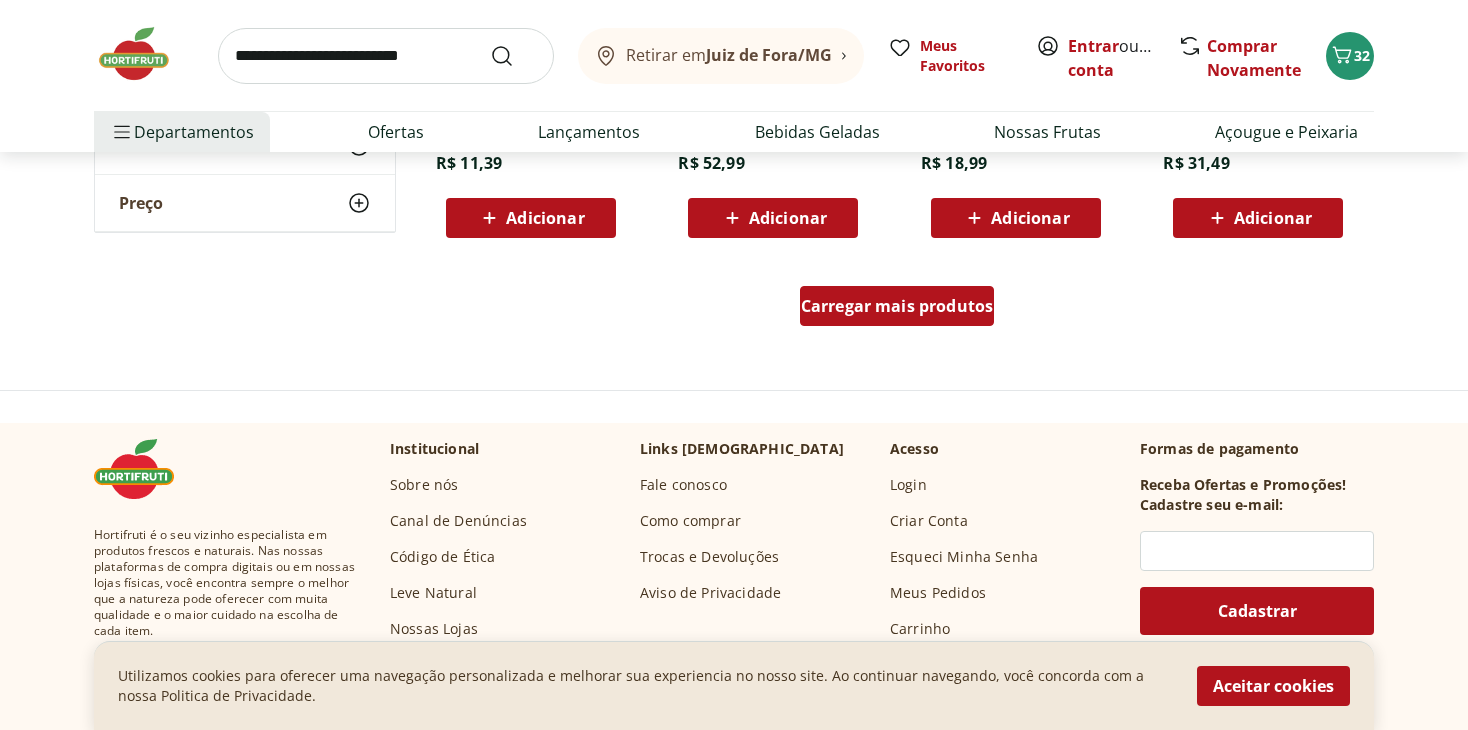 click on "Carregar mais produtos" at bounding box center (897, 306) 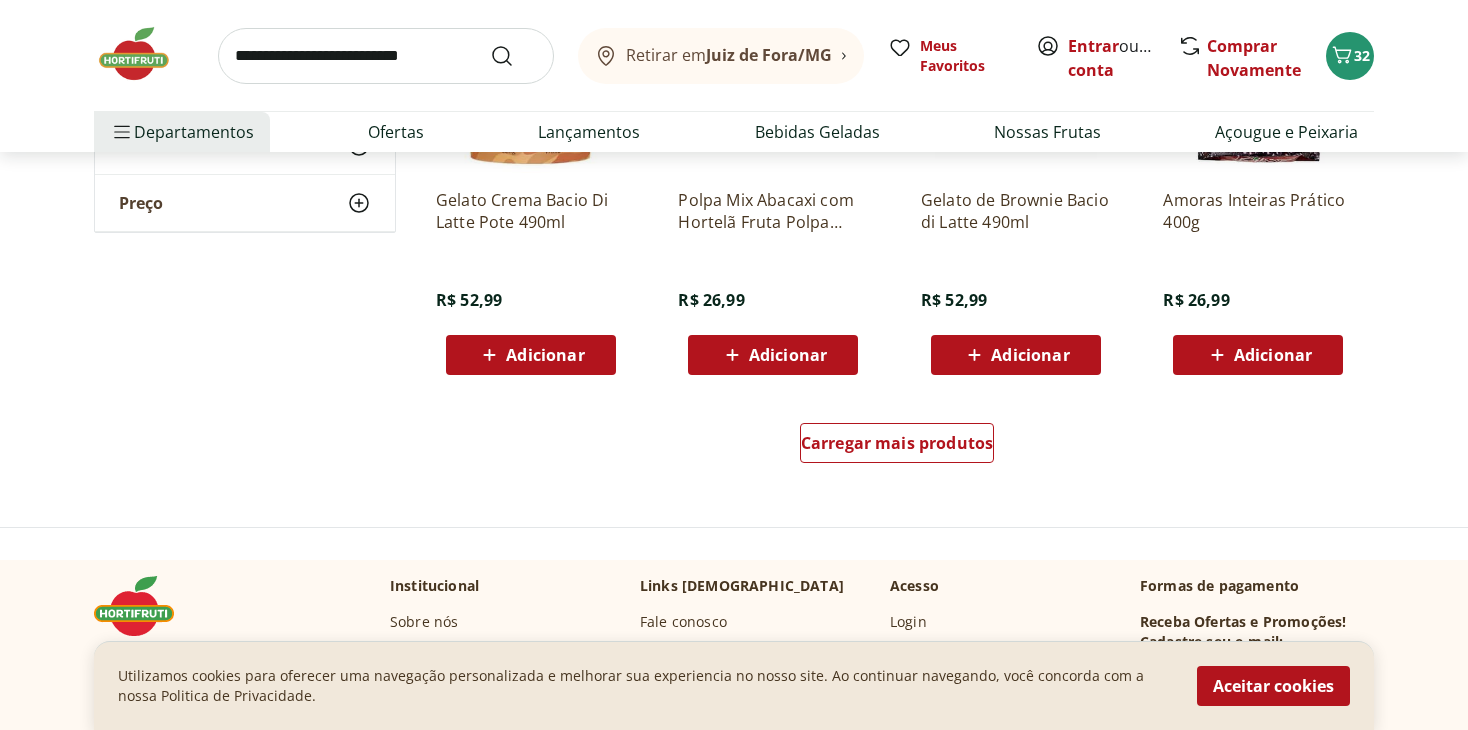 scroll, scrollTop: 7800, scrollLeft: 0, axis: vertical 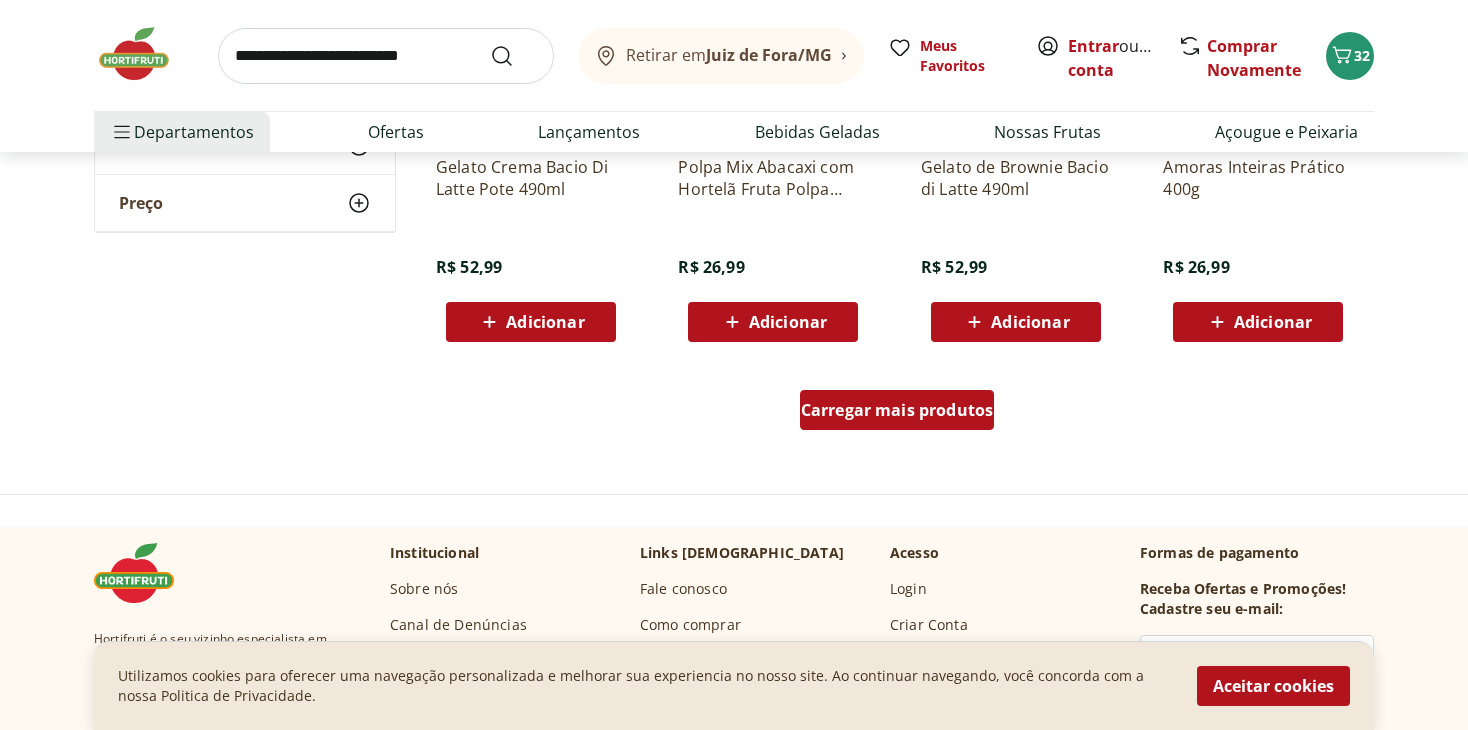 click on "Carregar mais produtos" at bounding box center [897, 410] 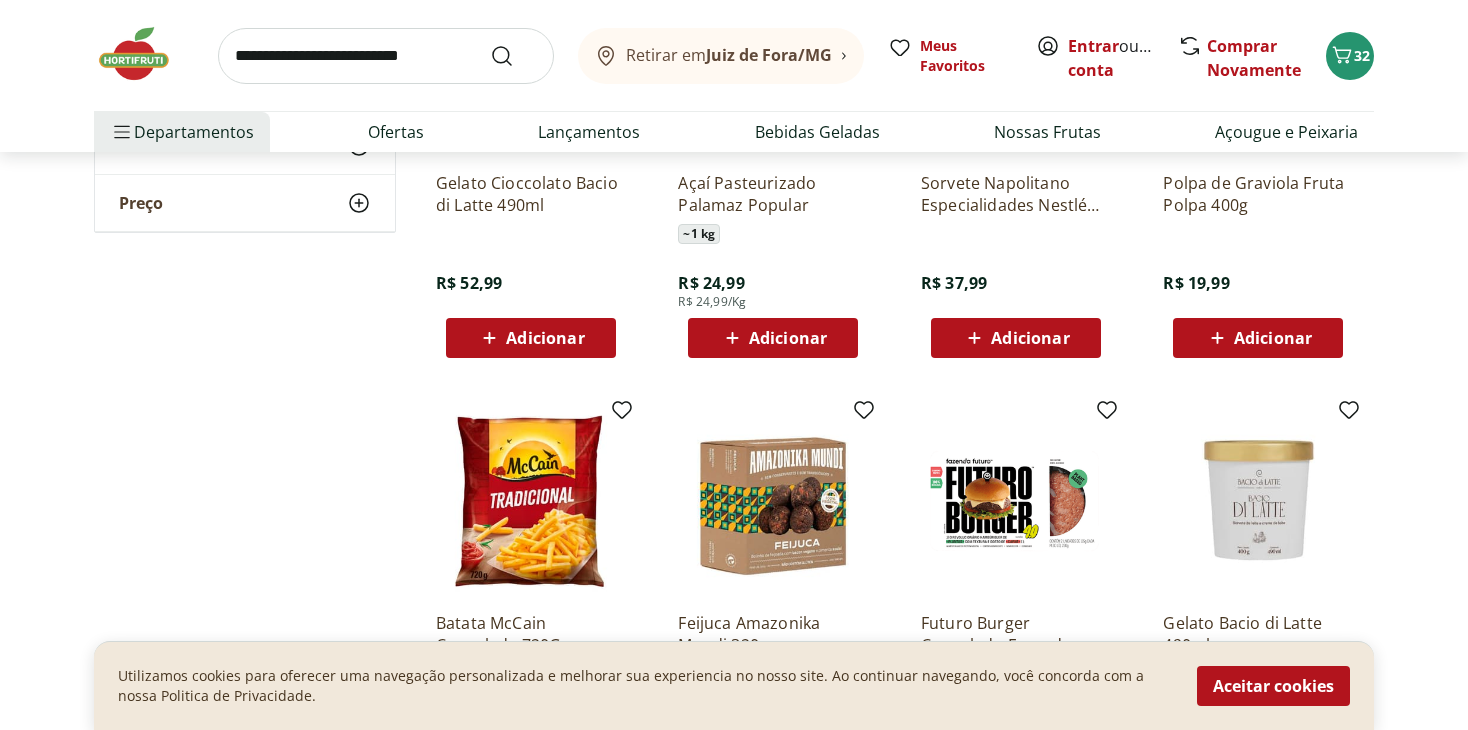 scroll, scrollTop: 8700, scrollLeft: 0, axis: vertical 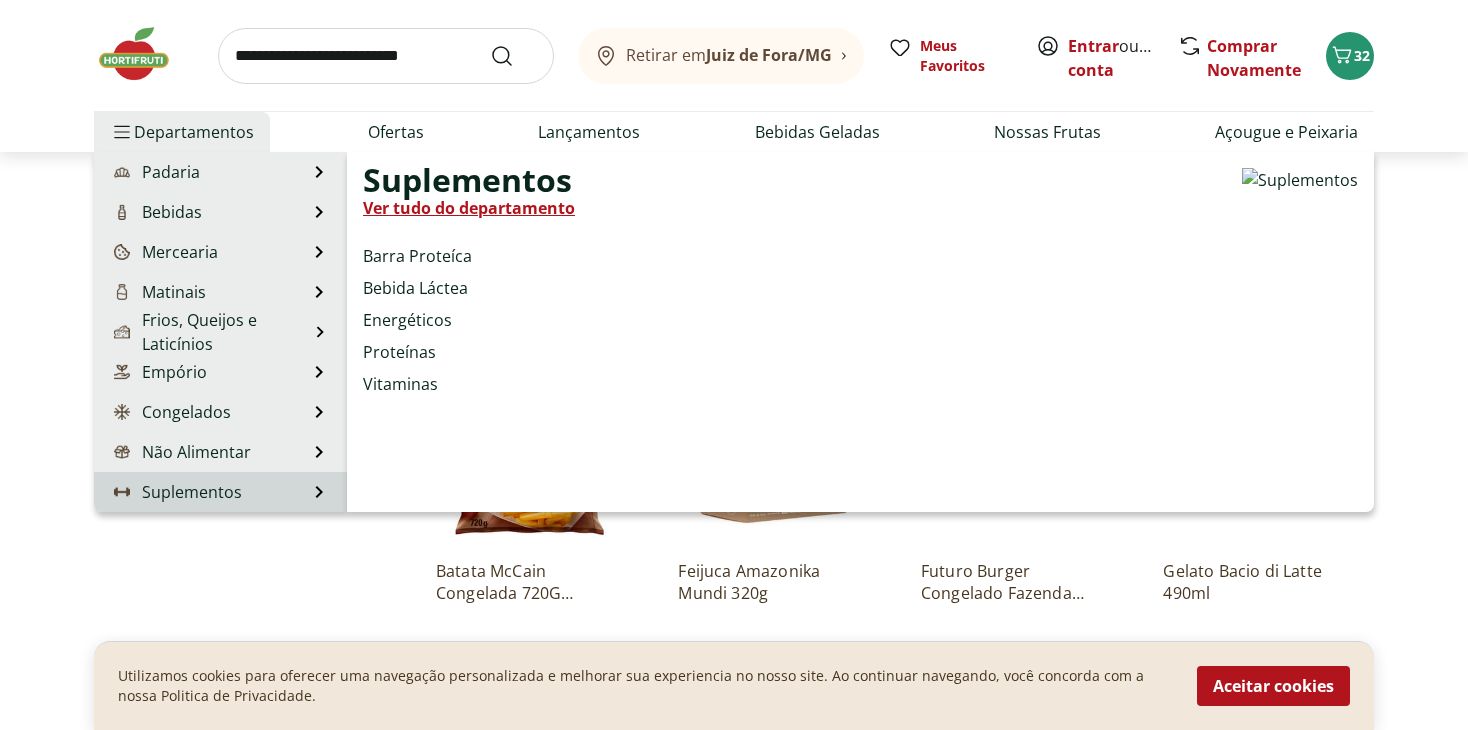 click on "Suplementos Suplementos Ver tudo do departamento Barra Proteíca Bebida Láctea Energéticos Proteínas Vitaminas" at bounding box center [220, 492] 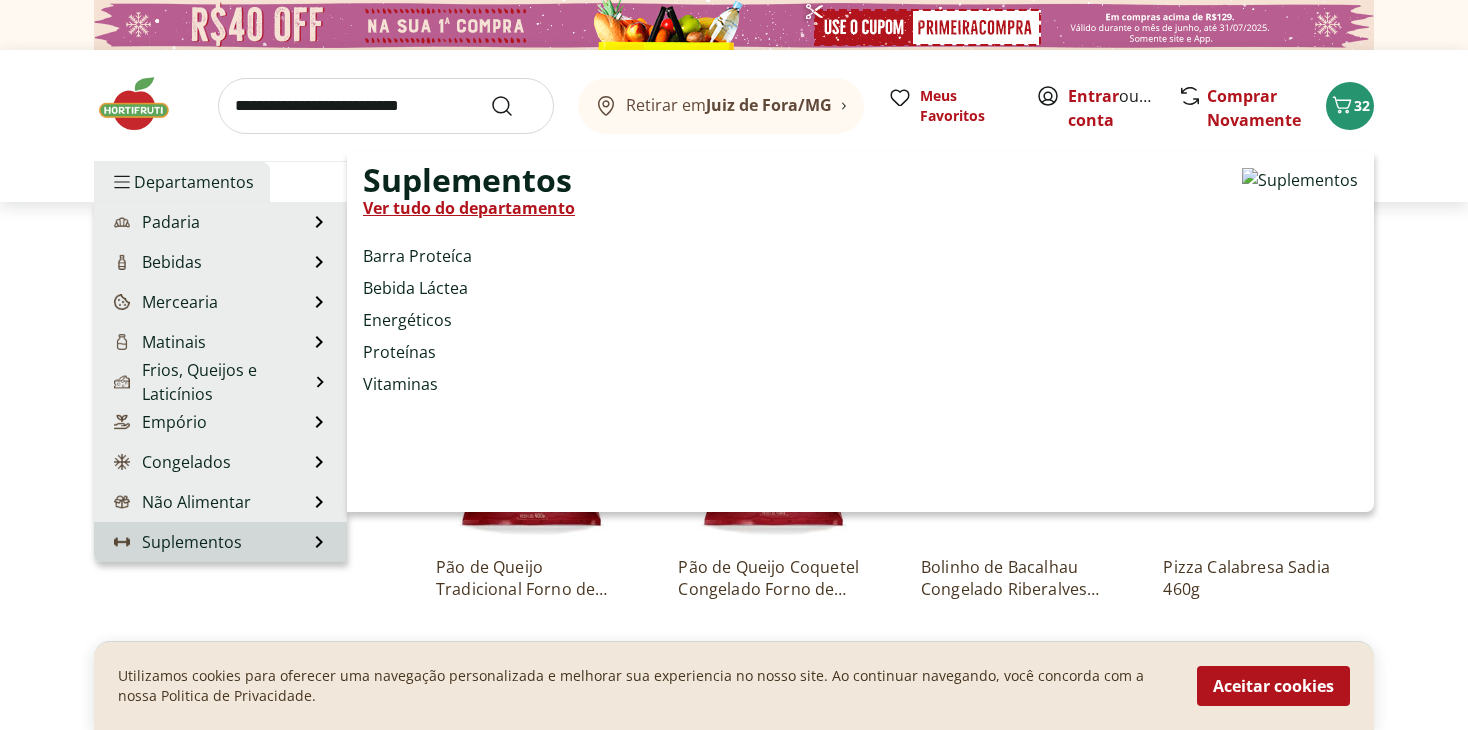 select on "**********" 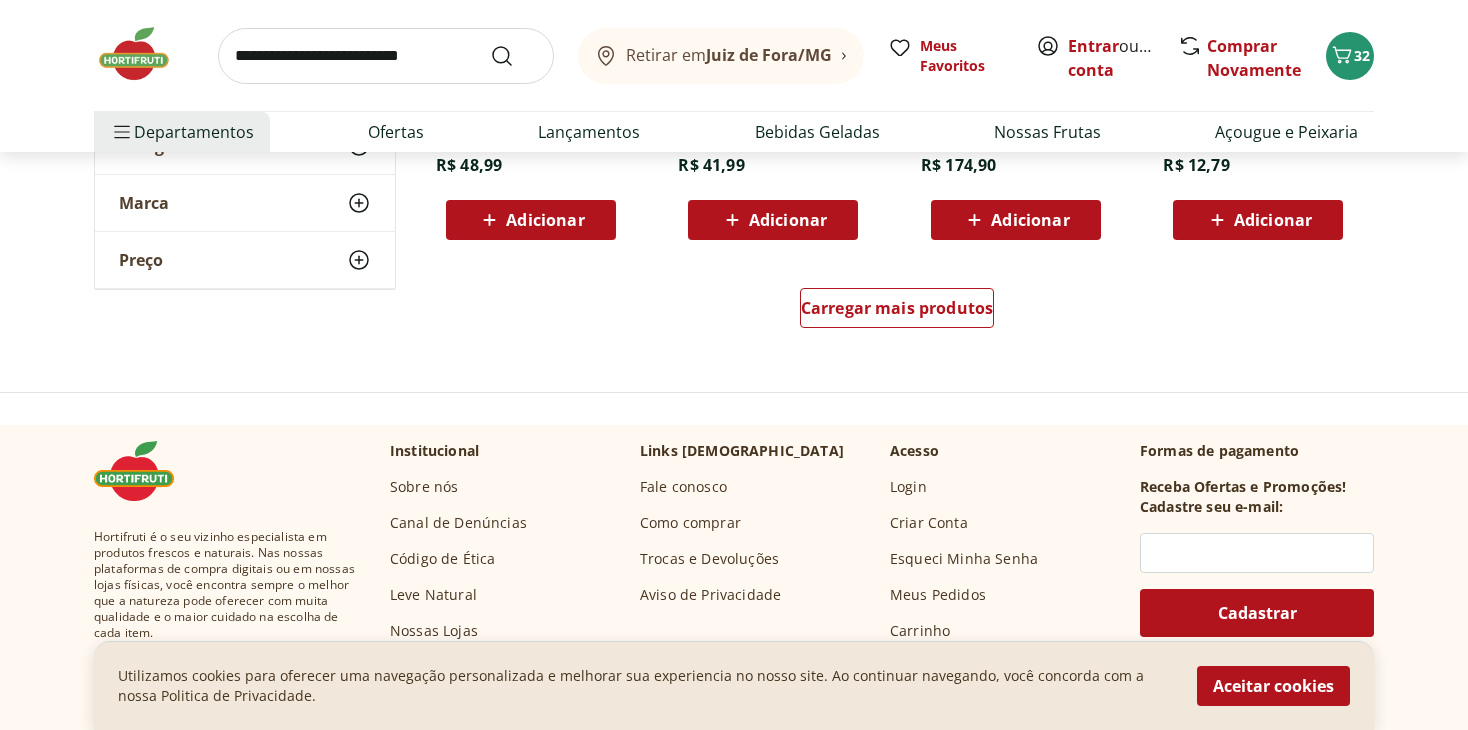 scroll, scrollTop: 1400, scrollLeft: 0, axis: vertical 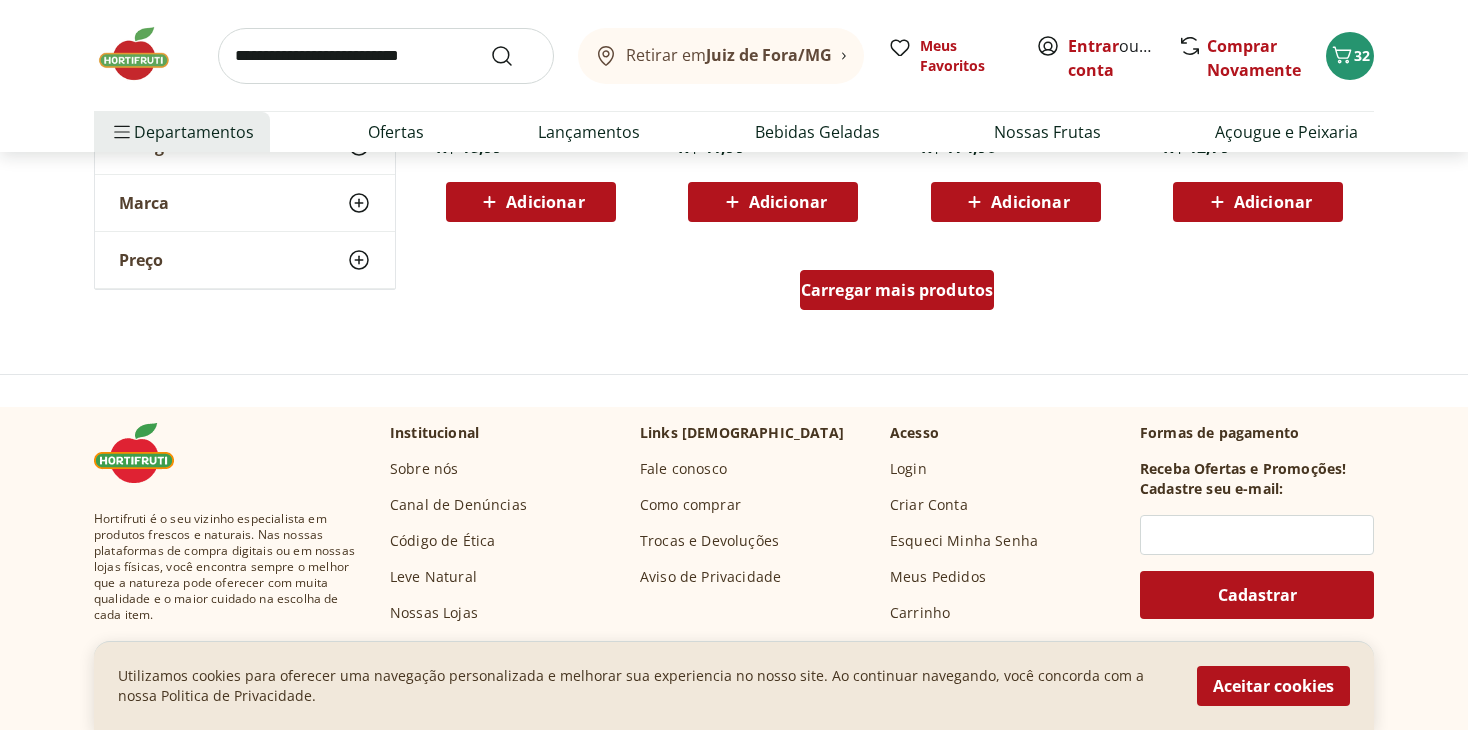 click on "Carregar mais produtos" at bounding box center [897, 290] 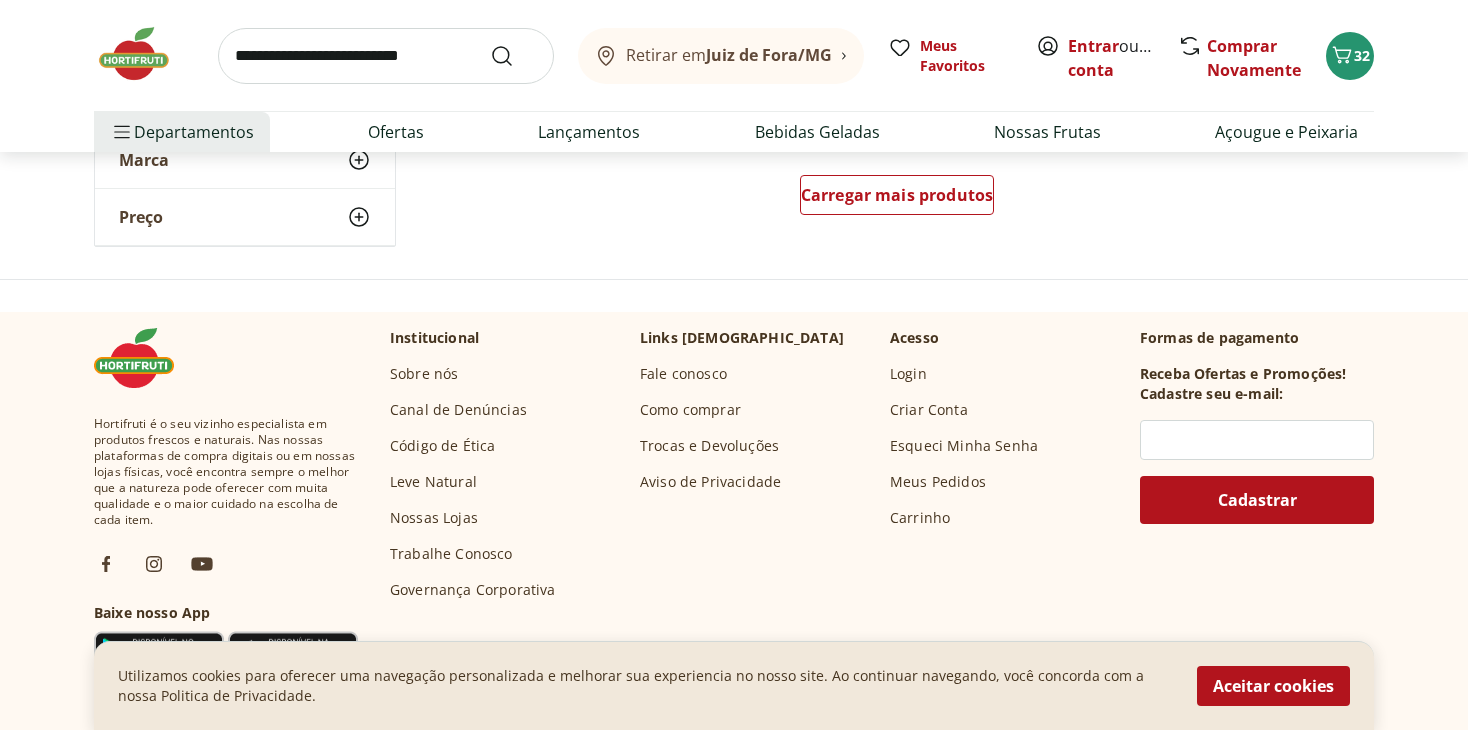 scroll, scrollTop: 2800, scrollLeft: 0, axis: vertical 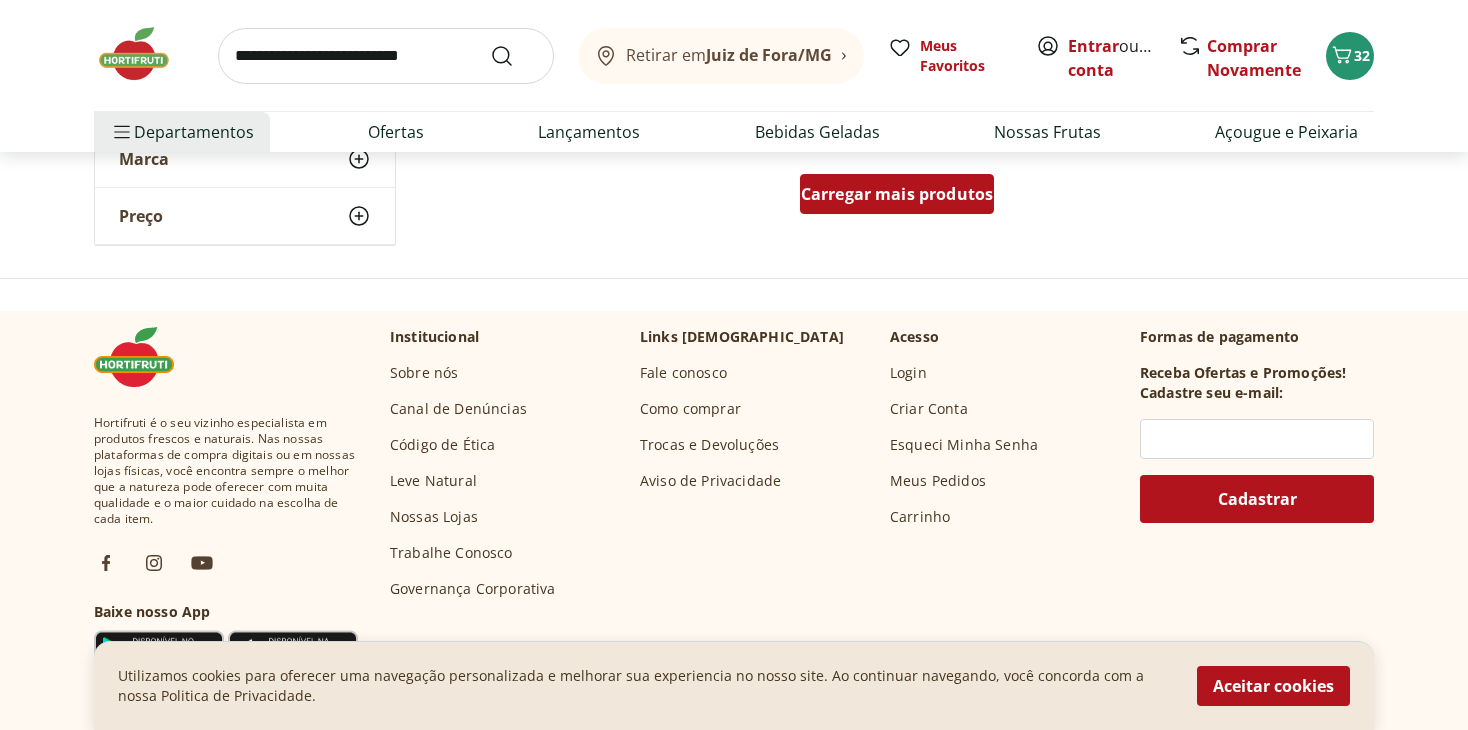 click on "Carregar mais produtos" at bounding box center [897, 194] 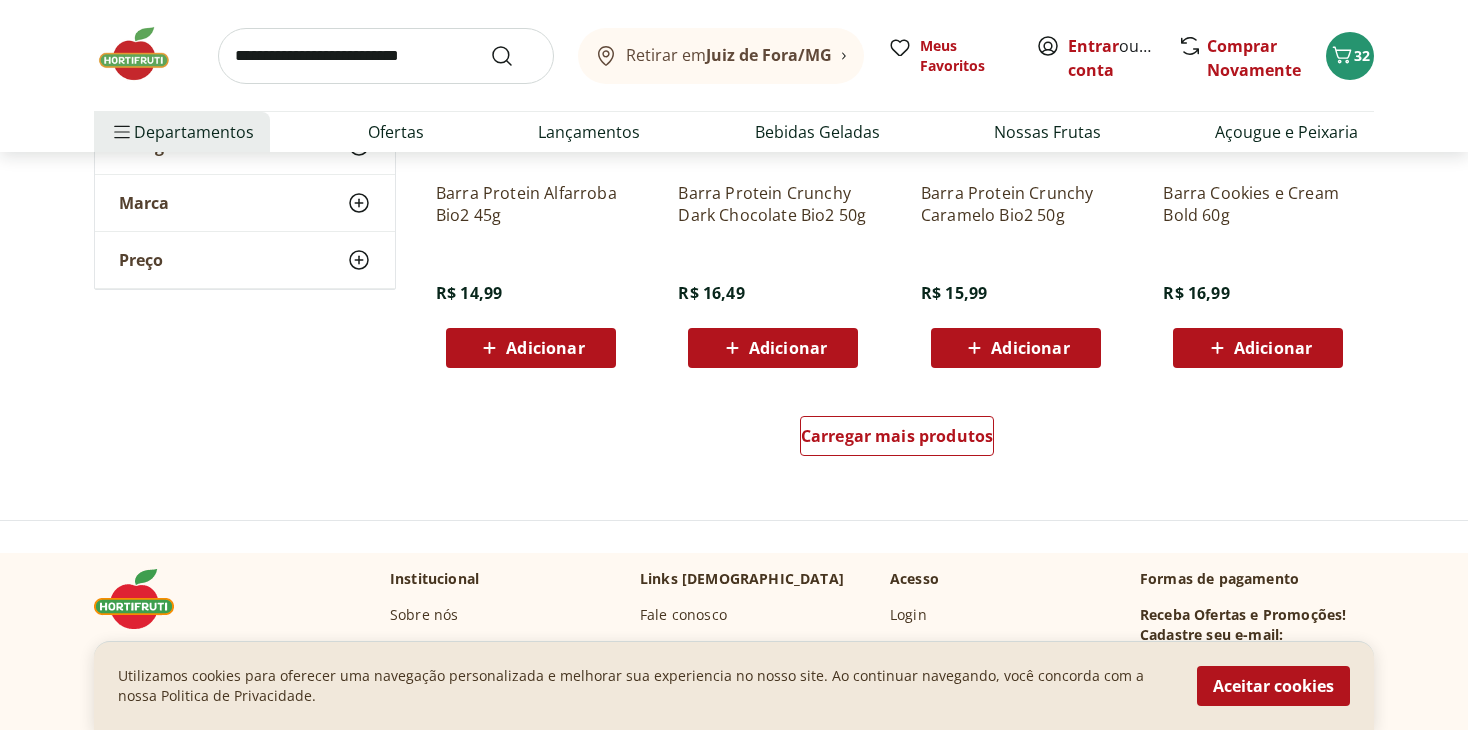 scroll, scrollTop: 3900, scrollLeft: 0, axis: vertical 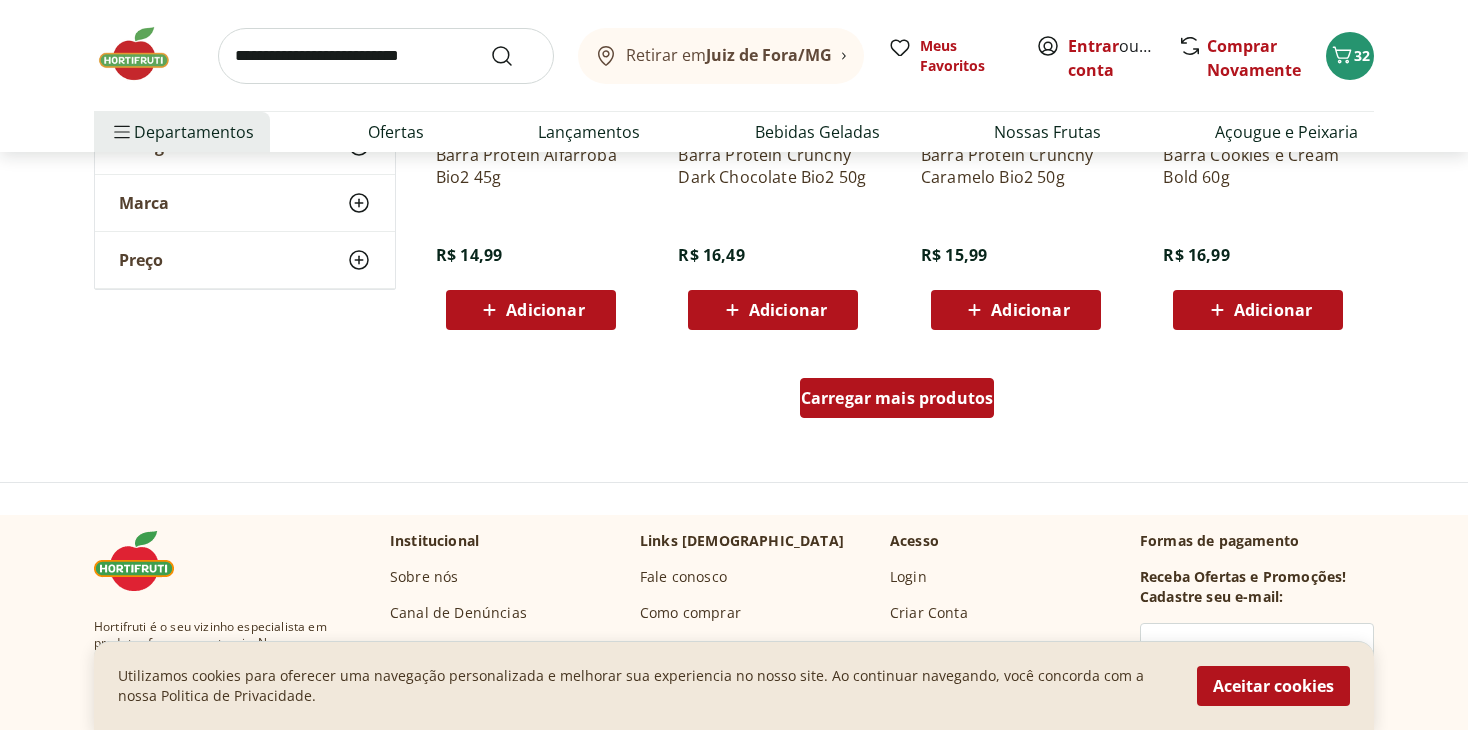 click on "Carregar mais produtos" at bounding box center [897, 398] 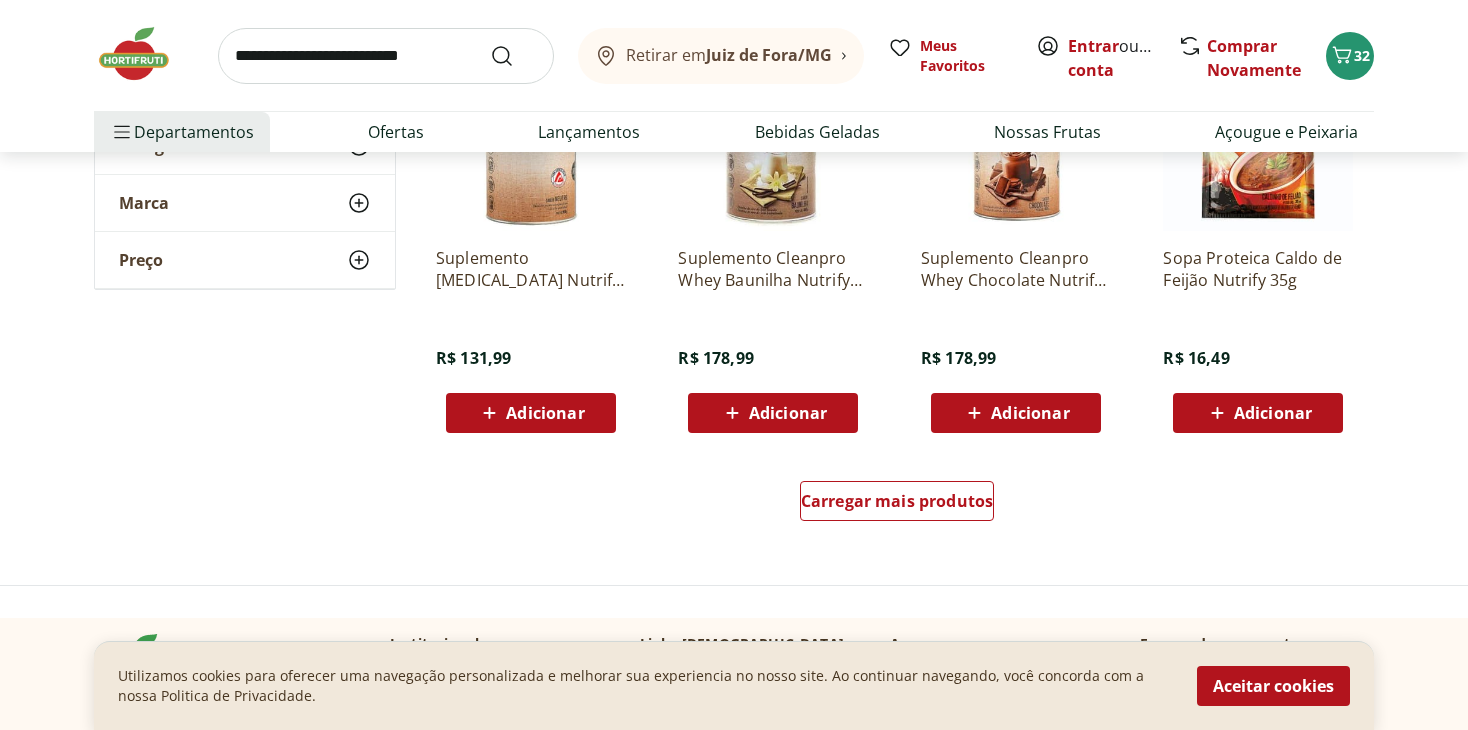 scroll, scrollTop: 5100, scrollLeft: 0, axis: vertical 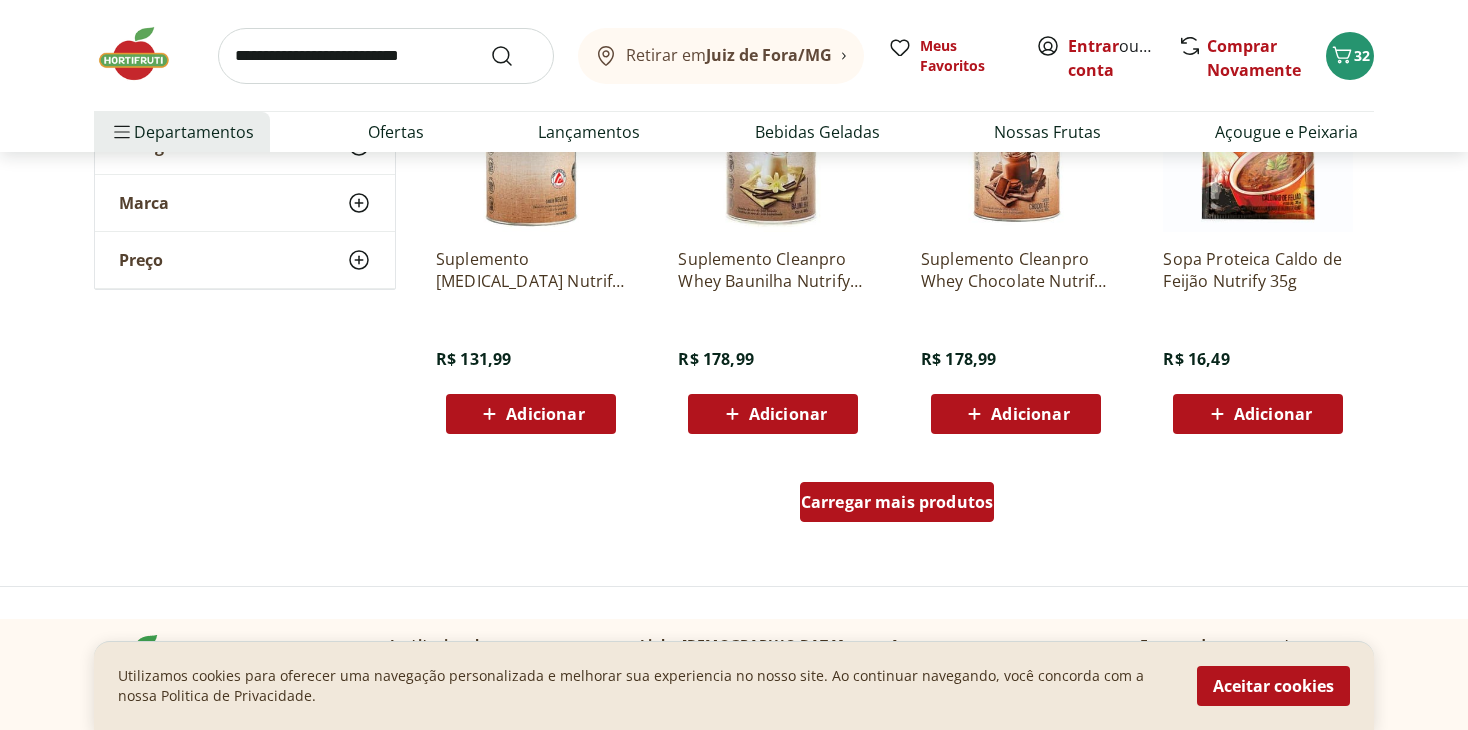 click on "Carregar mais produtos" at bounding box center (897, 502) 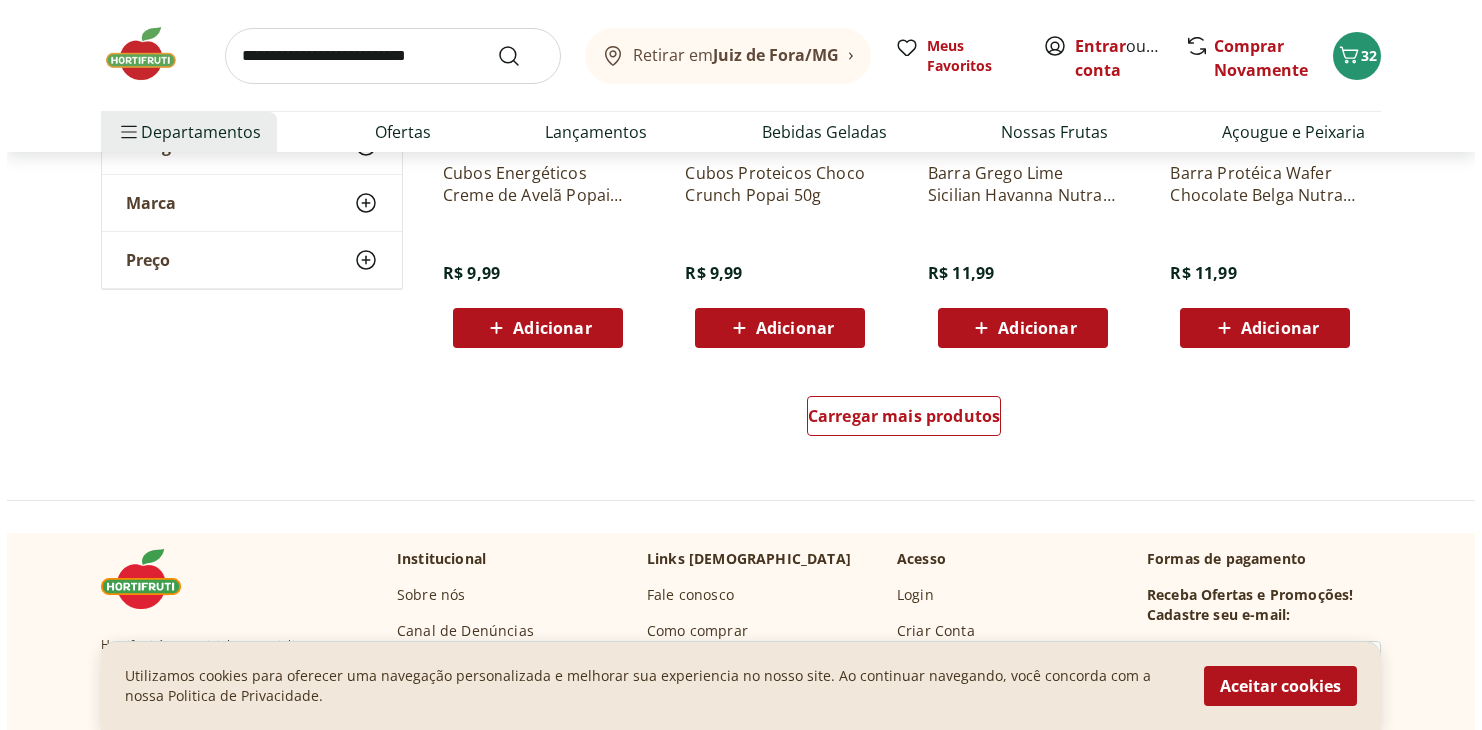scroll, scrollTop: 6500, scrollLeft: 0, axis: vertical 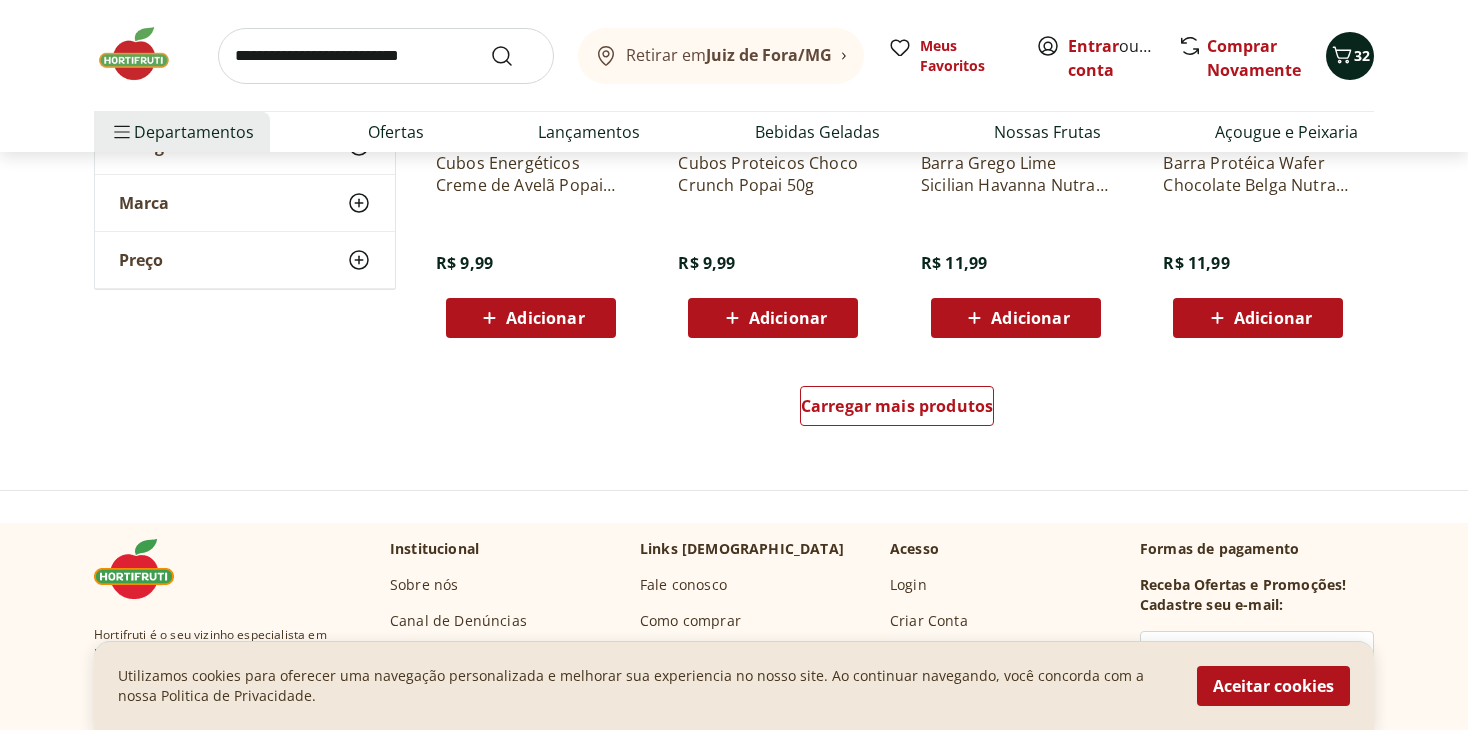 click 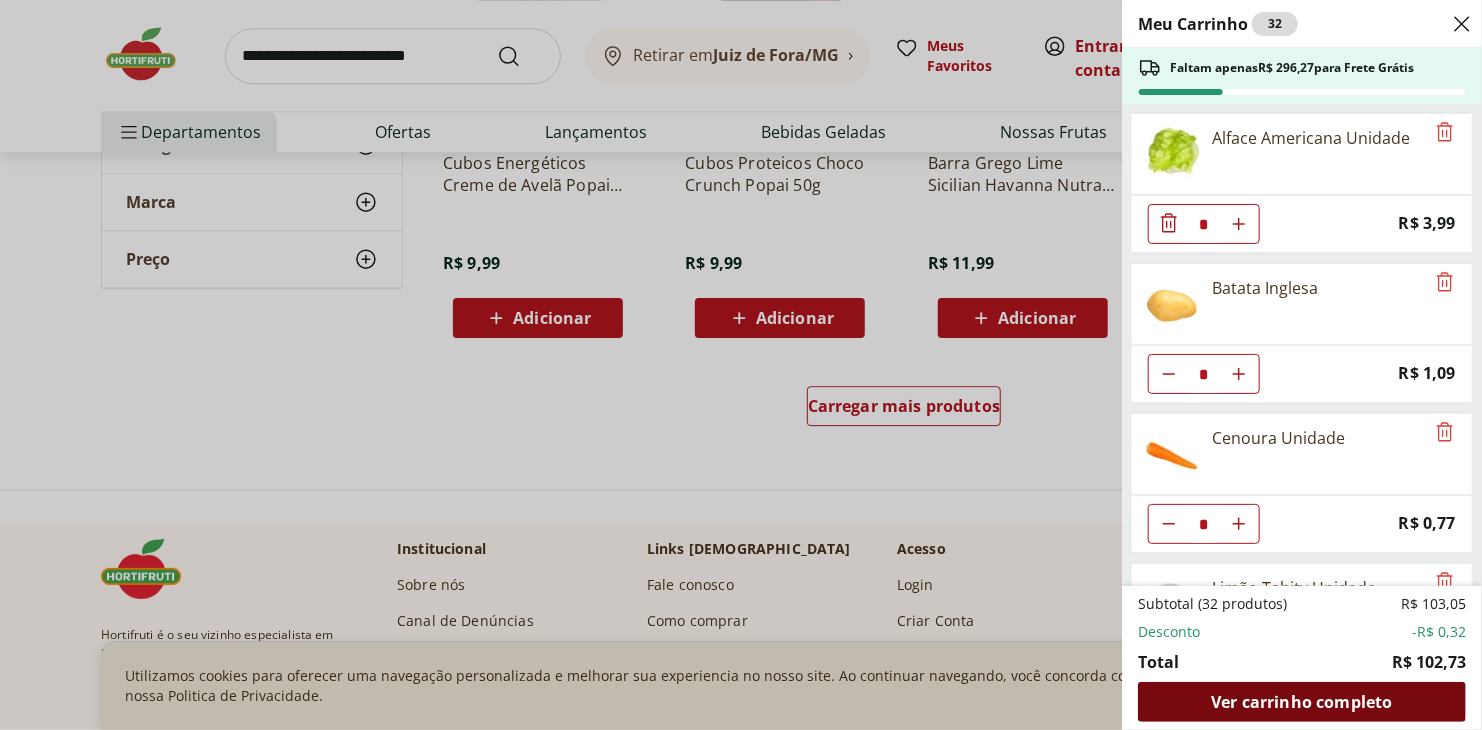 click on "Ver carrinho completo" at bounding box center [1301, 702] 